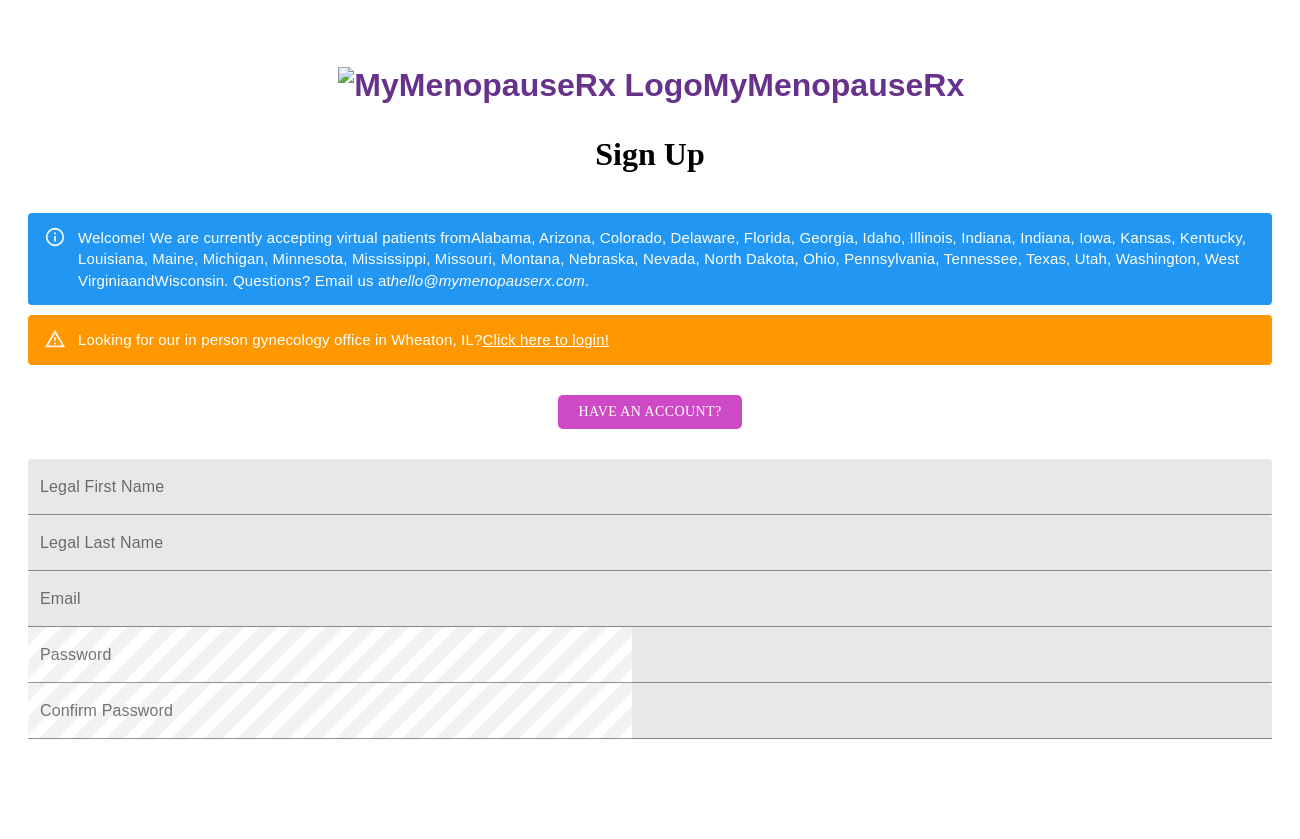 scroll, scrollTop: 145, scrollLeft: 0, axis: vertical 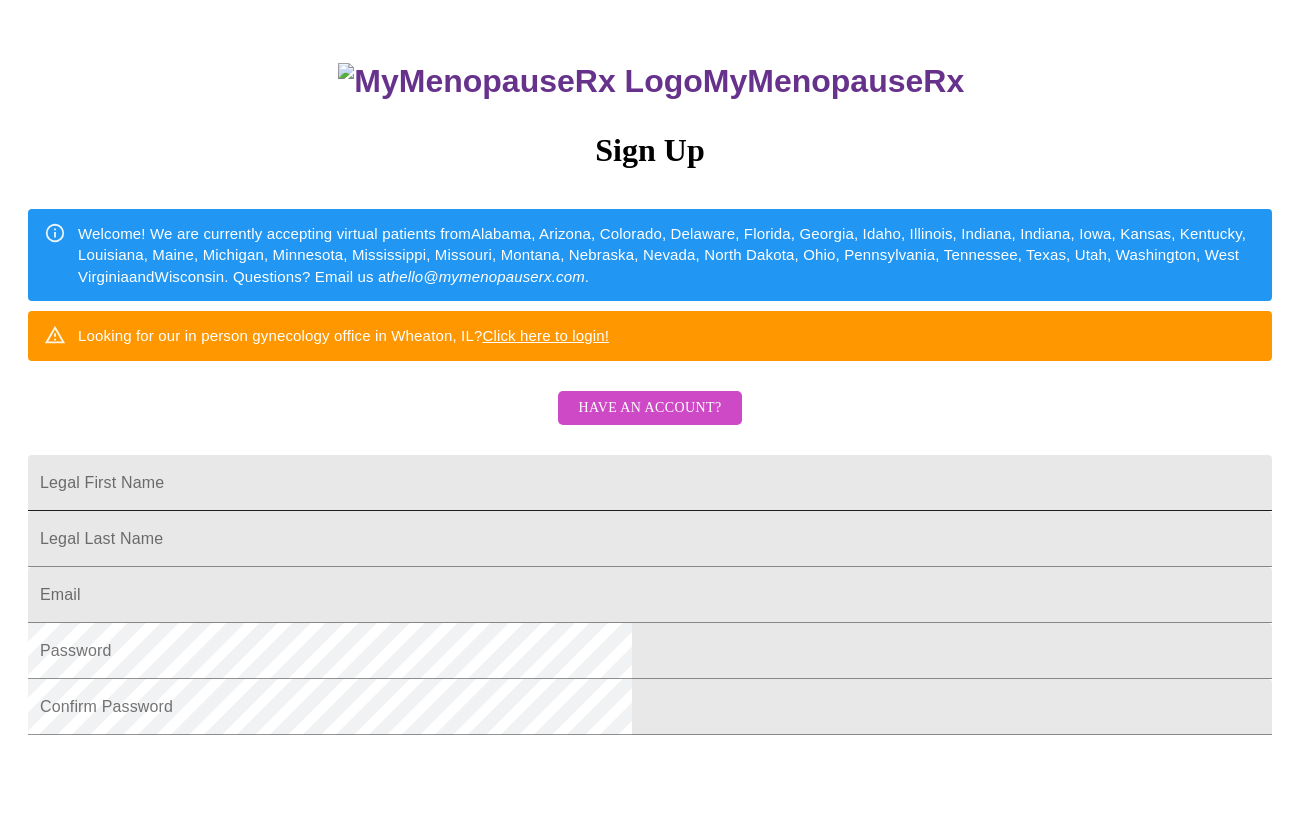 click on "Legal First Name" at bounding box center (650, 483) 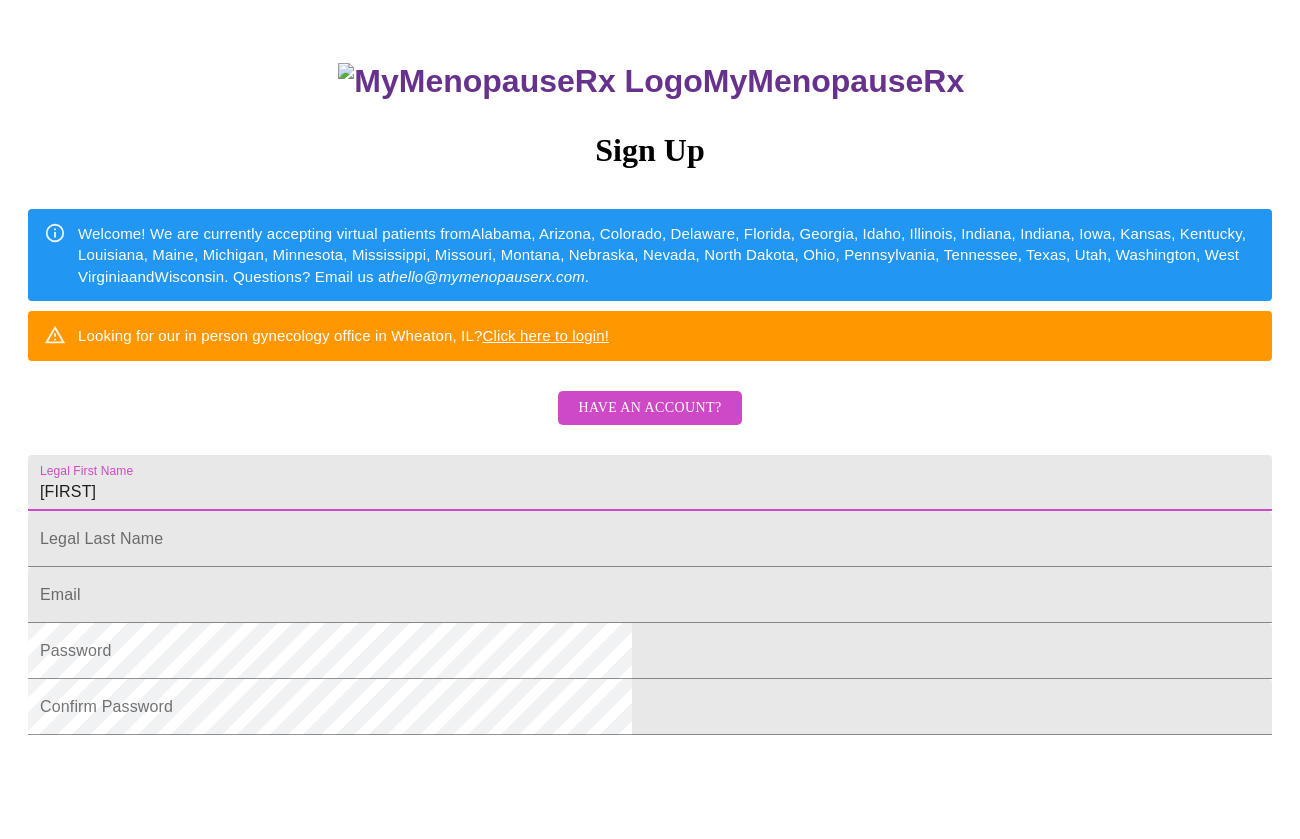 type on "[FIRST]" 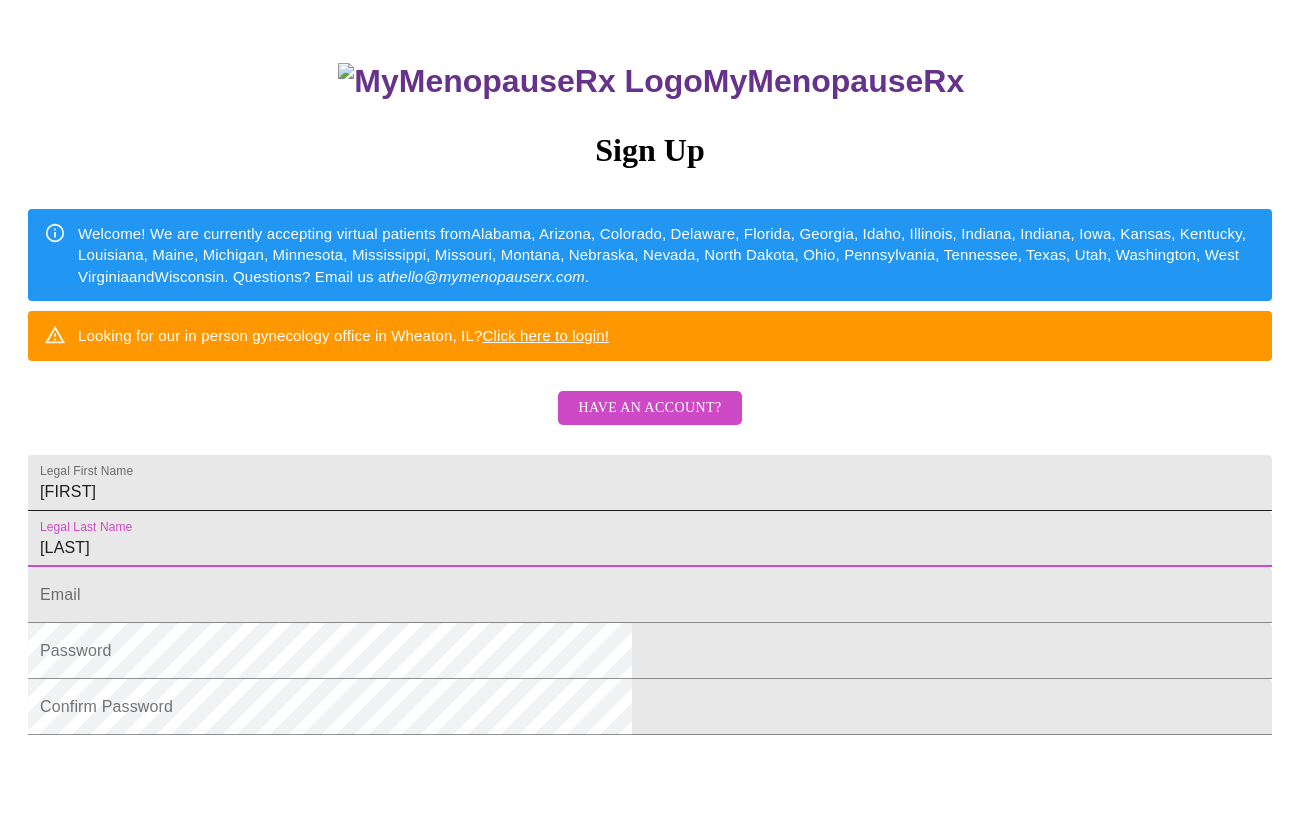 type on "[LAST]" 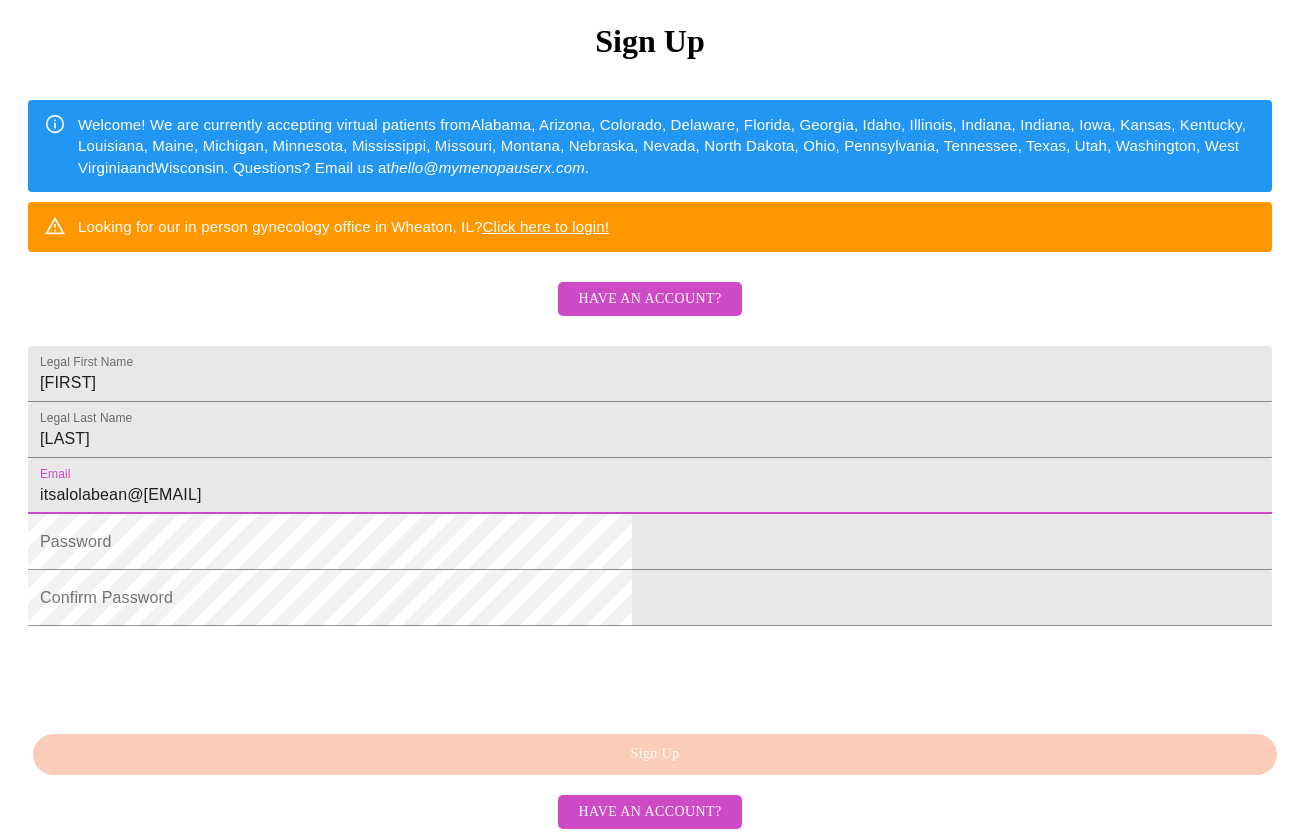 scroll, scrollTop: 404, scrollLeft: 0, axis: vertical 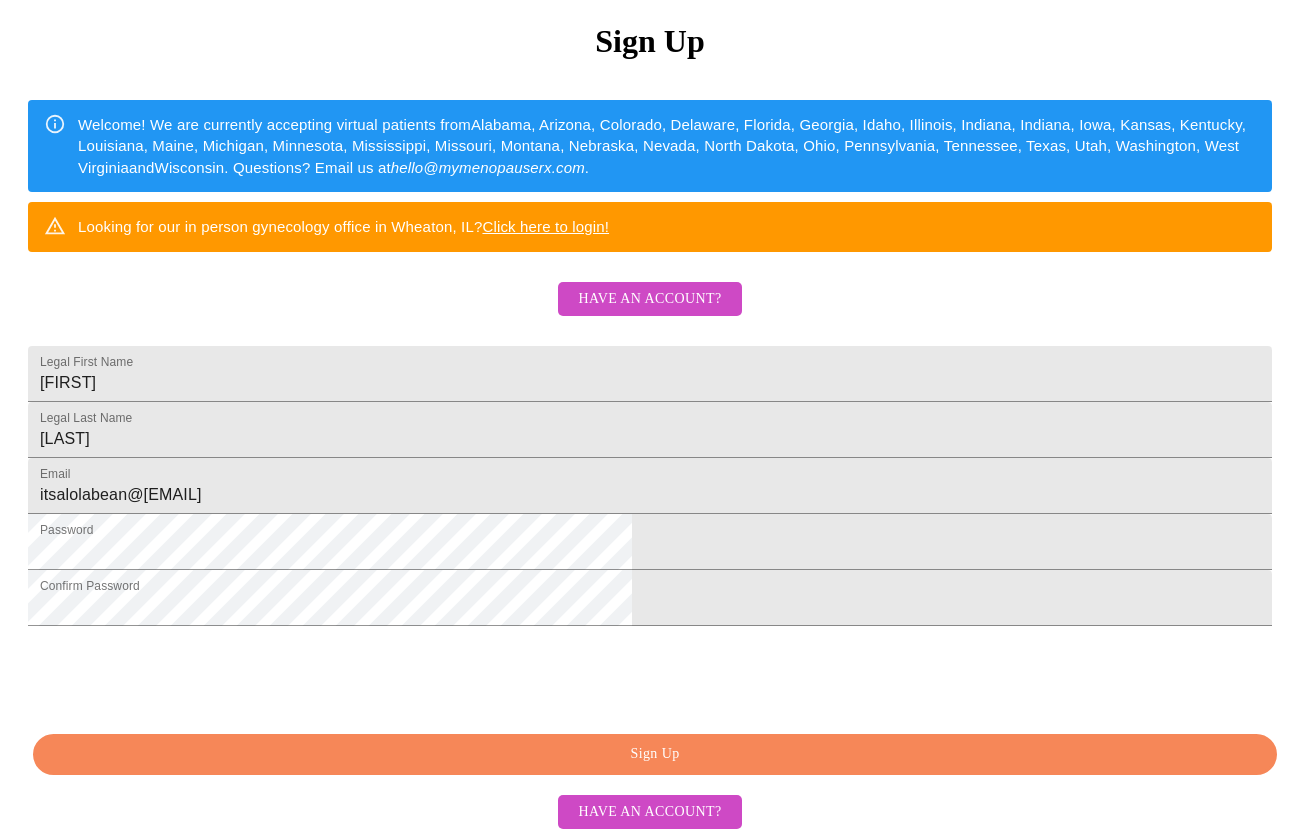 click on "Sign Up" at bounding box center (655, 754) 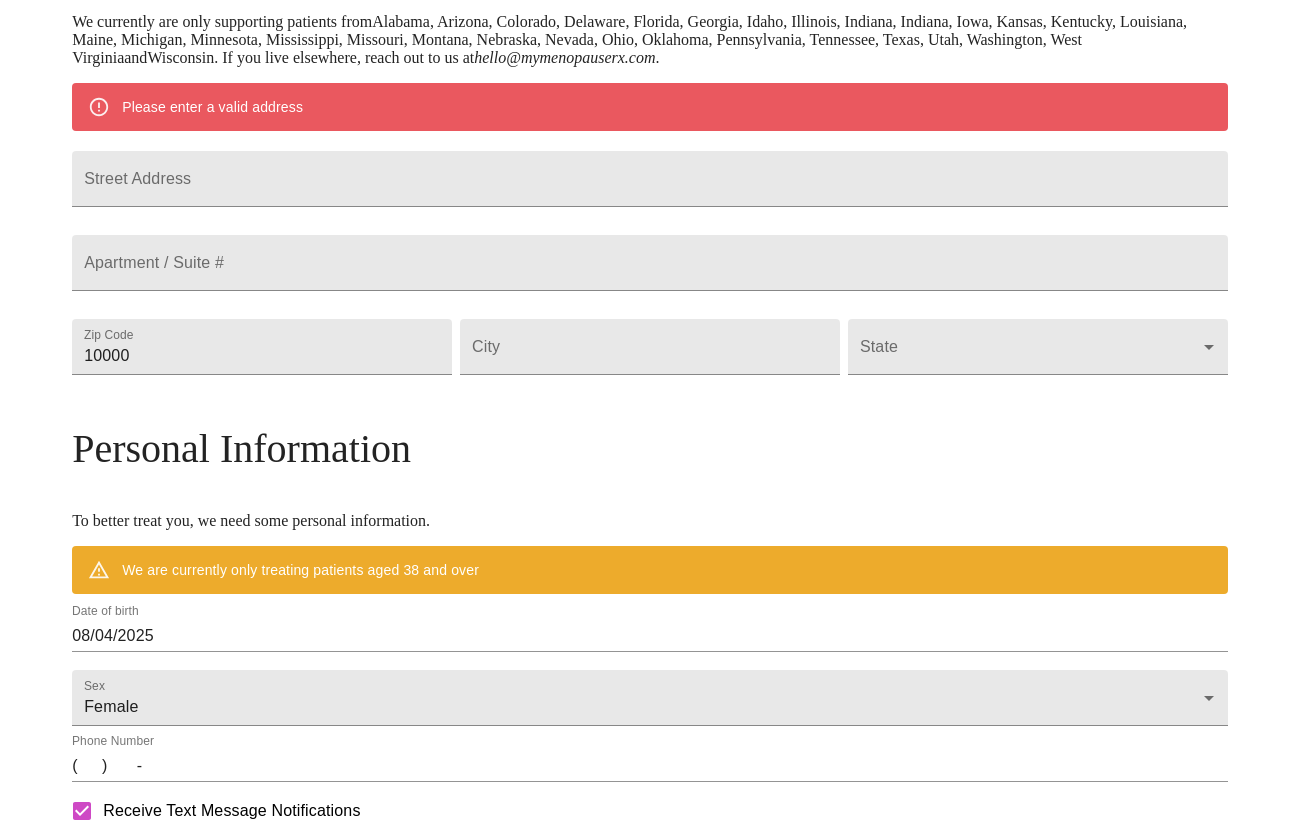 scroll, scrollTop: 326, scrollLeft: 0, axis: vertical 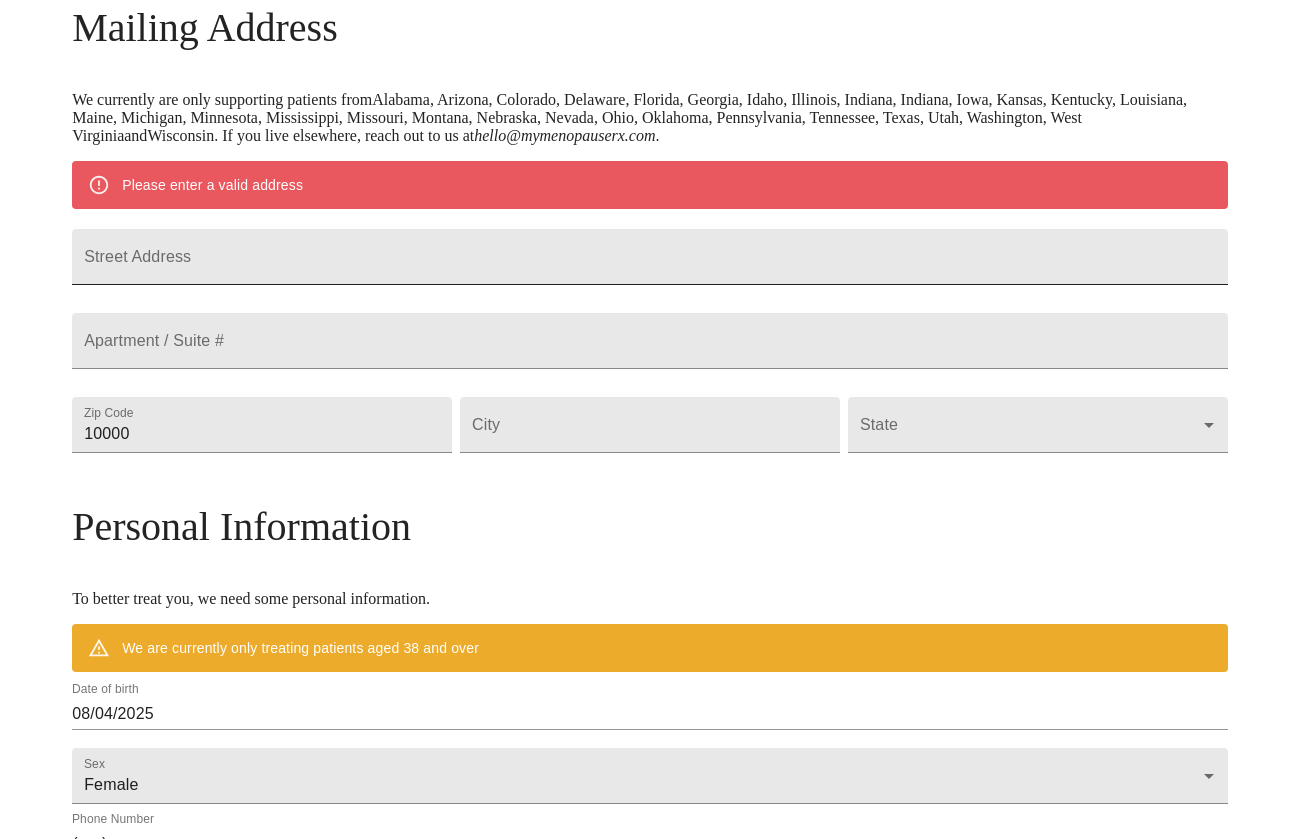 click on "Street Address" at bounding box center [650, 257] 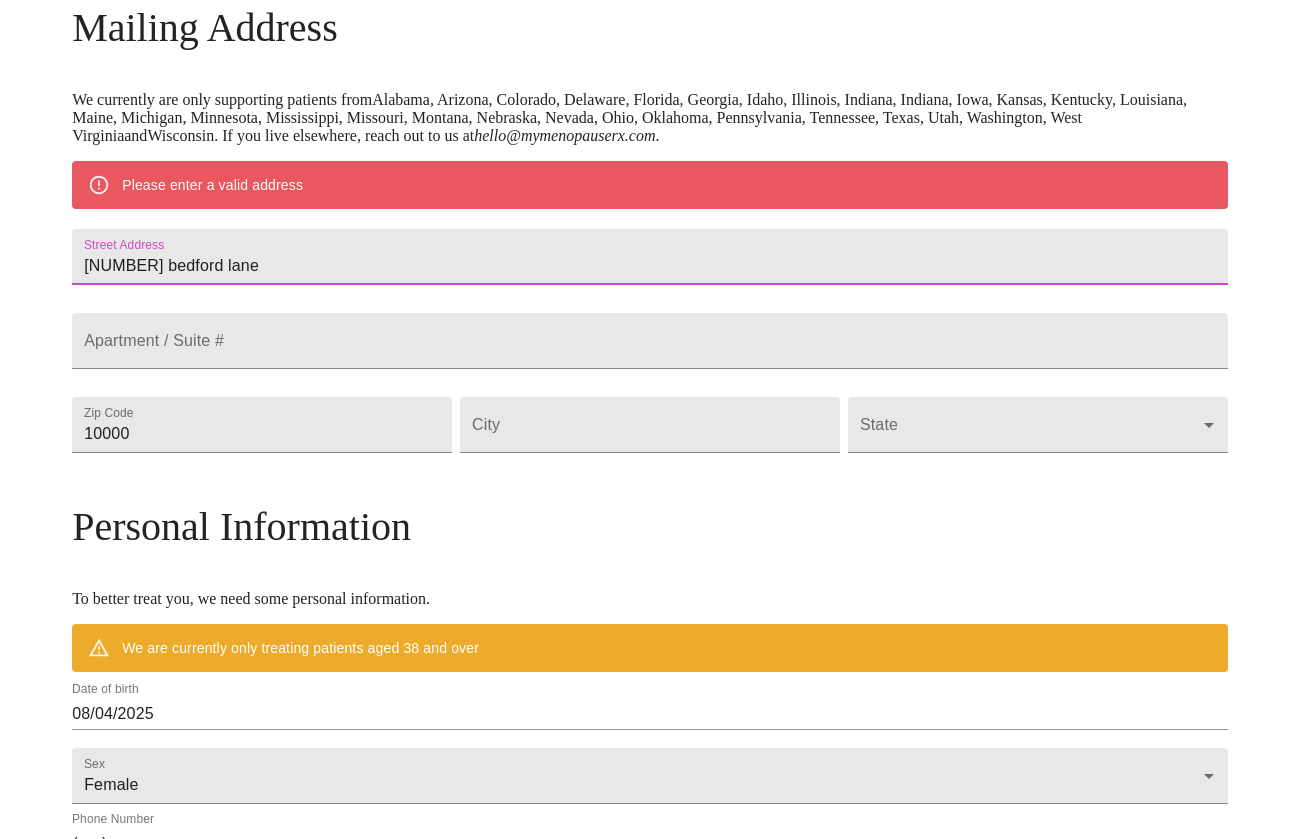 type on "[NUMBER] bedford lane" 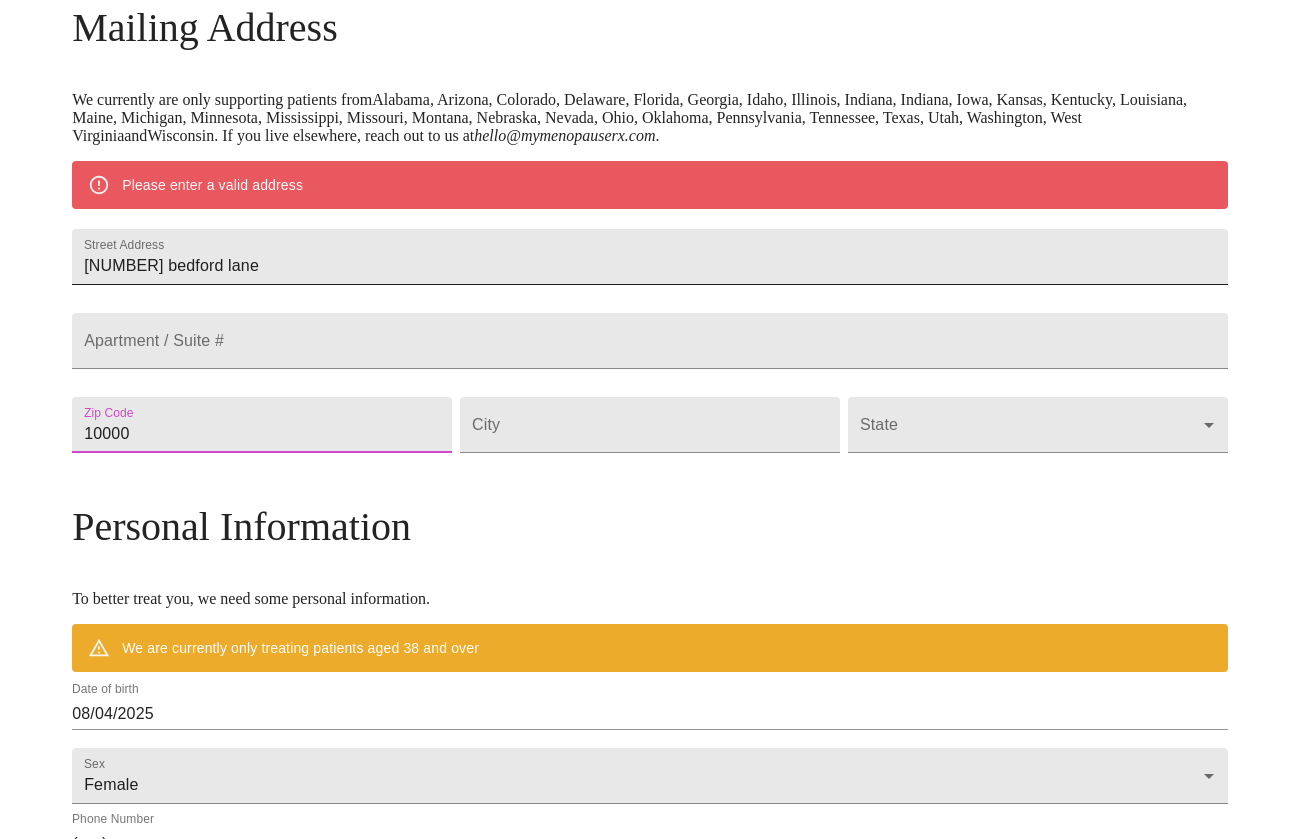 type on "[ZIP]" 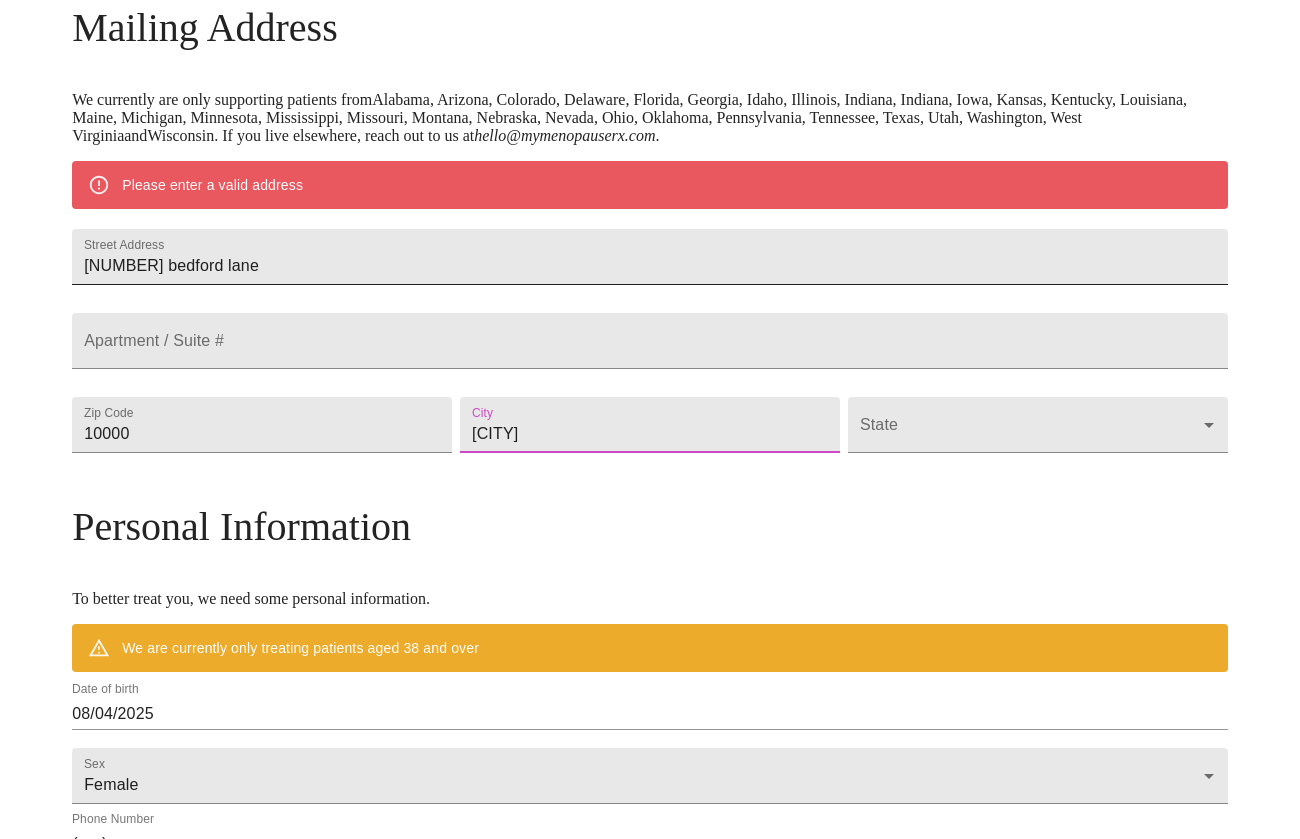 type on "[CITY]" 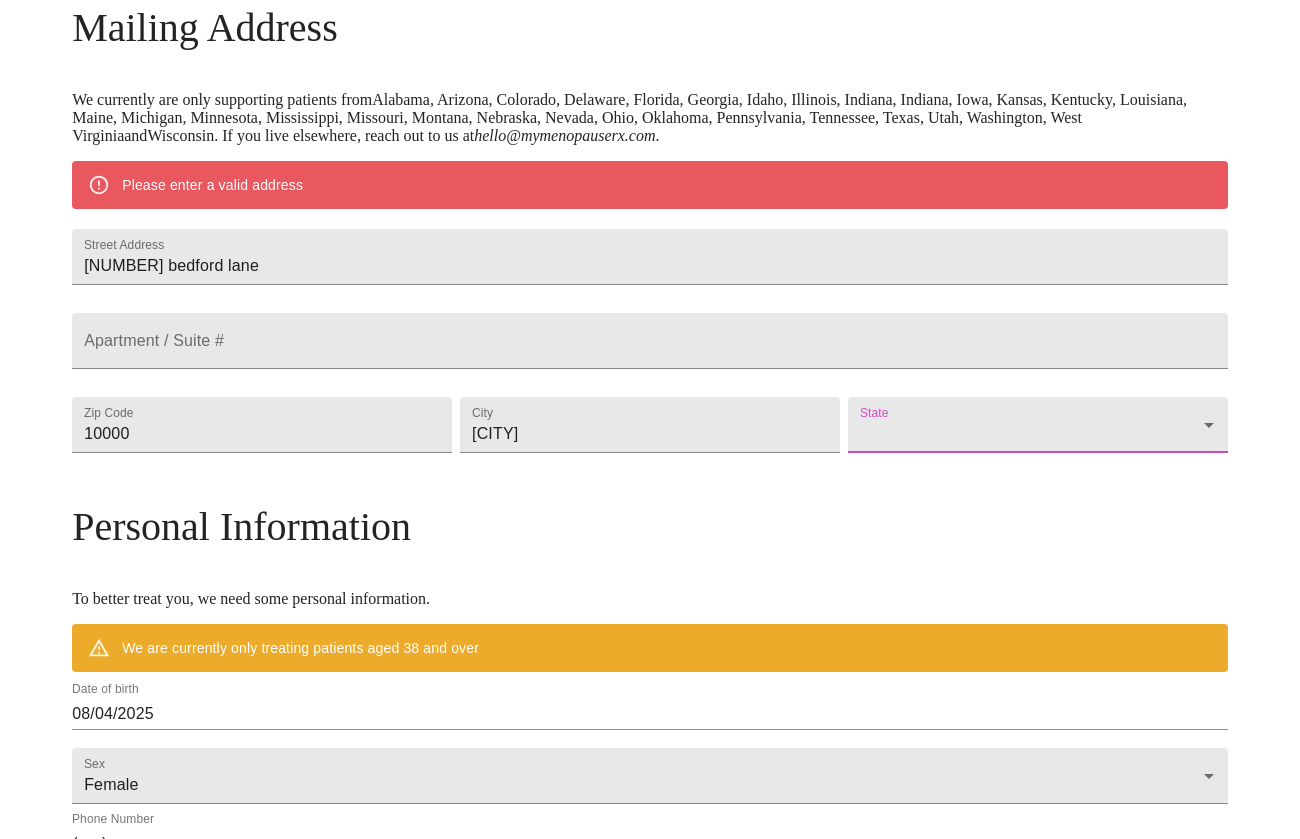 click on "MyMenopauseRx Welcome to MyMenopauseRx Since it's your first time here, you'll need to enter some medical and social information. We'll guide you through it! Mailing Address We currently are only supporting patients from Alabama, Arizona, Colorado, Delaware, Florida, Georgia, Idaho, Illinois, Indiana, Indiana, Iowa, Kansas, Kentucky, Louisiana, Maine, Michigan, Minnesota, Mississippi, Missouri, Montana, Nebraska, Nevada, Ohio, Oklahoma, Pennsylvania, Tennessee, Texas, Utah, Washington, West Virginia and Wisconsin. If you live elsewhere, reach out to us at hello@[EMAIL]. Please enter a valid address Street Address [NUMBER] bedford lane Apartment / Suite # Zip Code [ZIP] City Lansdale State ​ Personal Information To better treat you, we need some personal information. We are currently only treating patients aged 38 and over Date of birth 08/04/2025 Sex Female Female Phone Number (   )    - Receive Text Message Notifications Terms of Service & Privacy Policy By Continuing and our ." at bounding box center (650, 461) 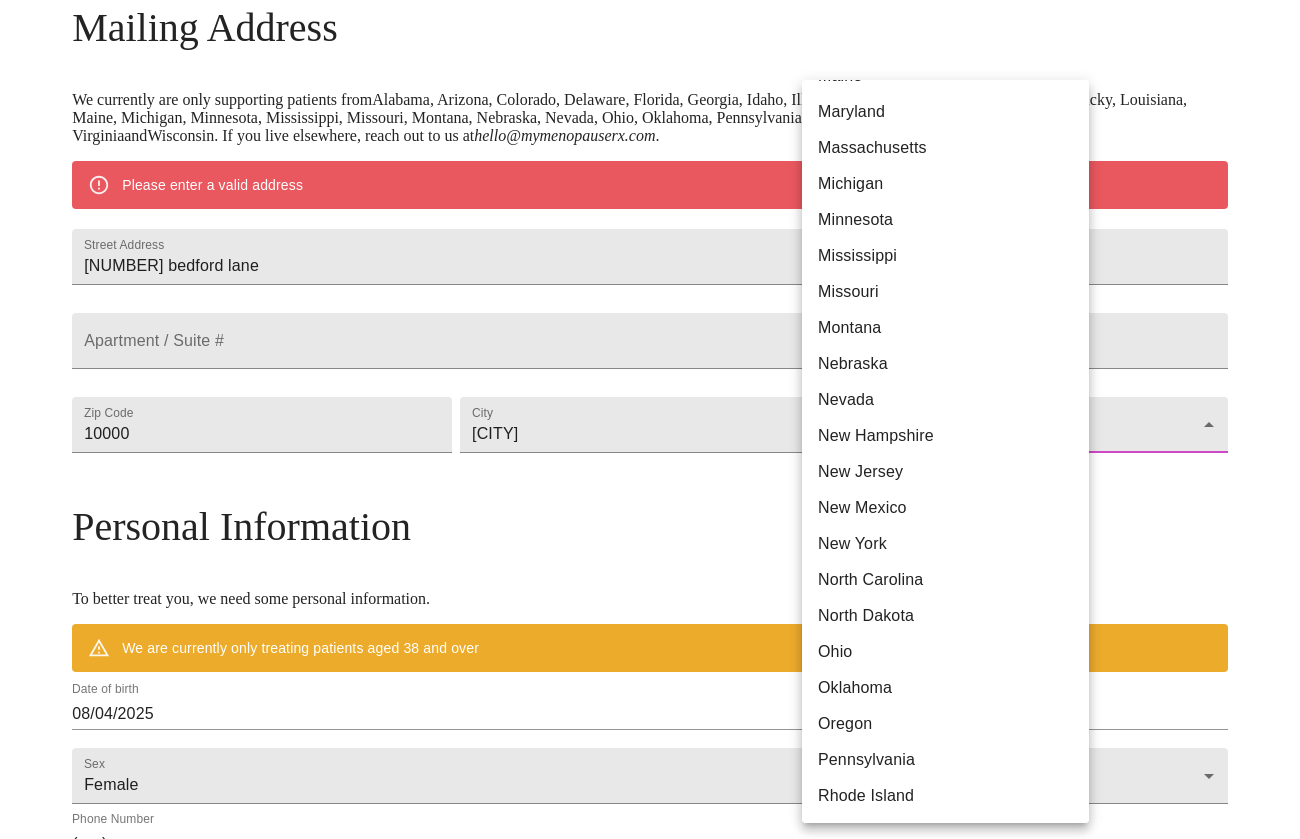 scroll, scrollTop: 718, scrollLeft: 0, axis: vertical 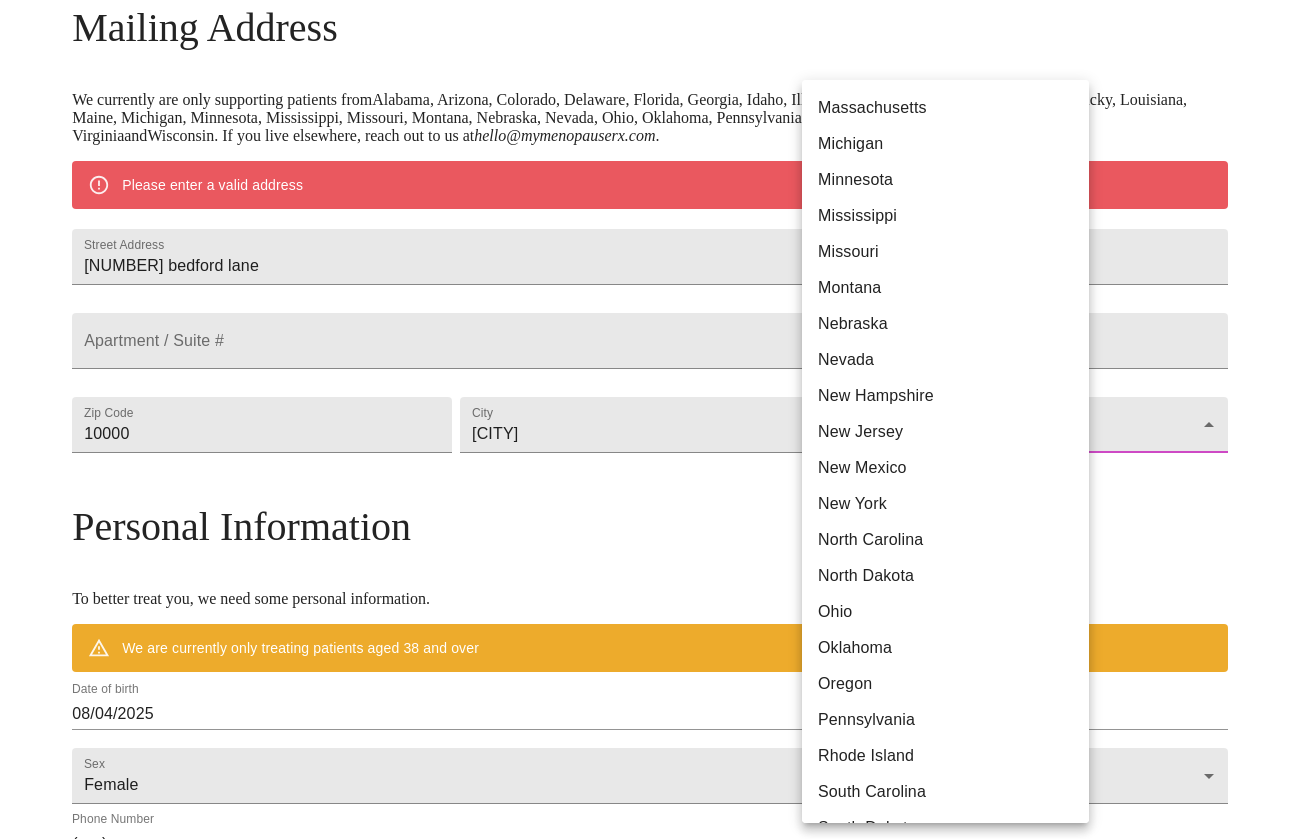 click on "Pennsylvania" at bounding box center [945, 720] 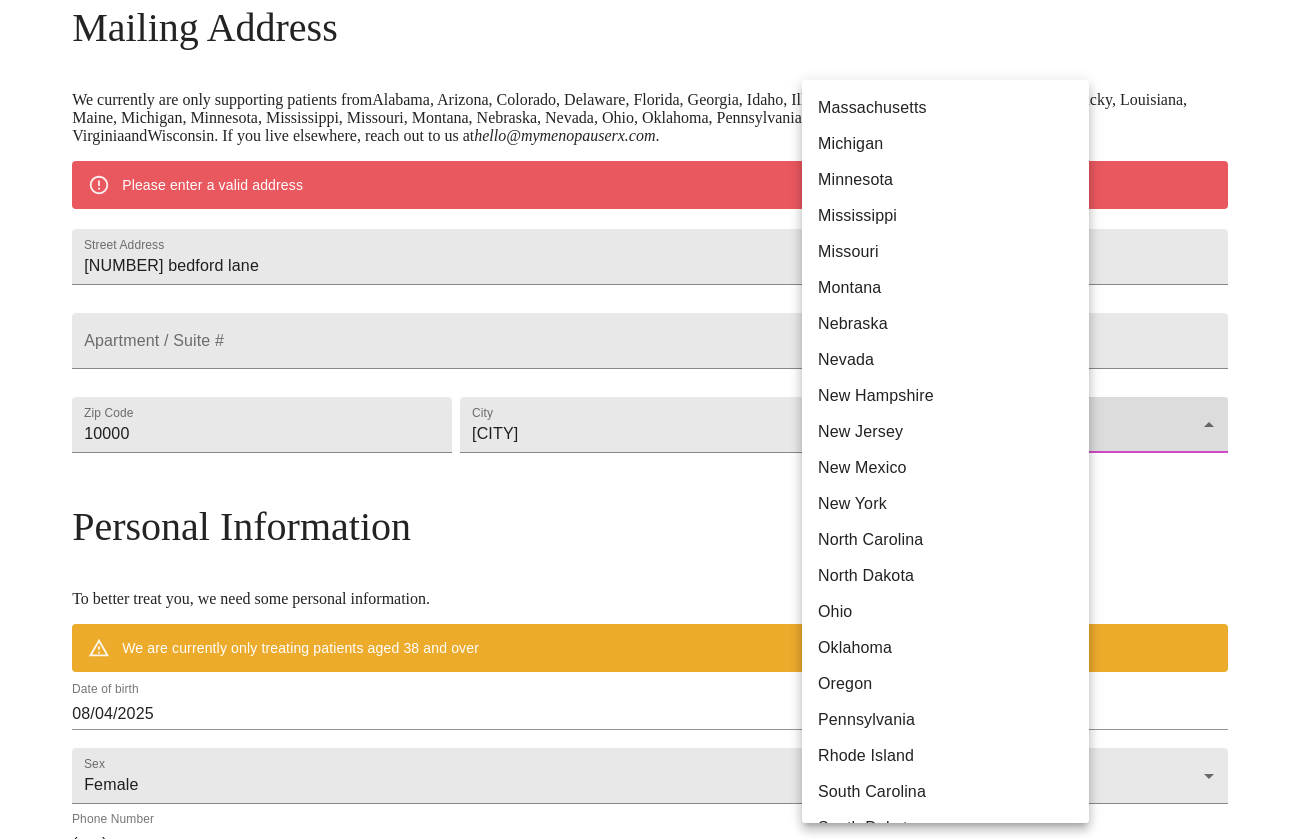 type on "Pennsylvania" 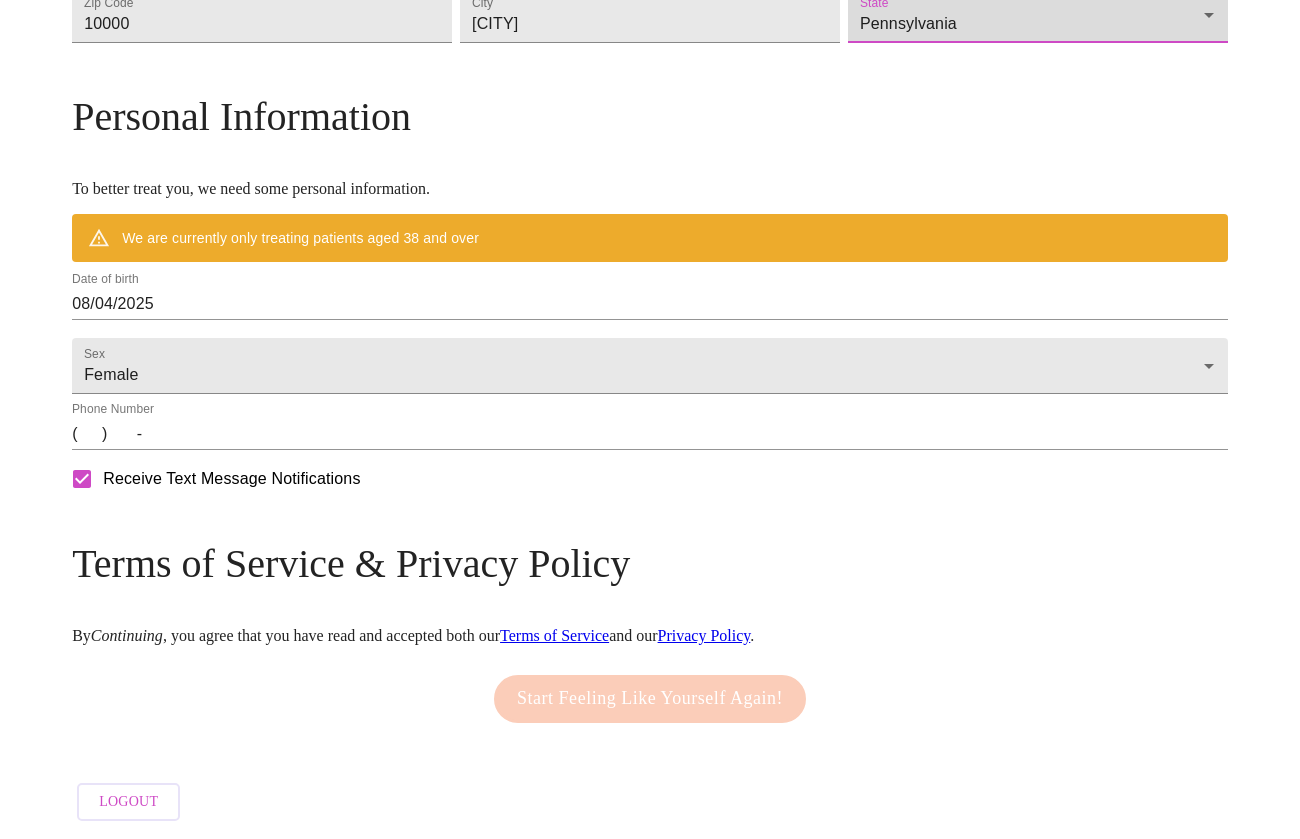 scroll, scrollTop: 682, scrollLeft: 0, axis: vertical 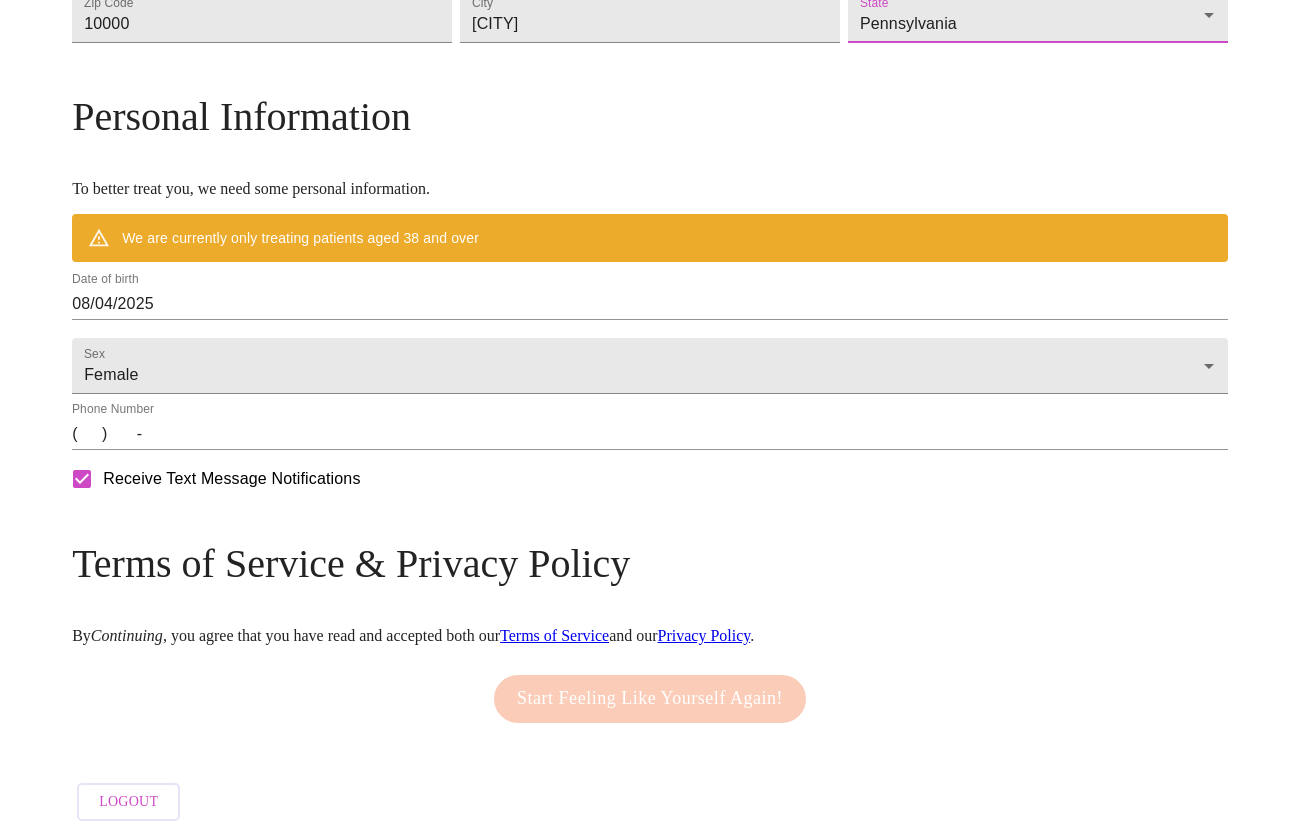 click on "08/04/2025" at bounding box center [650, 304] 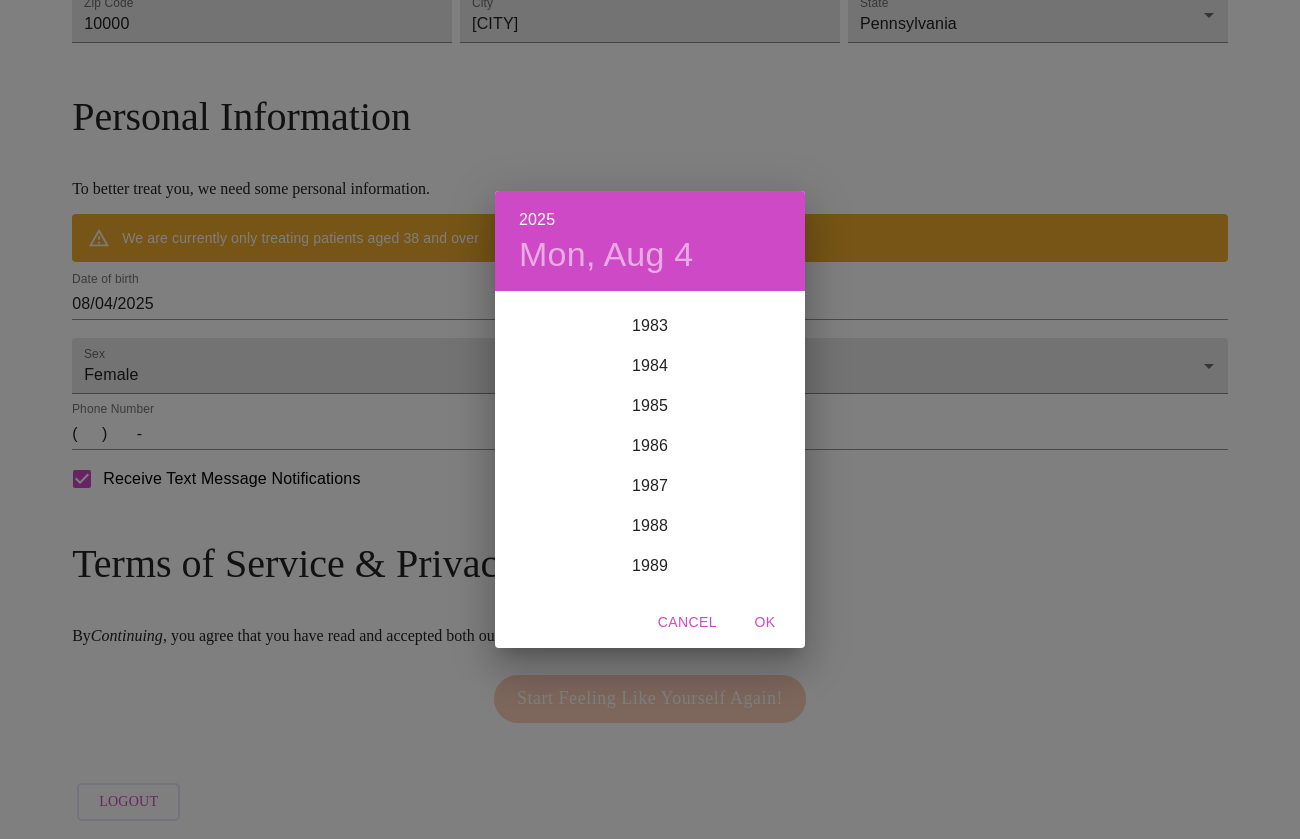 scroll, scrollTop: 3347, scrollLeft: 0, axis: vertical 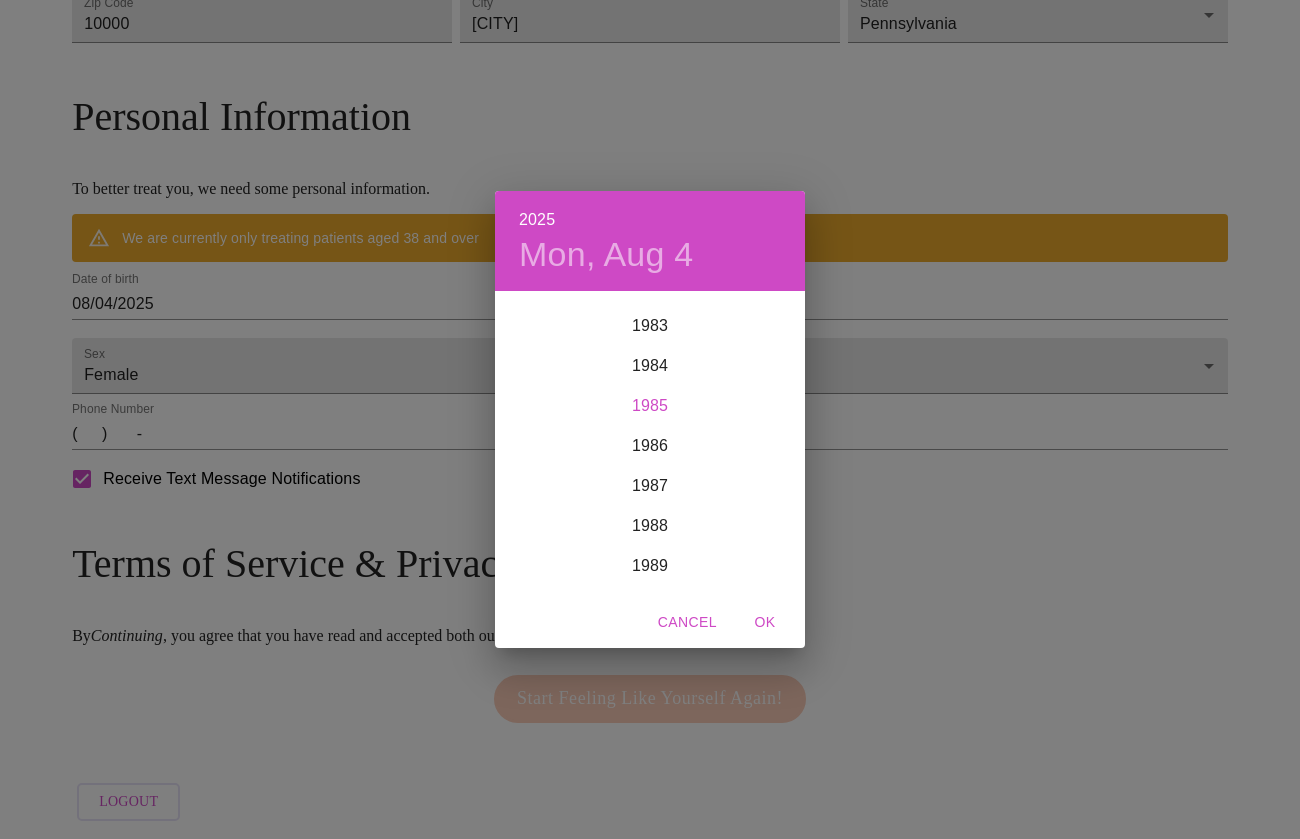 click on "1985" at bounding box center (650, 406) 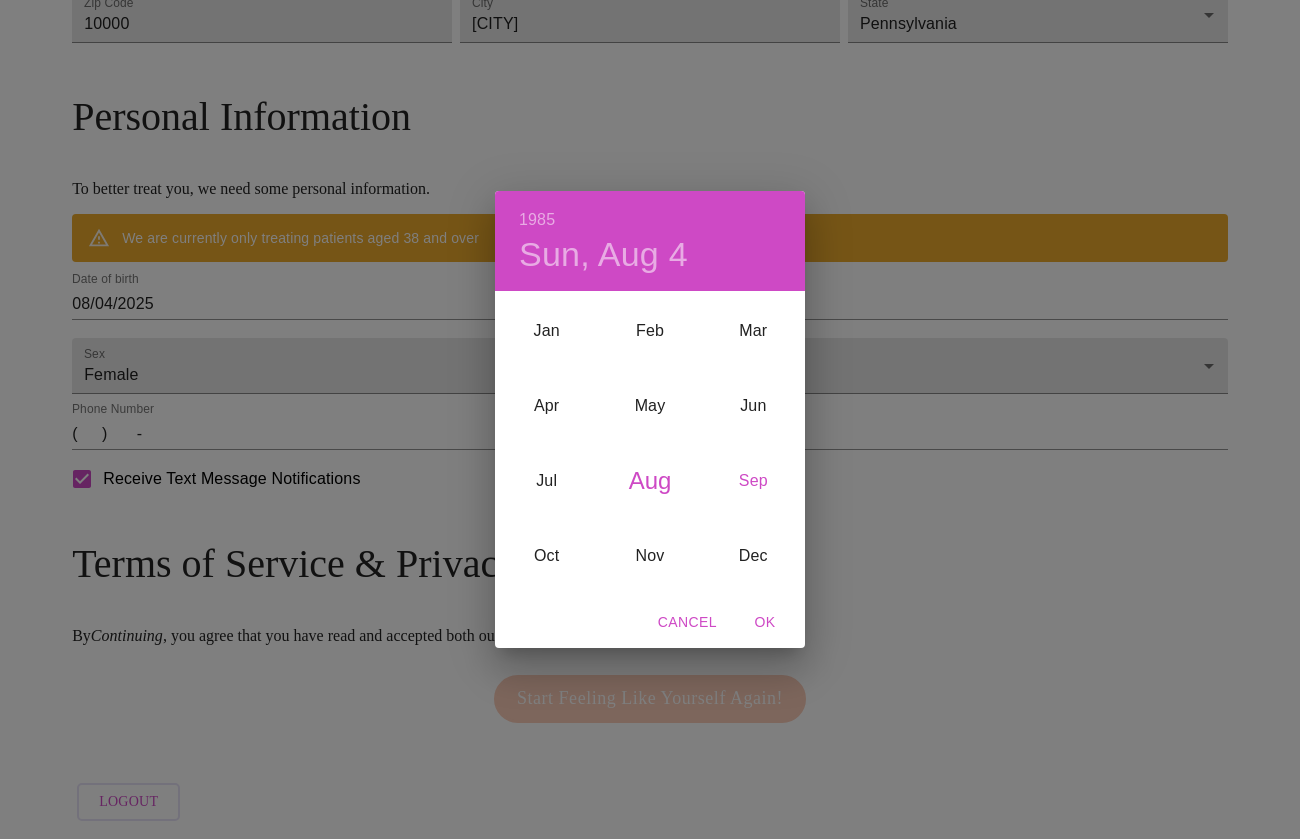 click on "Sep" at bounding box center [753, 480] 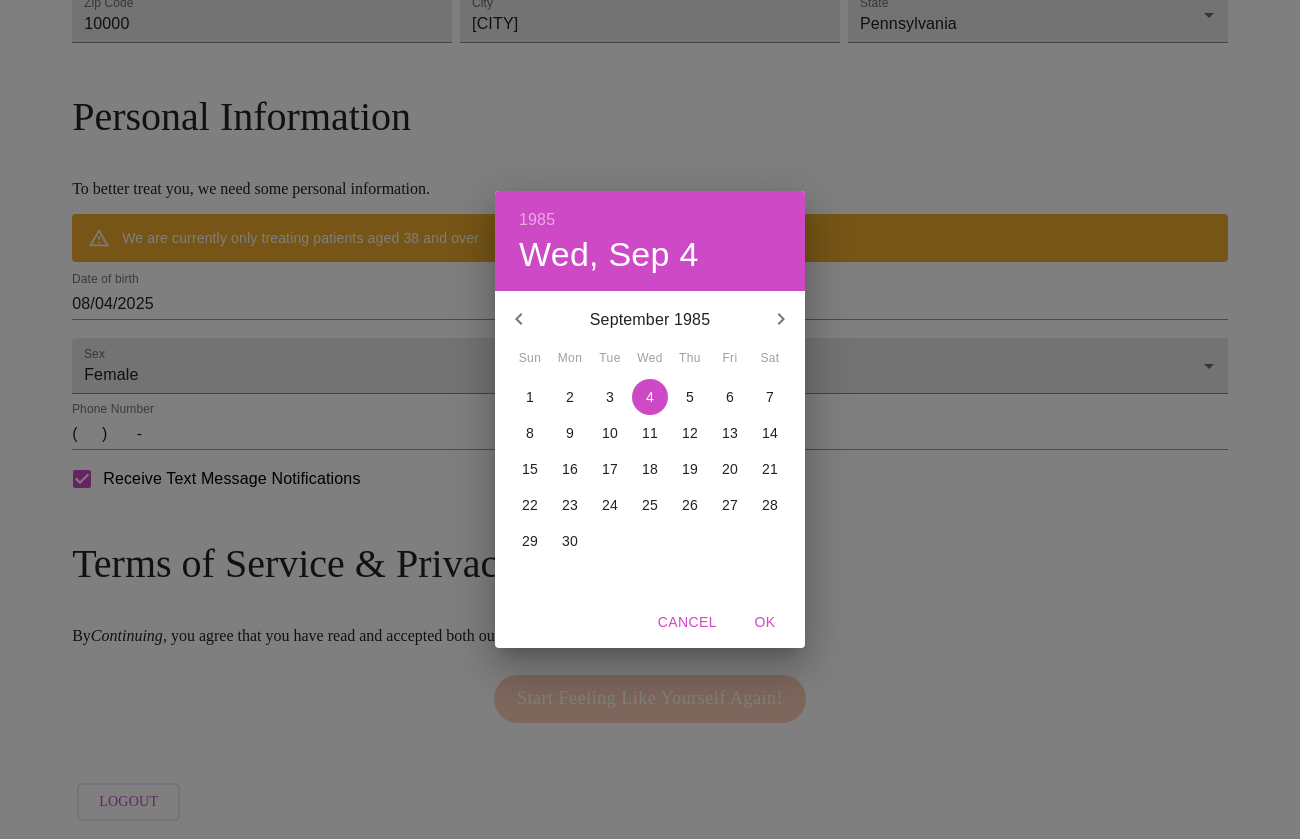 click on "11" at bounding box center [650, 433] 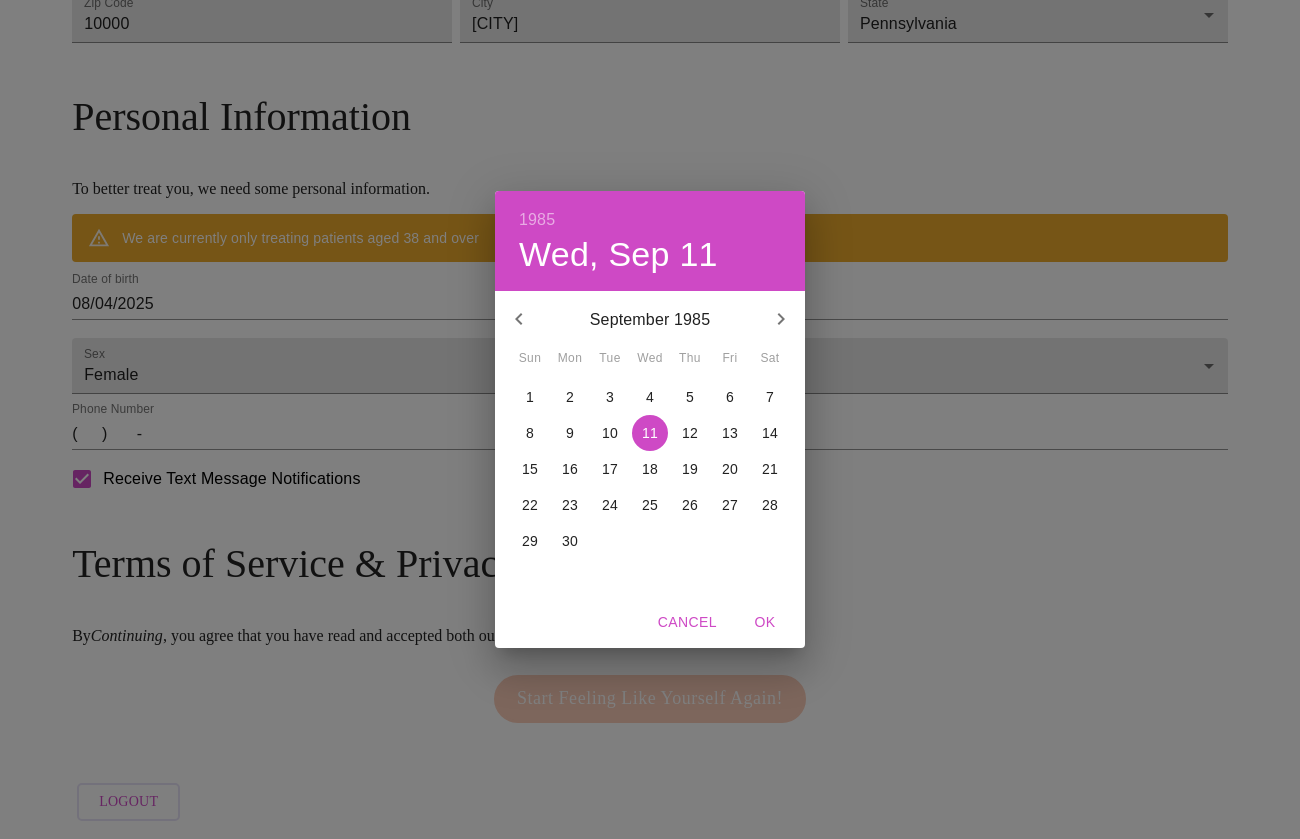 click on "OK" at bounding box center (765, 622) 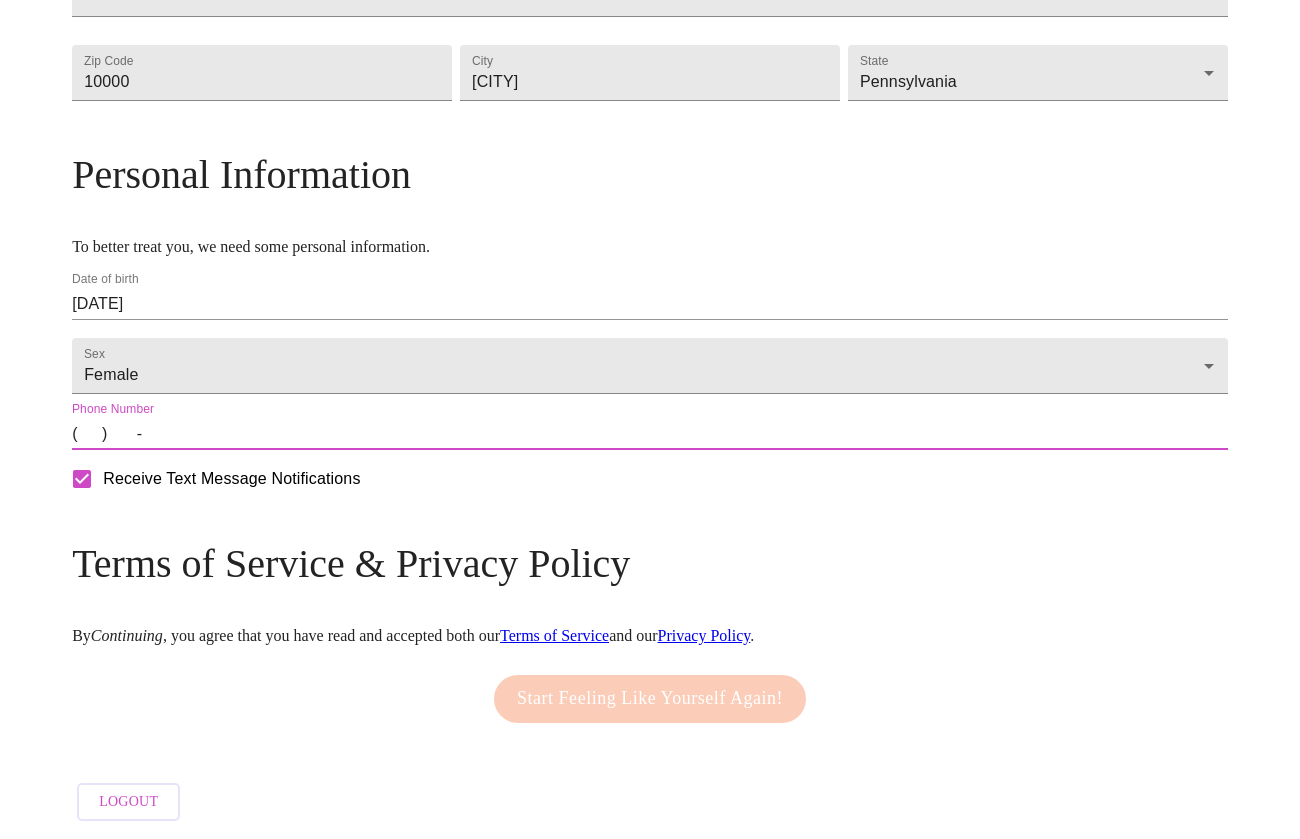 click on "(   )    -" at bounding box center [650, 434] 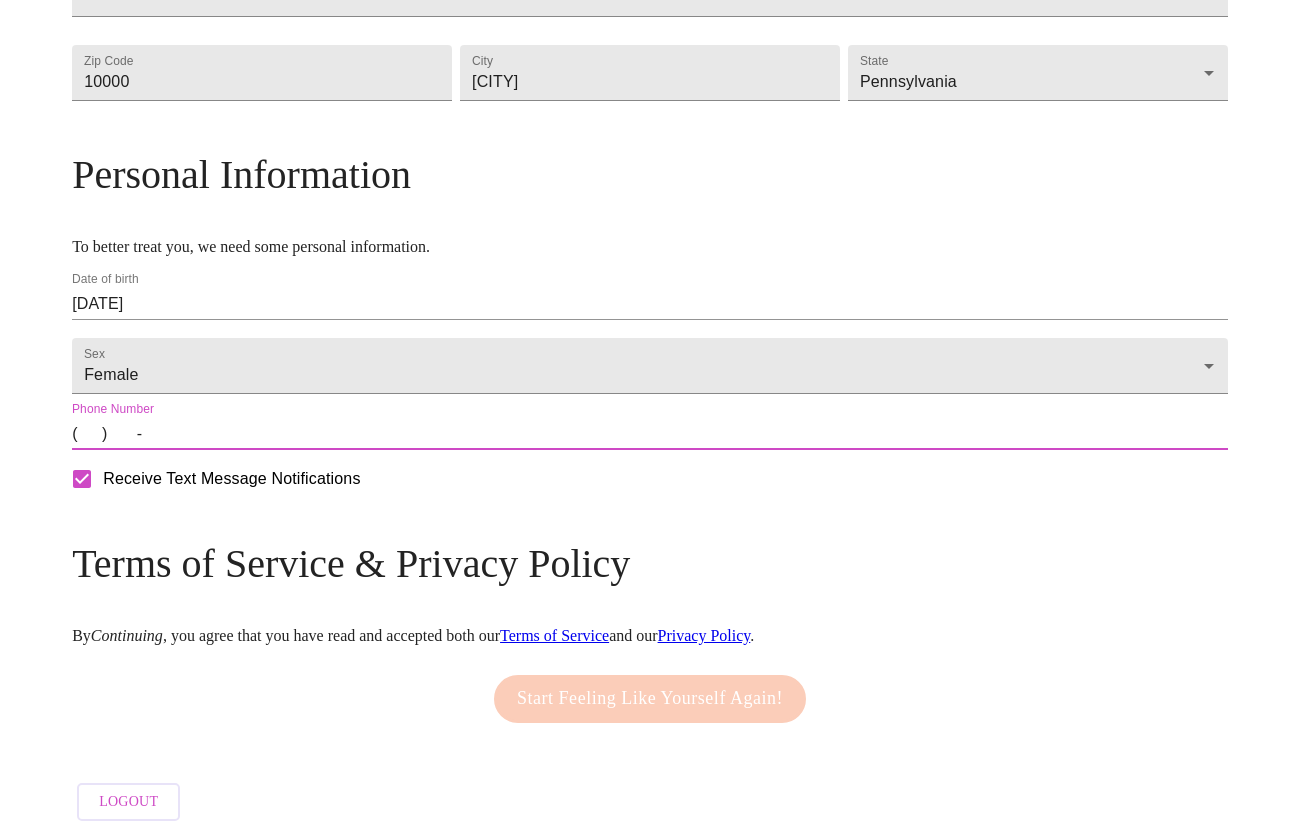 click on "(   )    -" at bounding box center [650, 434] 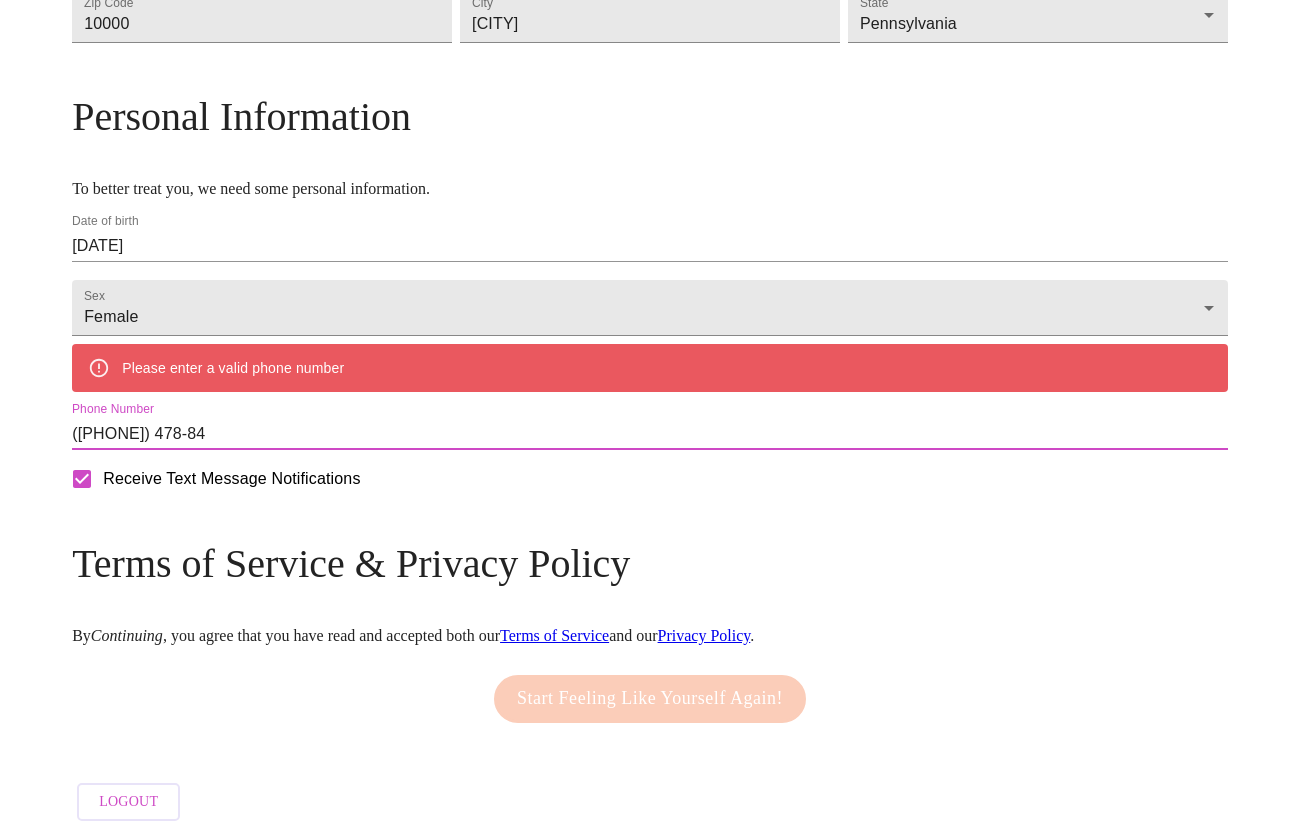 type on "([PHONE]) 478-8493" 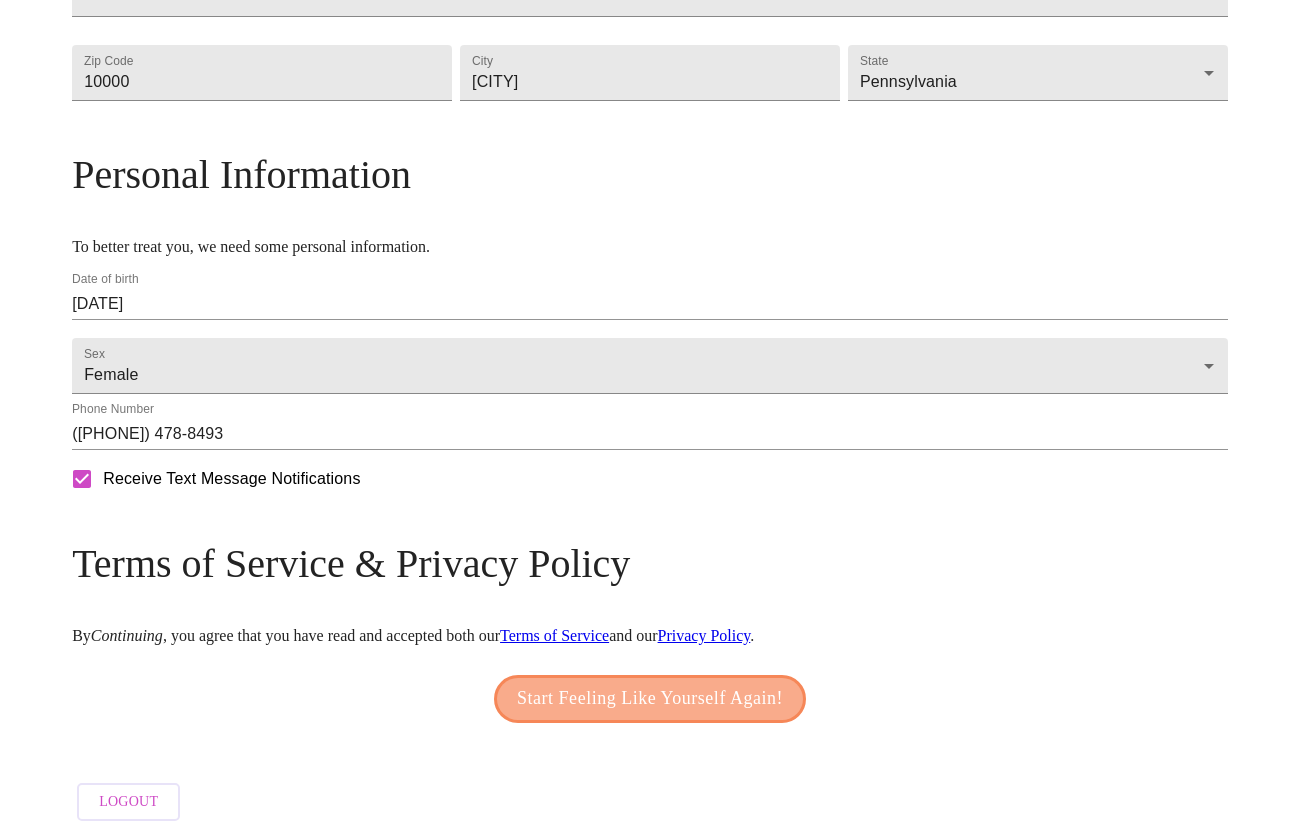 click on "Start Feeling Like Yourself Again!" at bounding box center (650, 699) 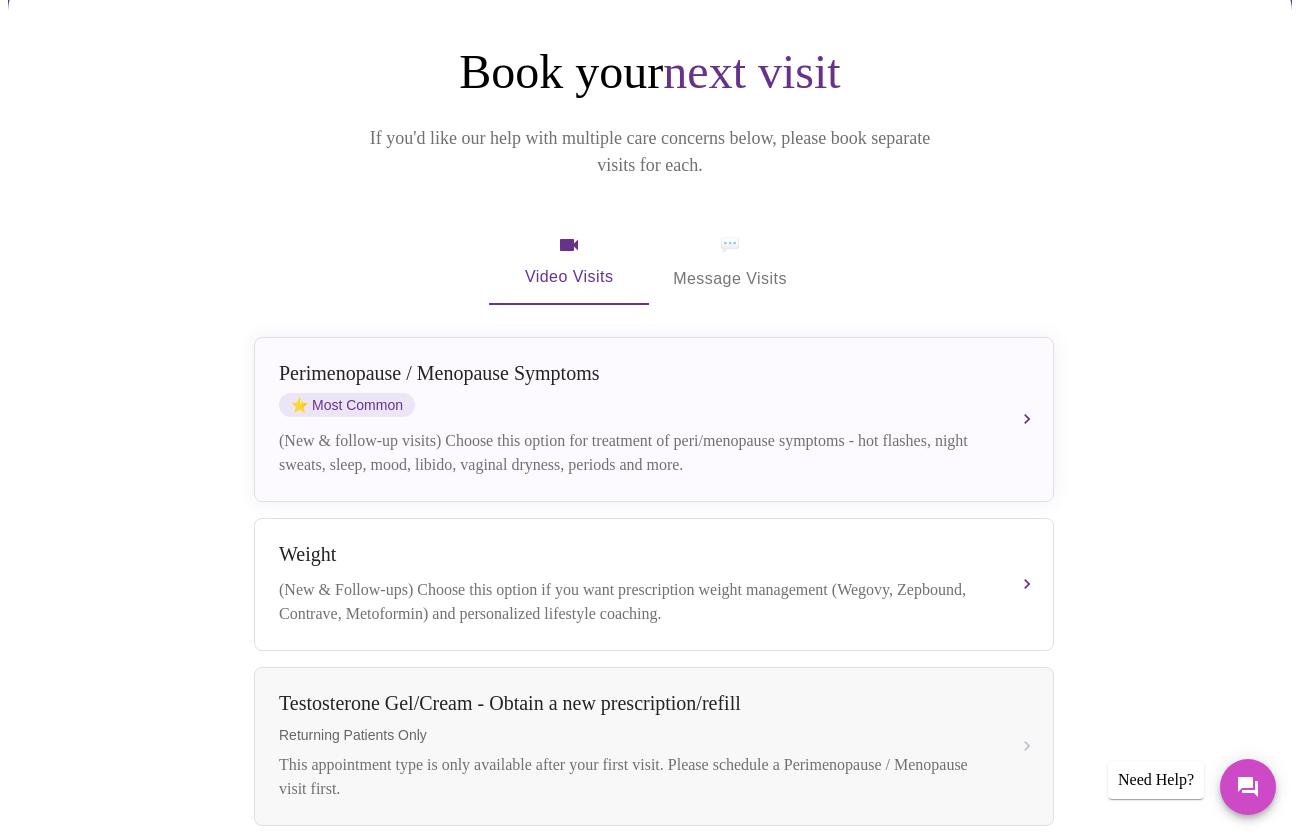 scroll, scrollTop: 187, scrollLeft: 0, axis: vertical 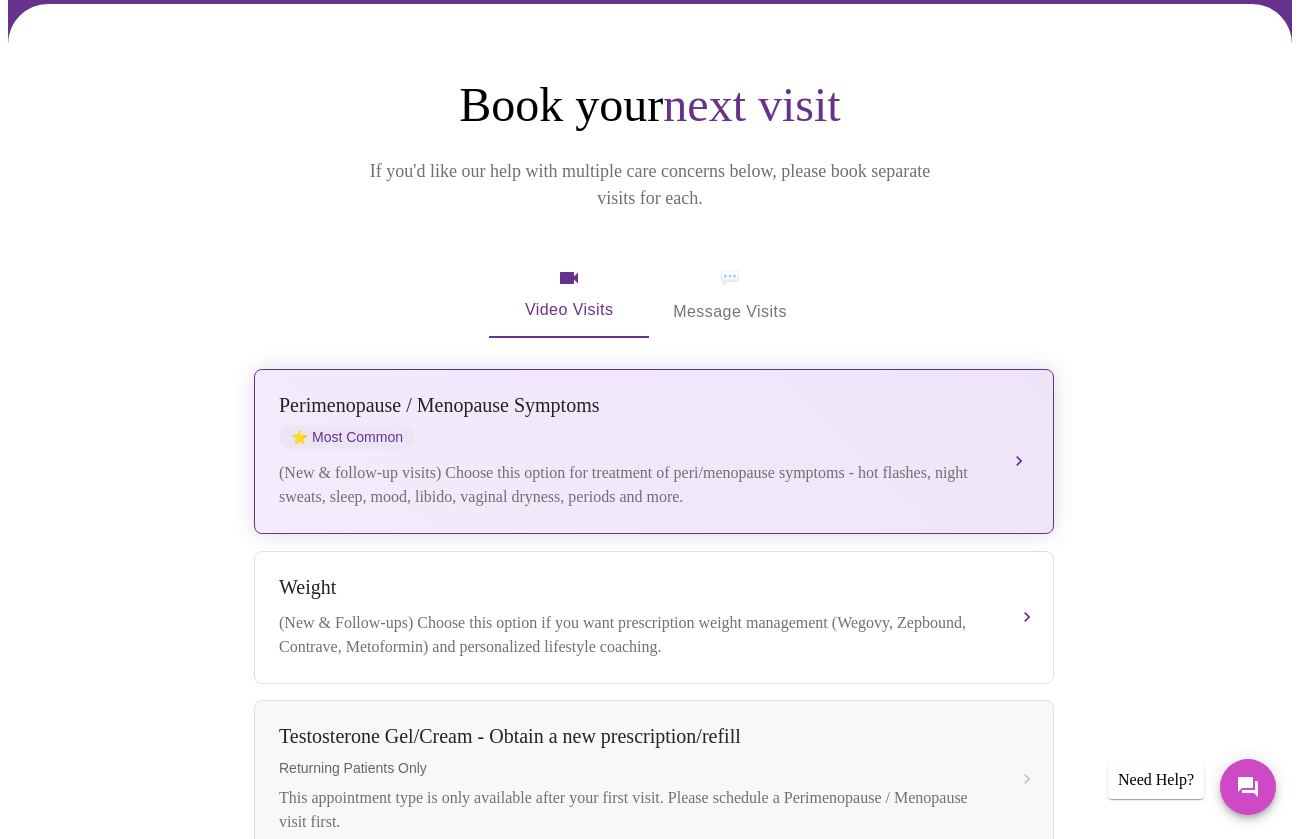 click on "Perimenopause / Menopause Symptoms  ⭐  Most Common (New & follow-up visits) Choose this option for treatment of peri/menopause symptoms - hot flashes, night sweats, sleep, mood, libido, vaginal dryness, periods and more." at bounding box center (654, 451) 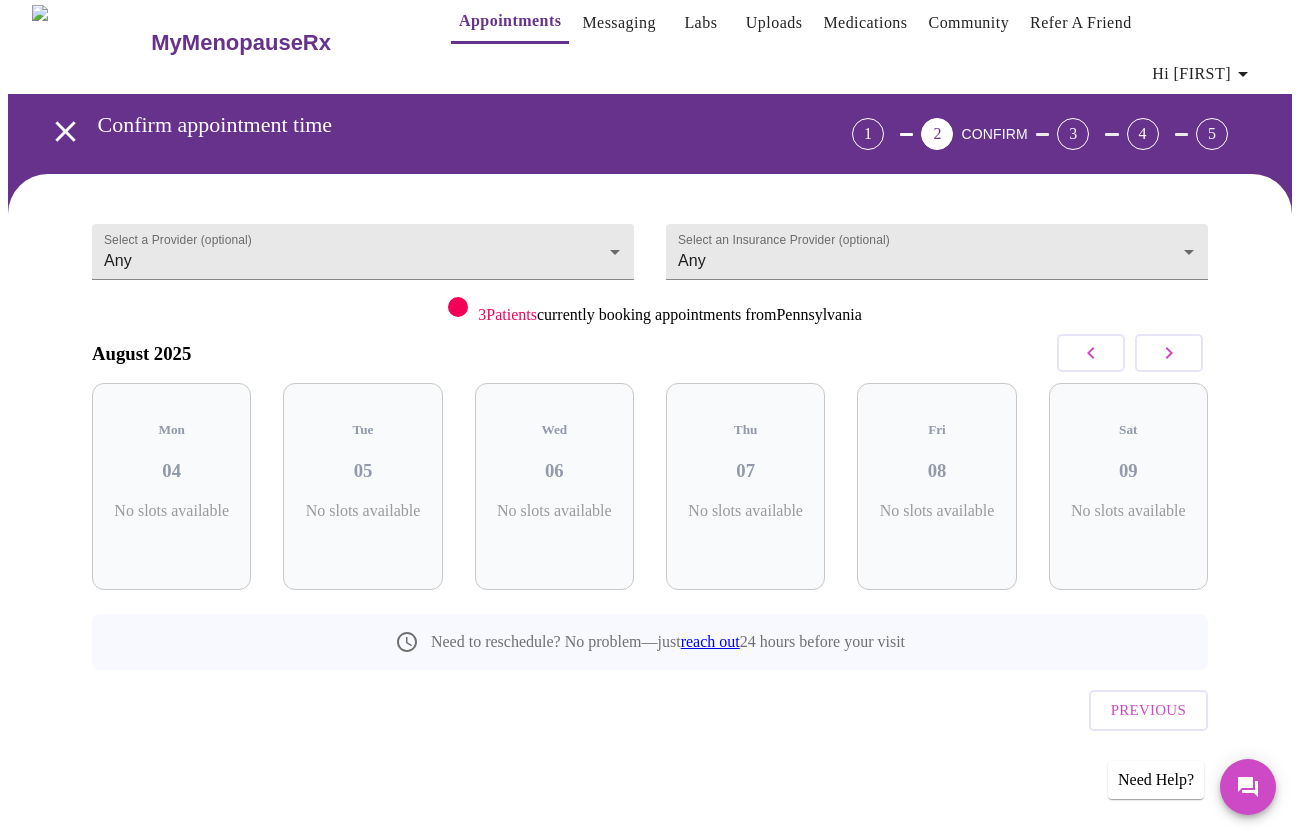 scroll, scrollTop: 0, scrollLeft: 0, axis: both 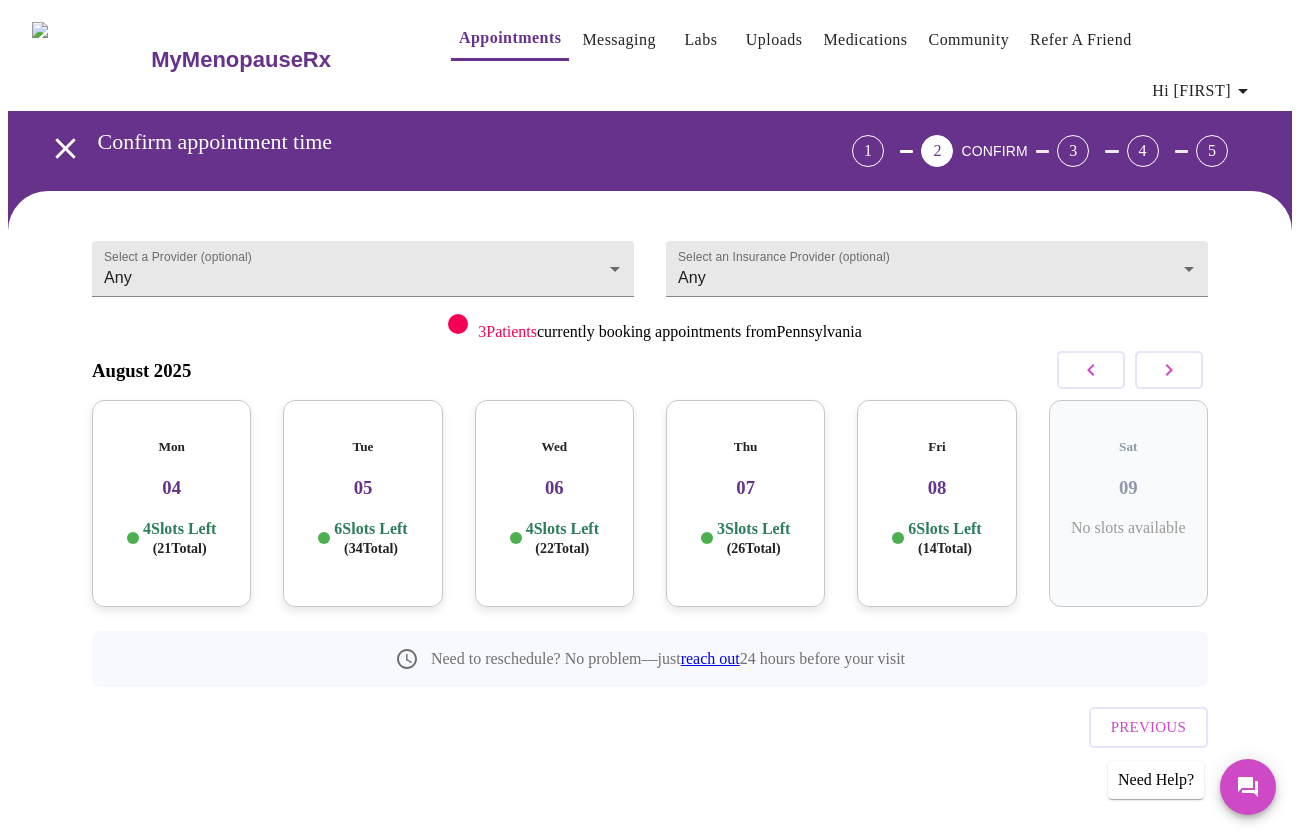 click on "Mon 04 4  Slots Left ( 21  Total)" at bounding box center (171, 503) 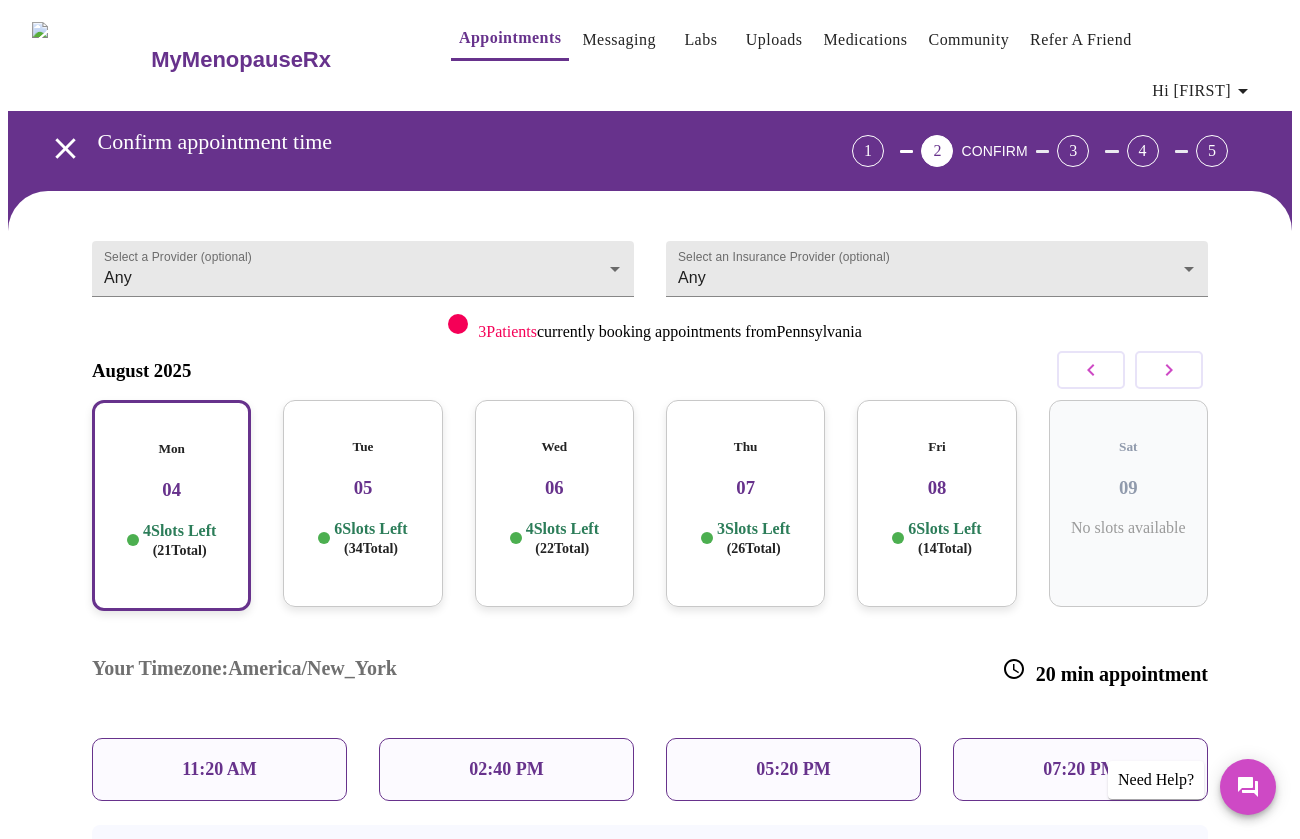 click on "05:20 PM" at bounding box center (793, 769) 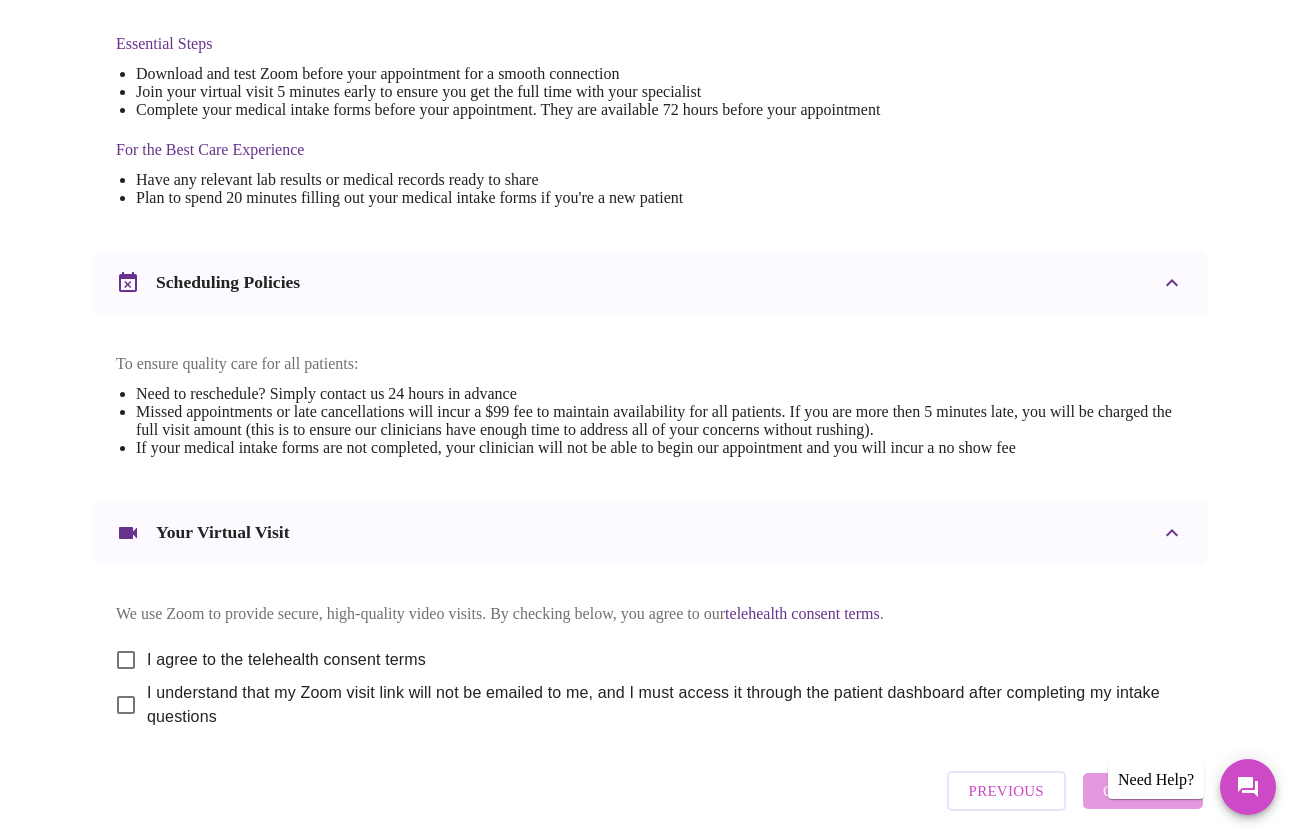 scroll, scrollTop: 545, scrollLeft: 0, axis: vertical 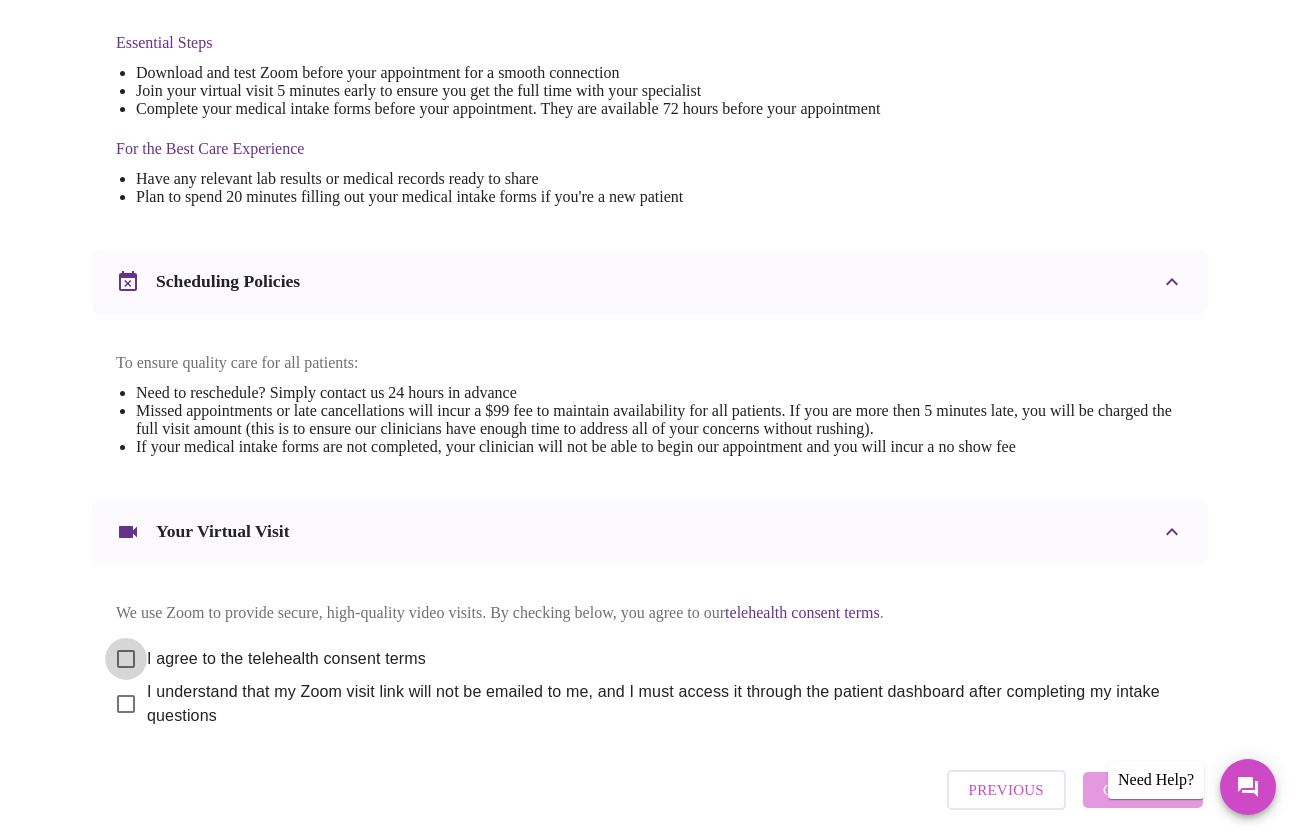 click on "I agree to the telehealth consent terms" at bounding box center (126, 659) 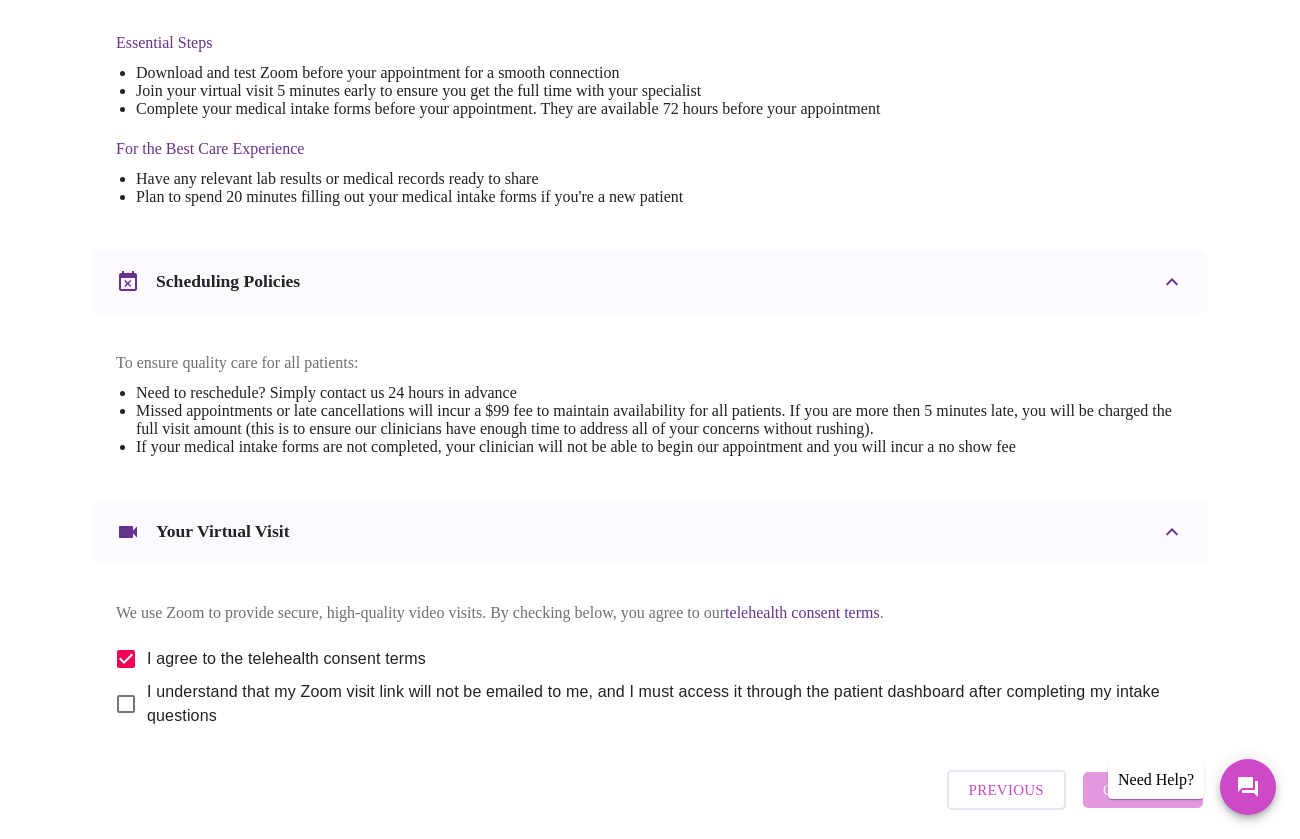 click on "I understand that my Zoom visit link will not be emailed to me, and I must access it through the patient dashboard after completing my intake questions" at bounding box center (126, 704) 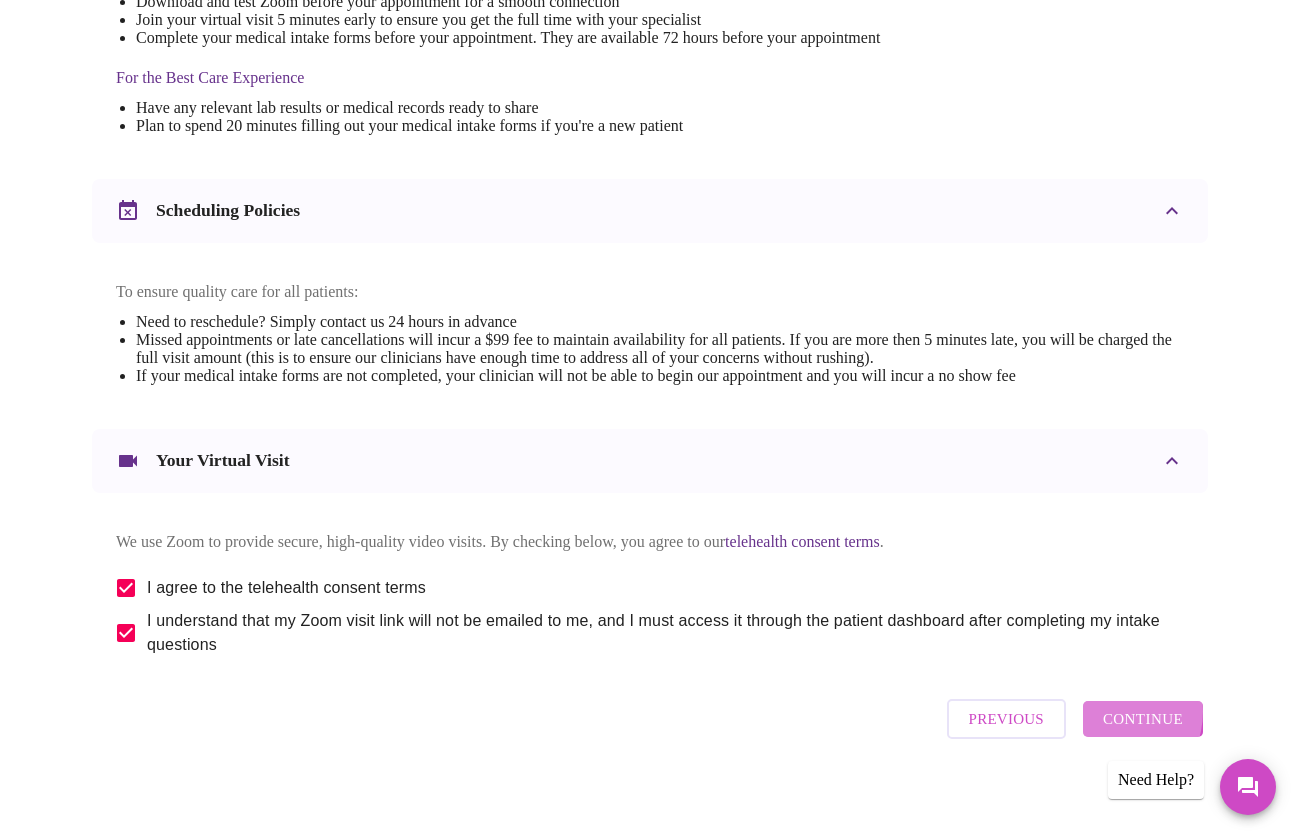 click on "Continue" at bounding box center [1143, 719] 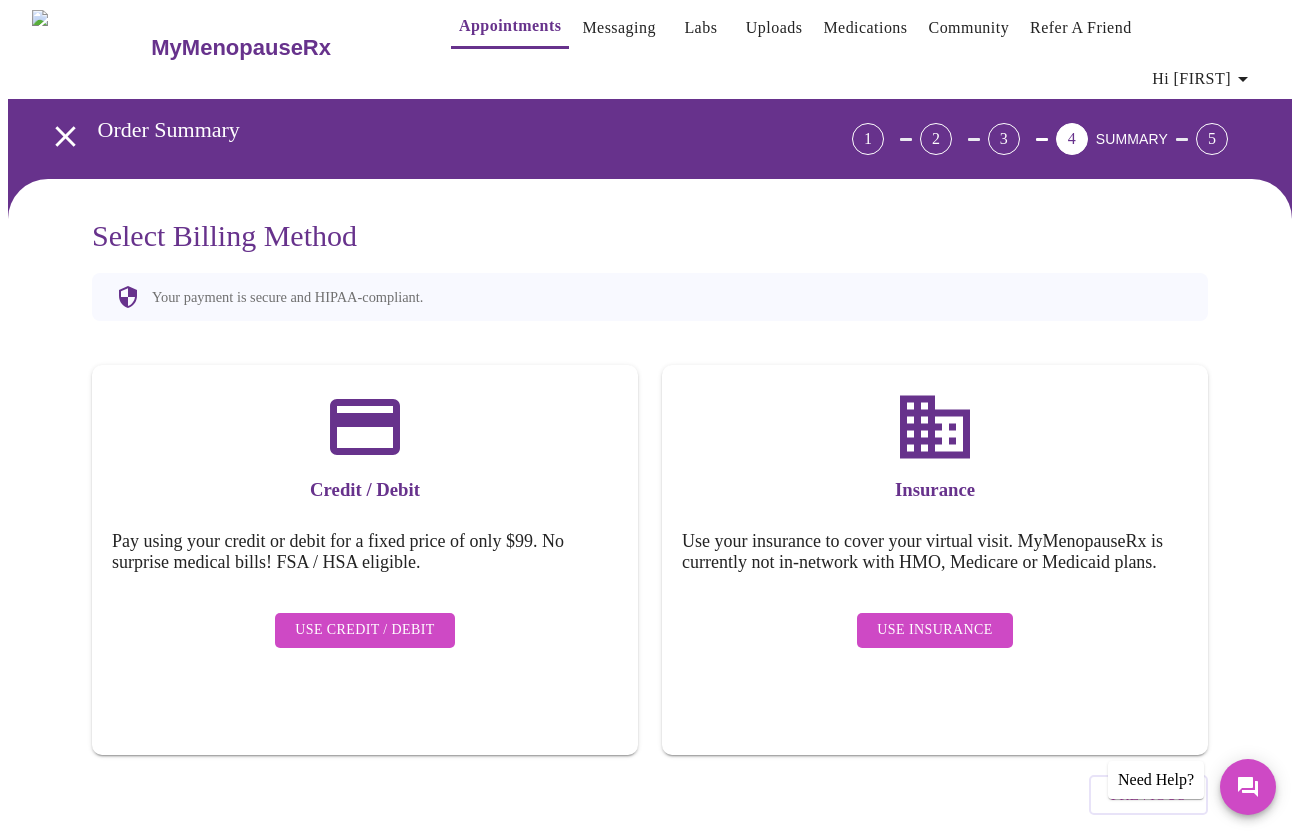 click on "Use Insurance" at bounding box center [934, 630] 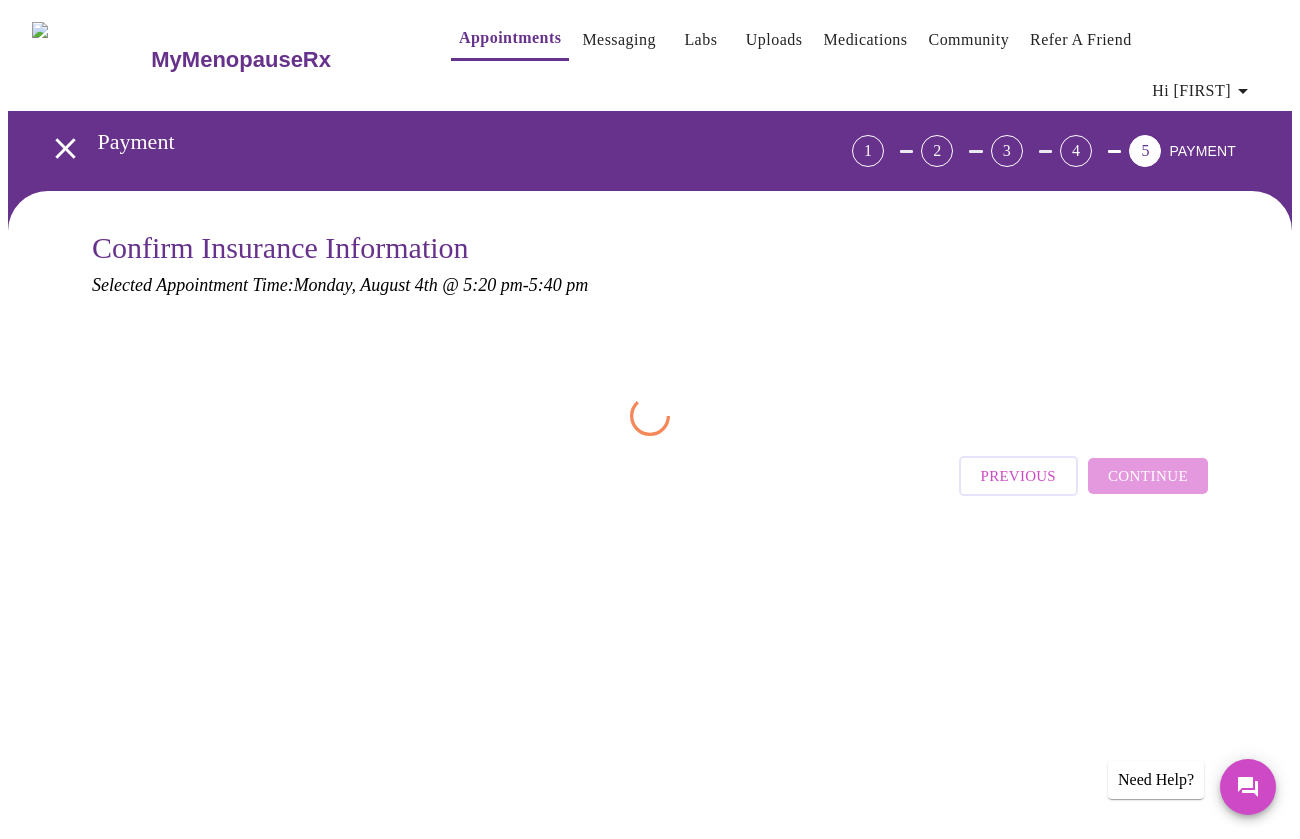 scroll, scrollTop: 0, scrollLeft: 0, axis: both 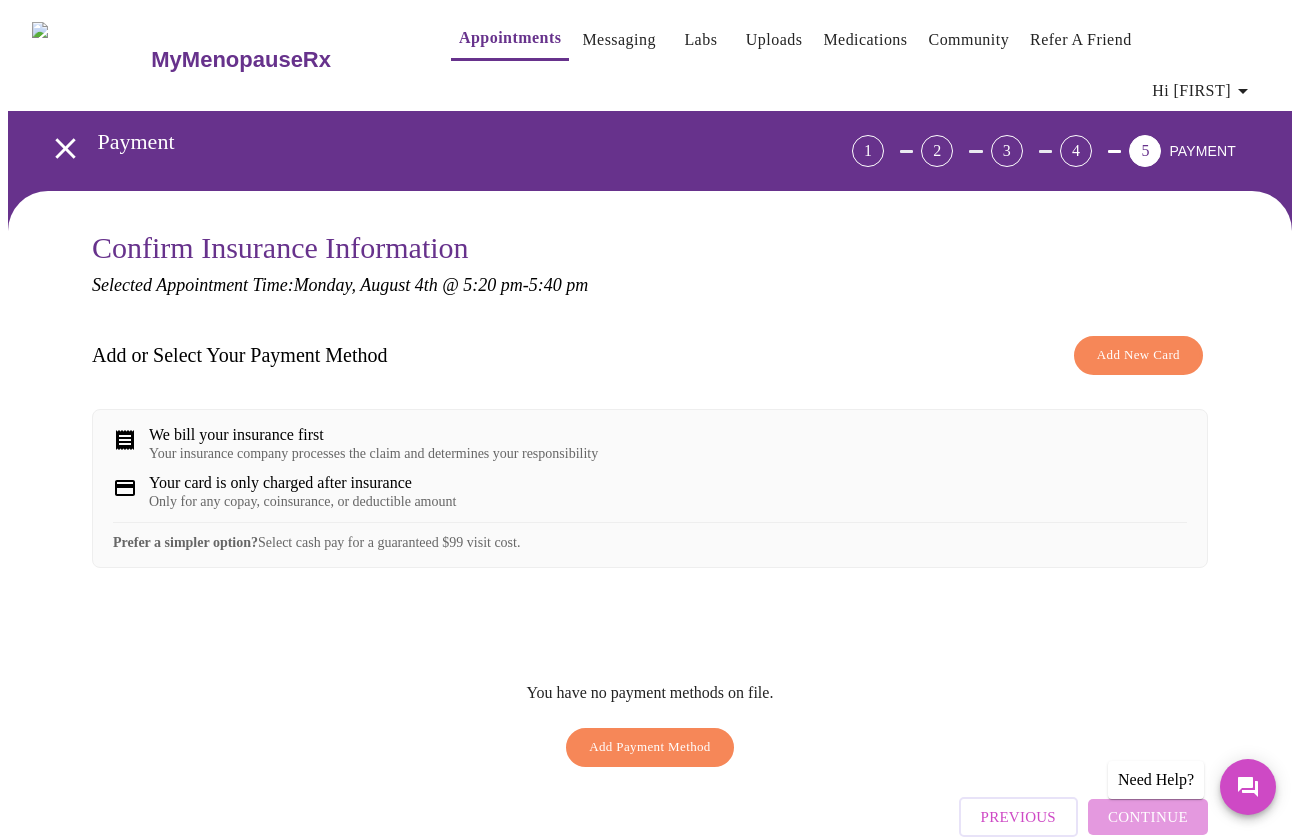 click on "Add New Card" at bounding box center [1138, 355] 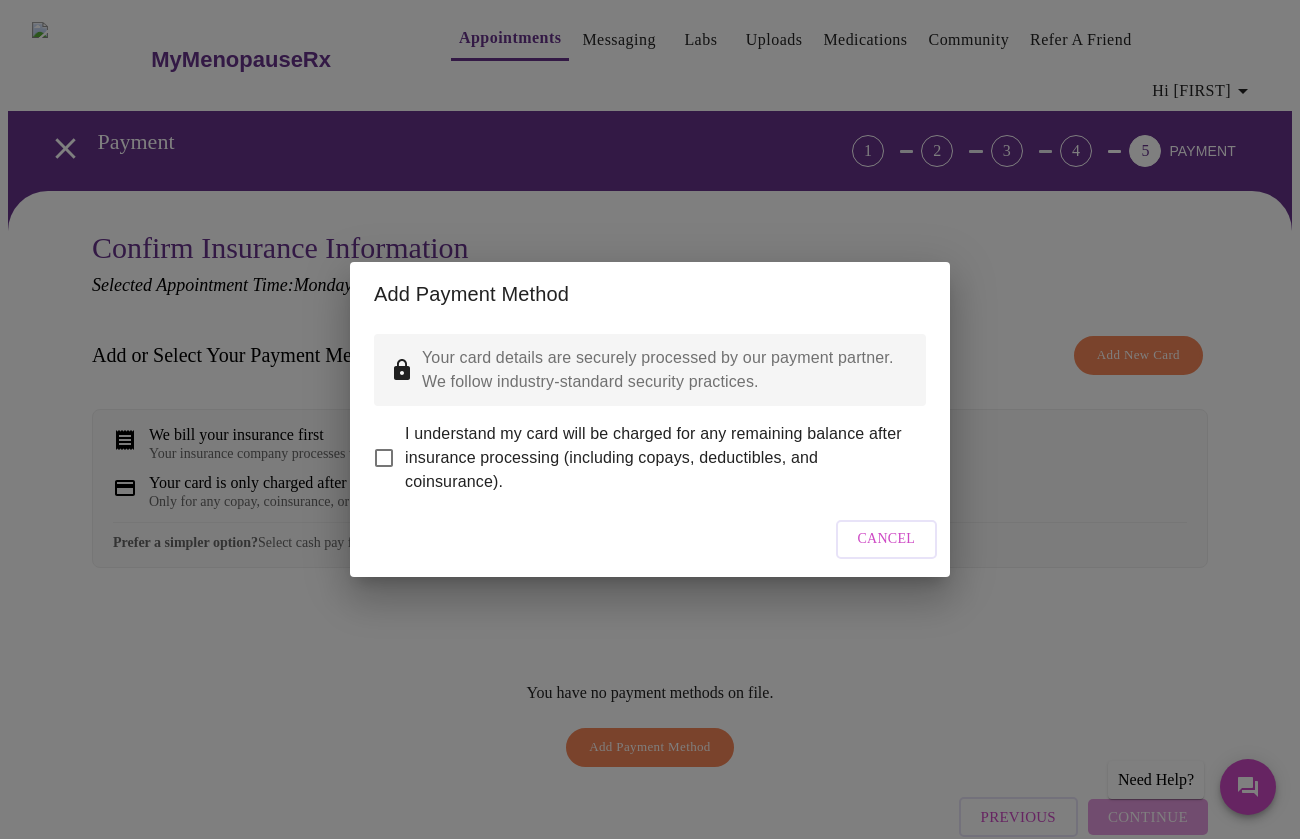 click on "I understand my card will be charged for any remaining balance after insurance processing (including copays, deductibles, and coinsurance)." at bounding box center (384, 458) 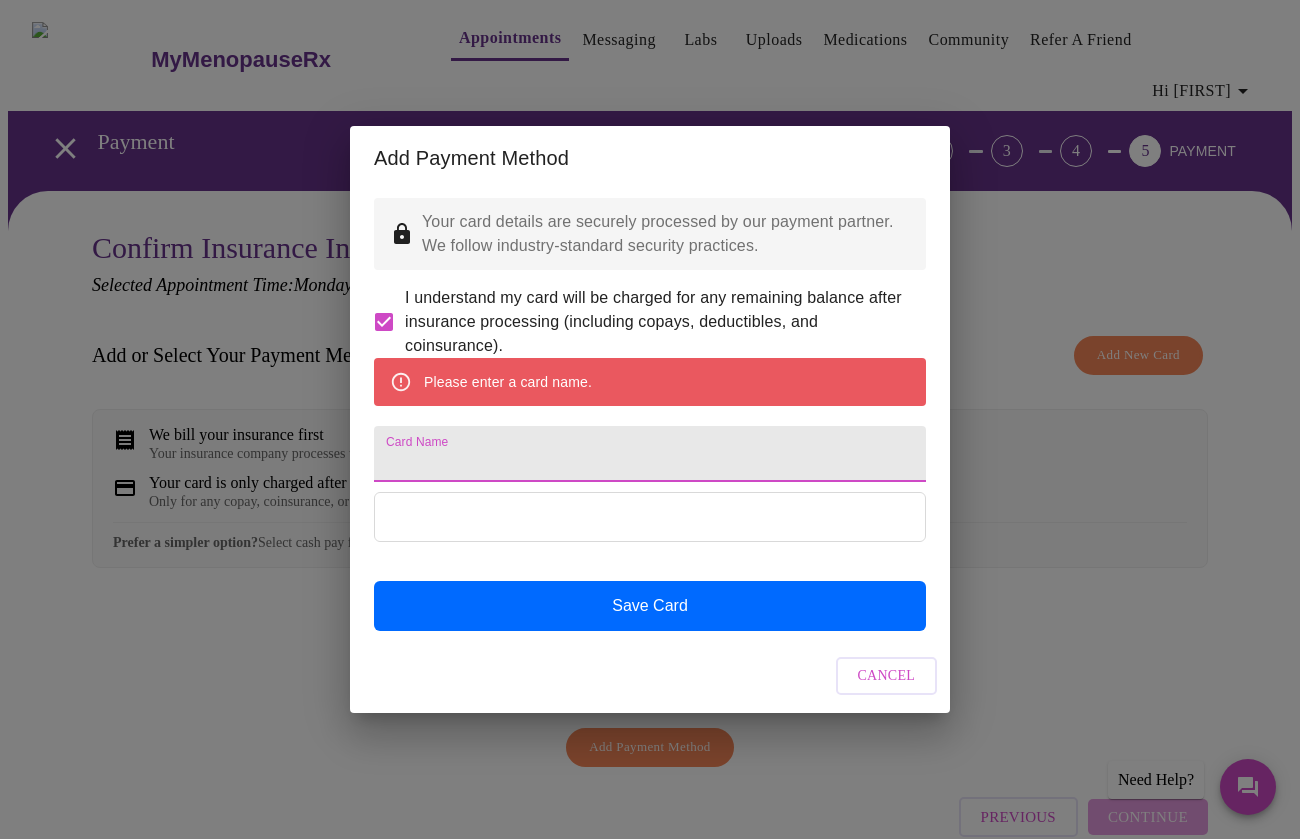 click on "Card Name" at bounding box center [650, 454] 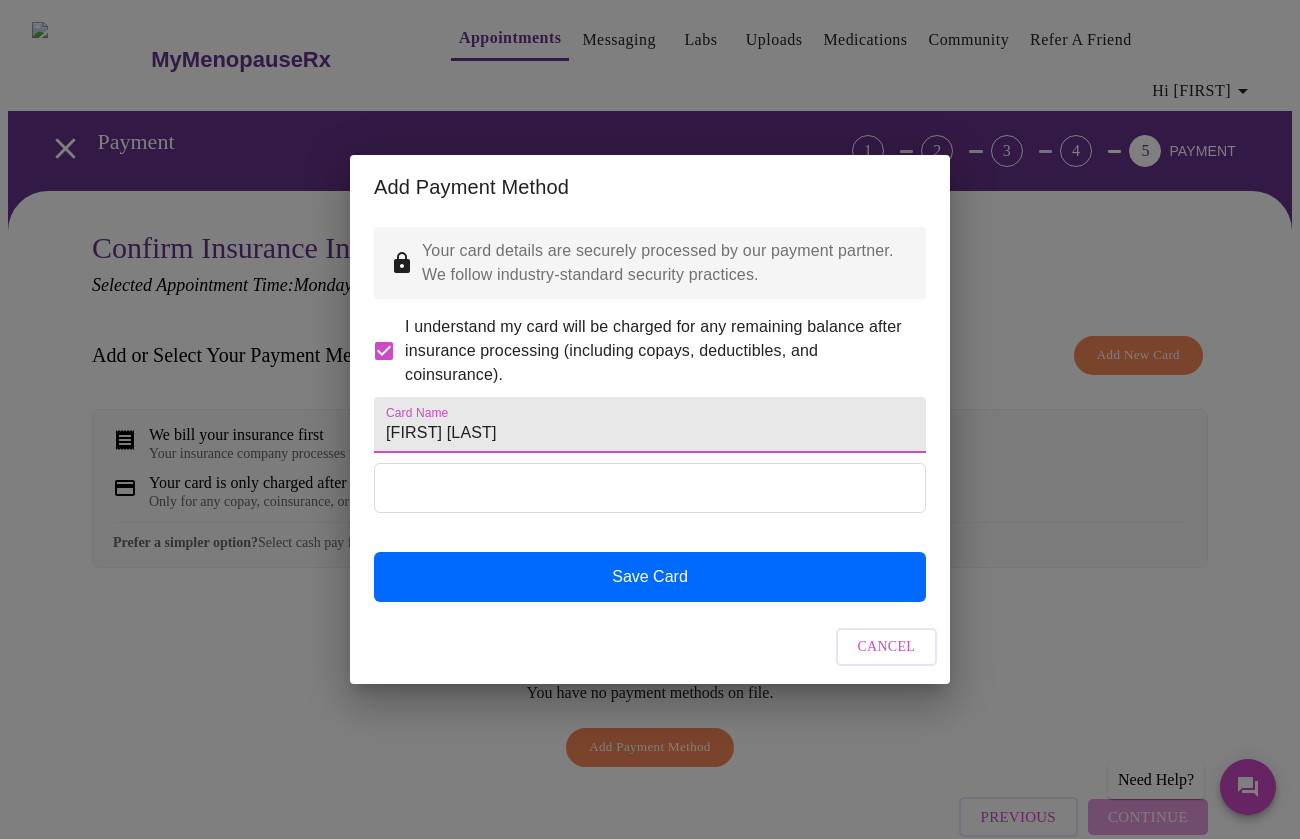 type on "[FIRST] [LAST]" 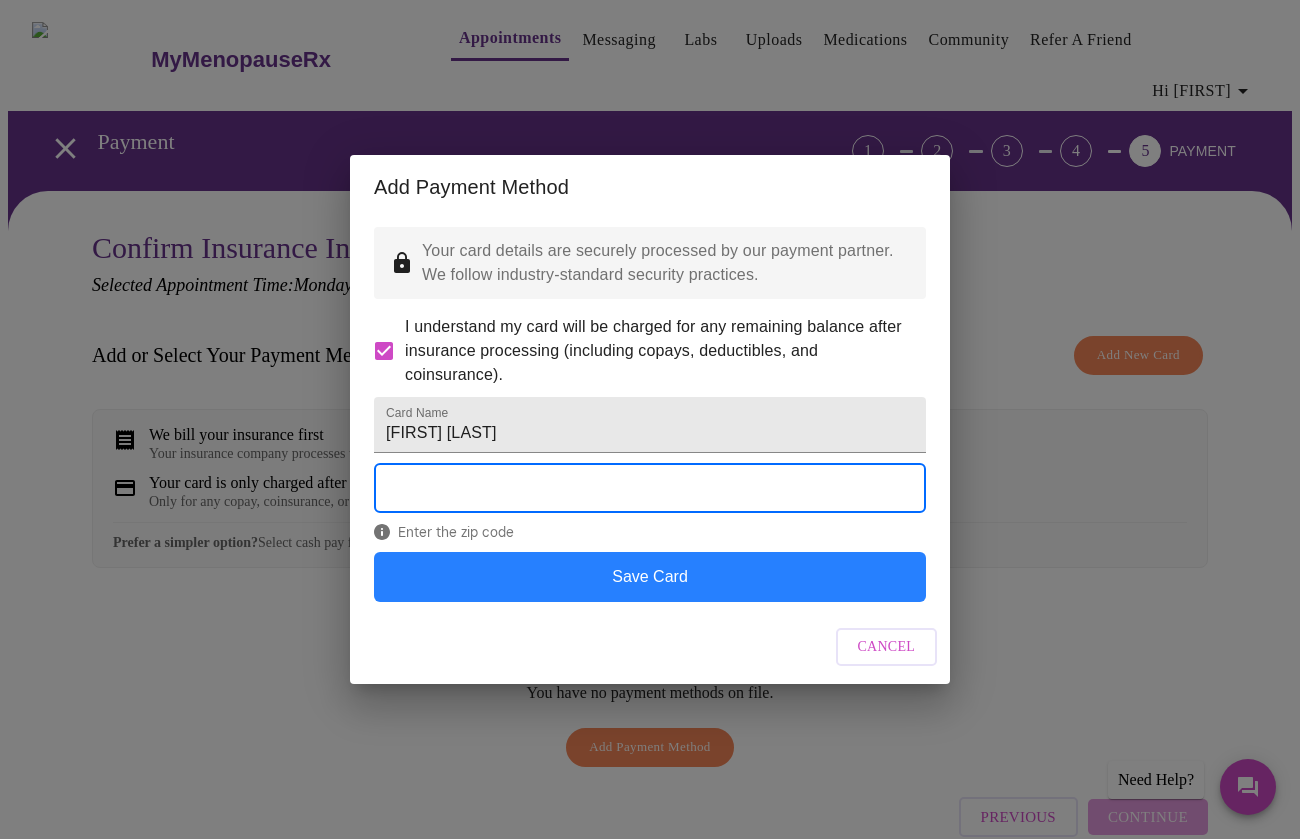 click on "Save Card" at bounding box center [650, 577] 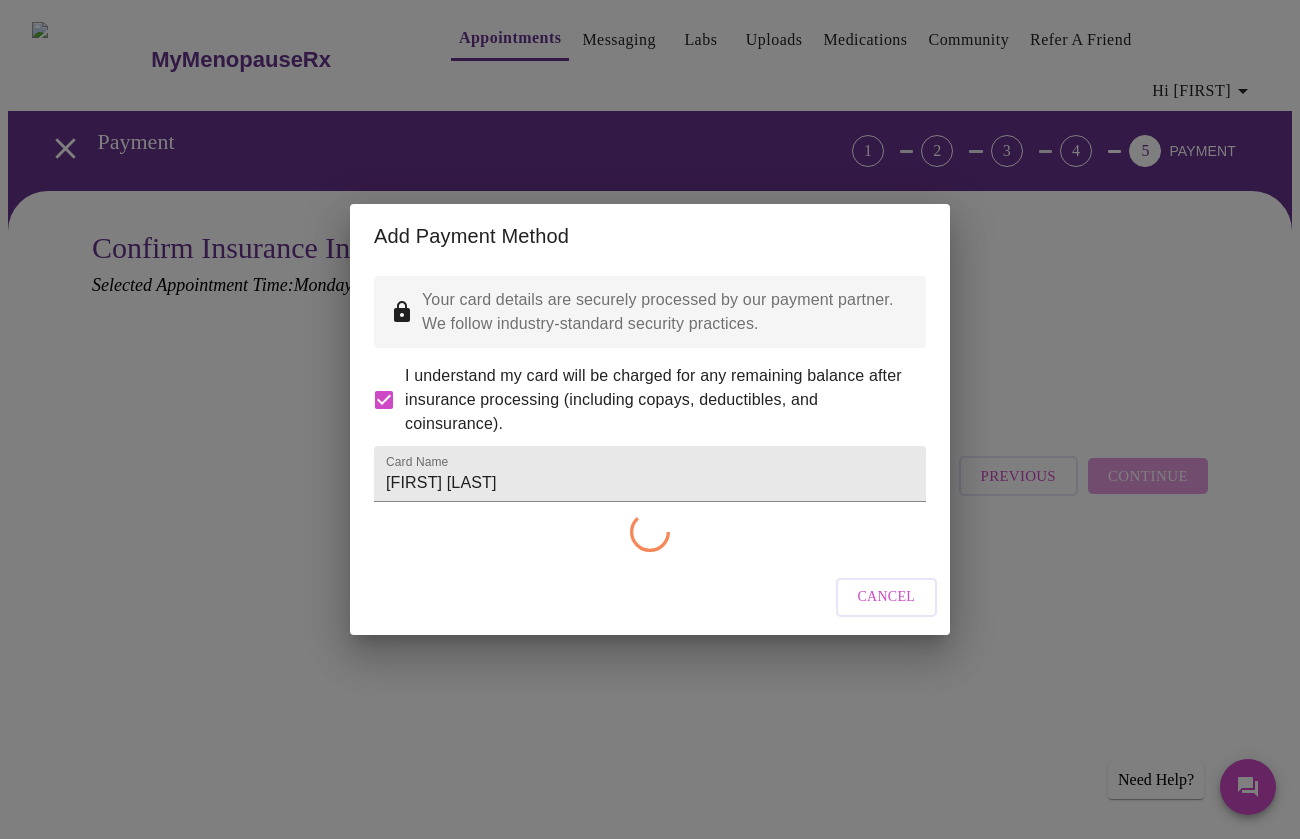 checkbox on "false" 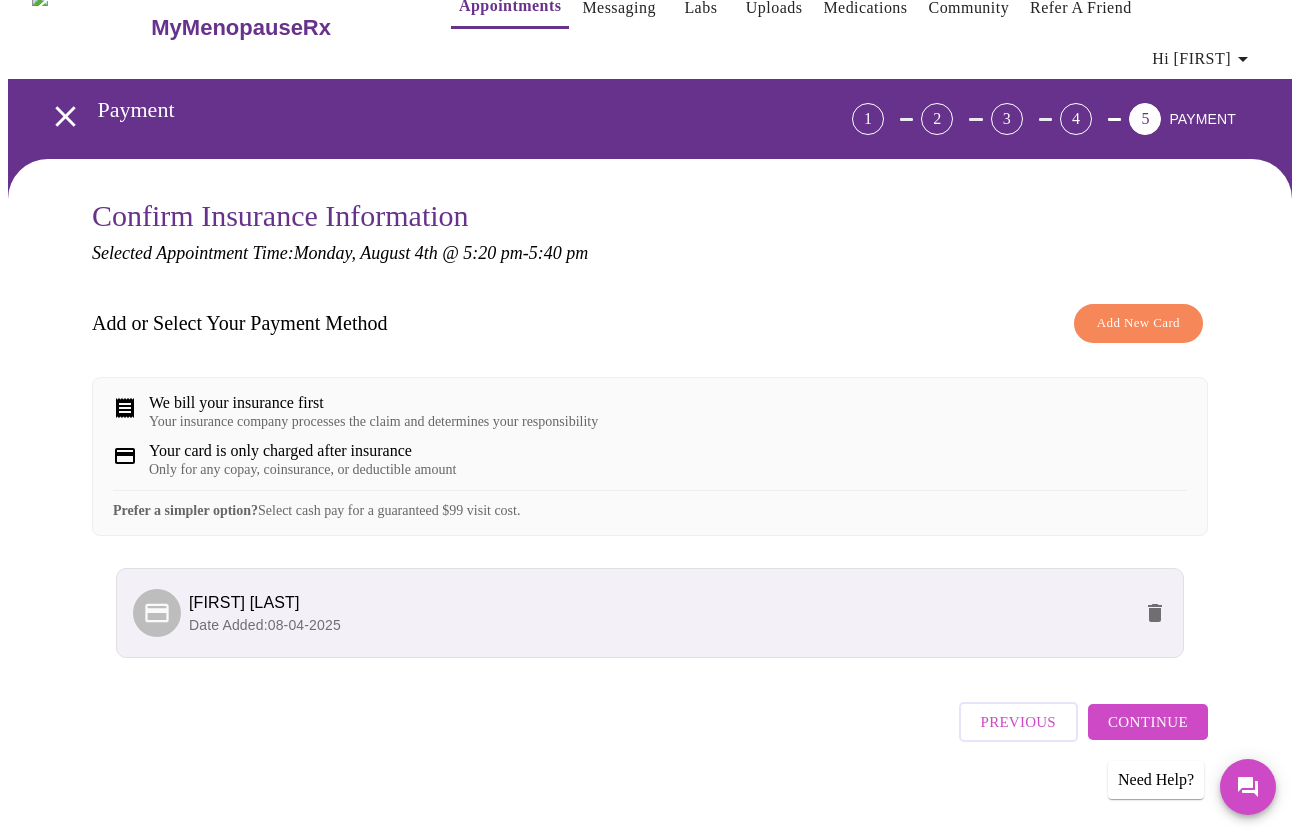 scroll, scrollTop: 31, scrollLeft: 0, axis: vertical 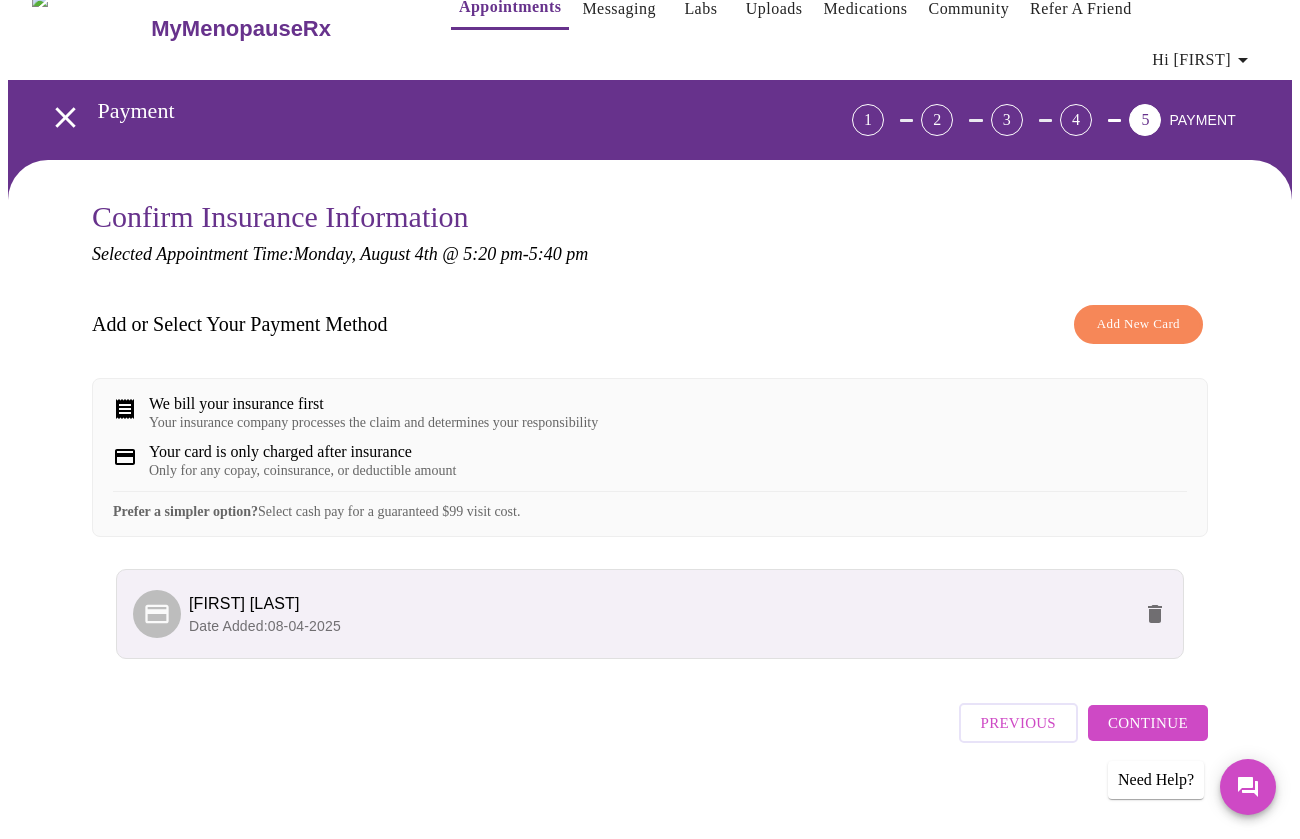click on "Continue" at bounding box center [1148, 723] 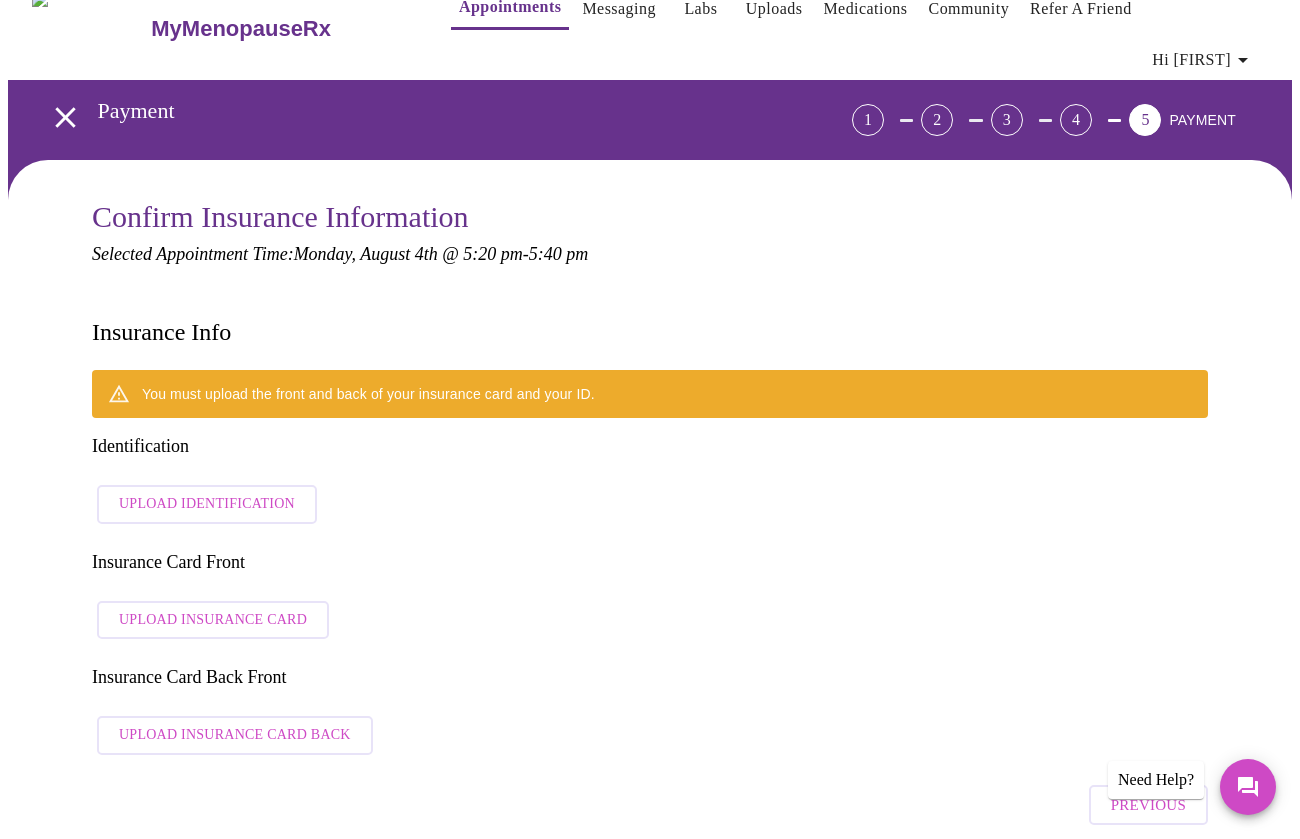 click on "Upload Identification" at bounding box center [207, 504] 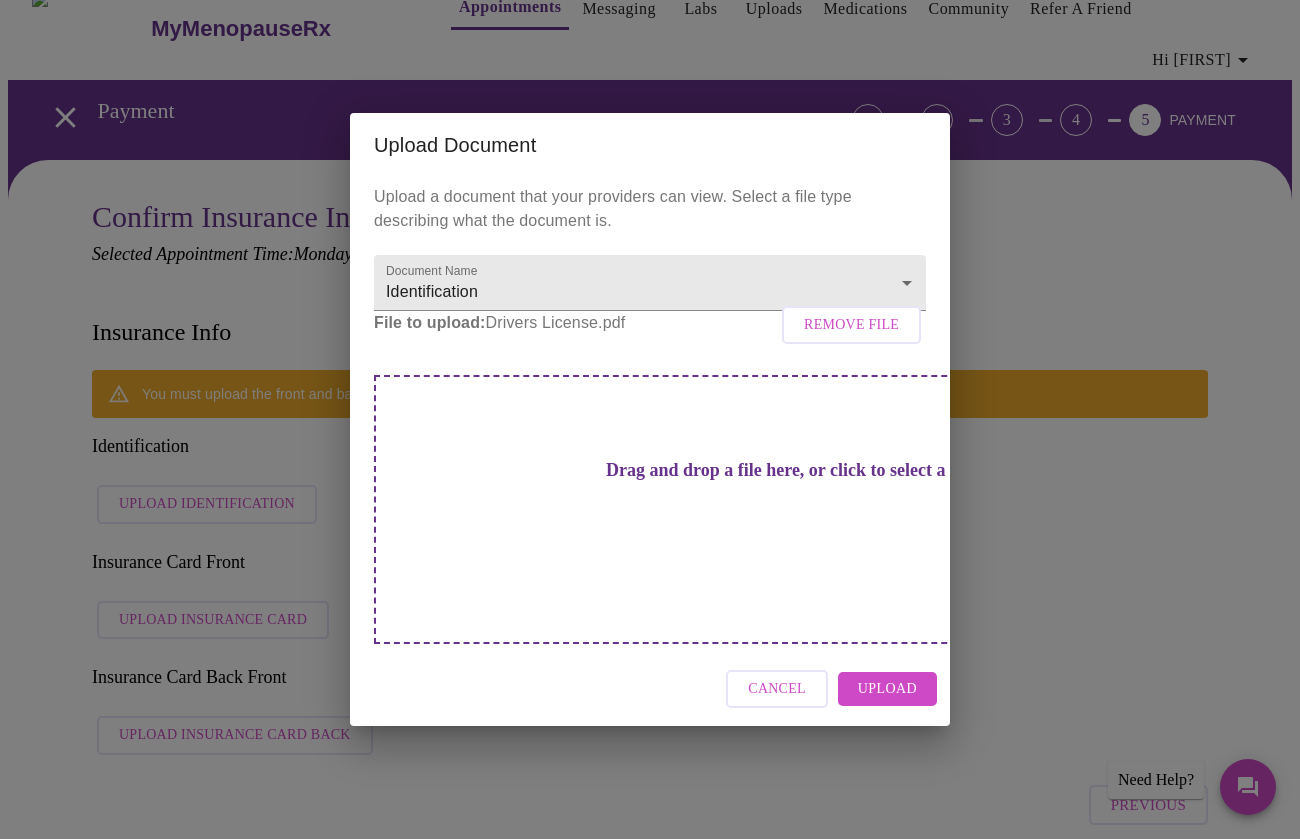 click on "Upload" at bounding box center (887, 689) 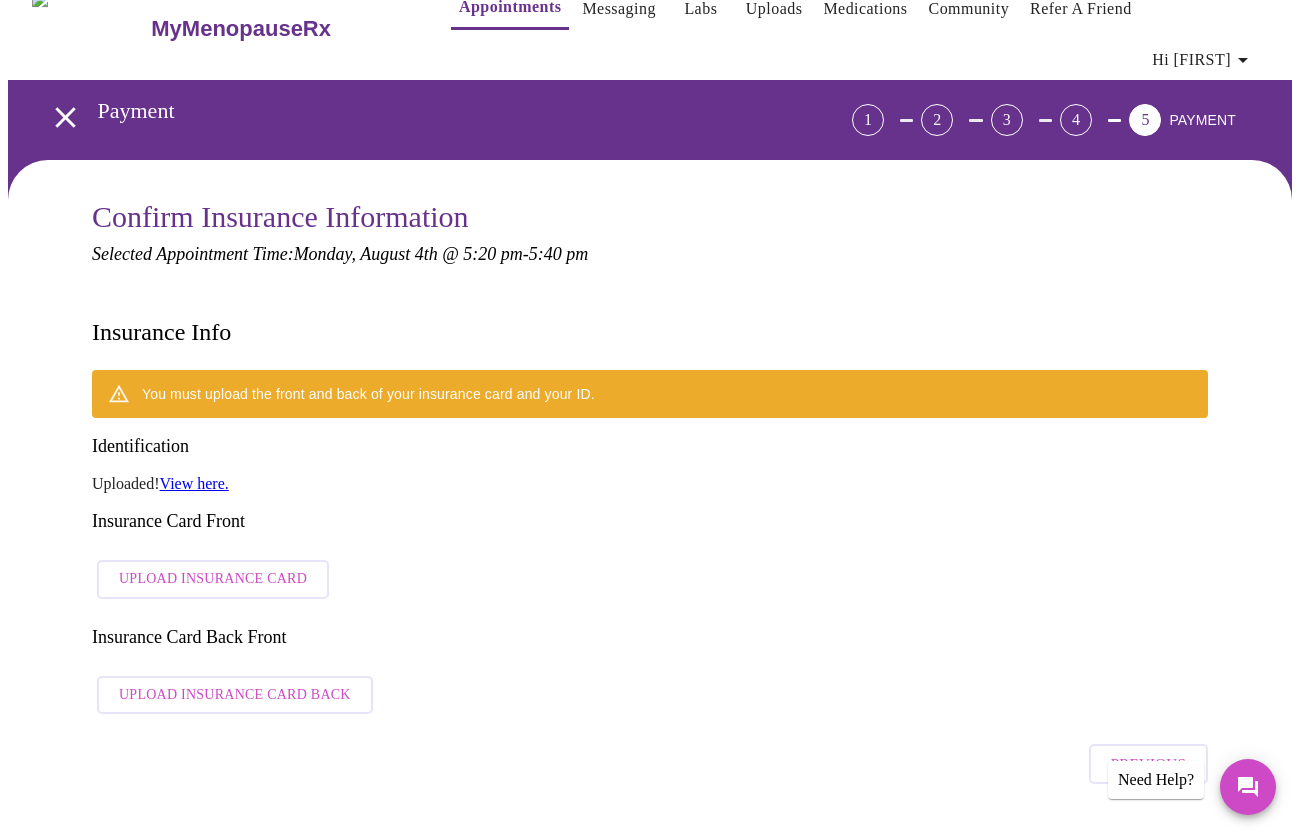click on "You must upload the front and back of your insurance card and your ID." at bounding box center [650, 394] 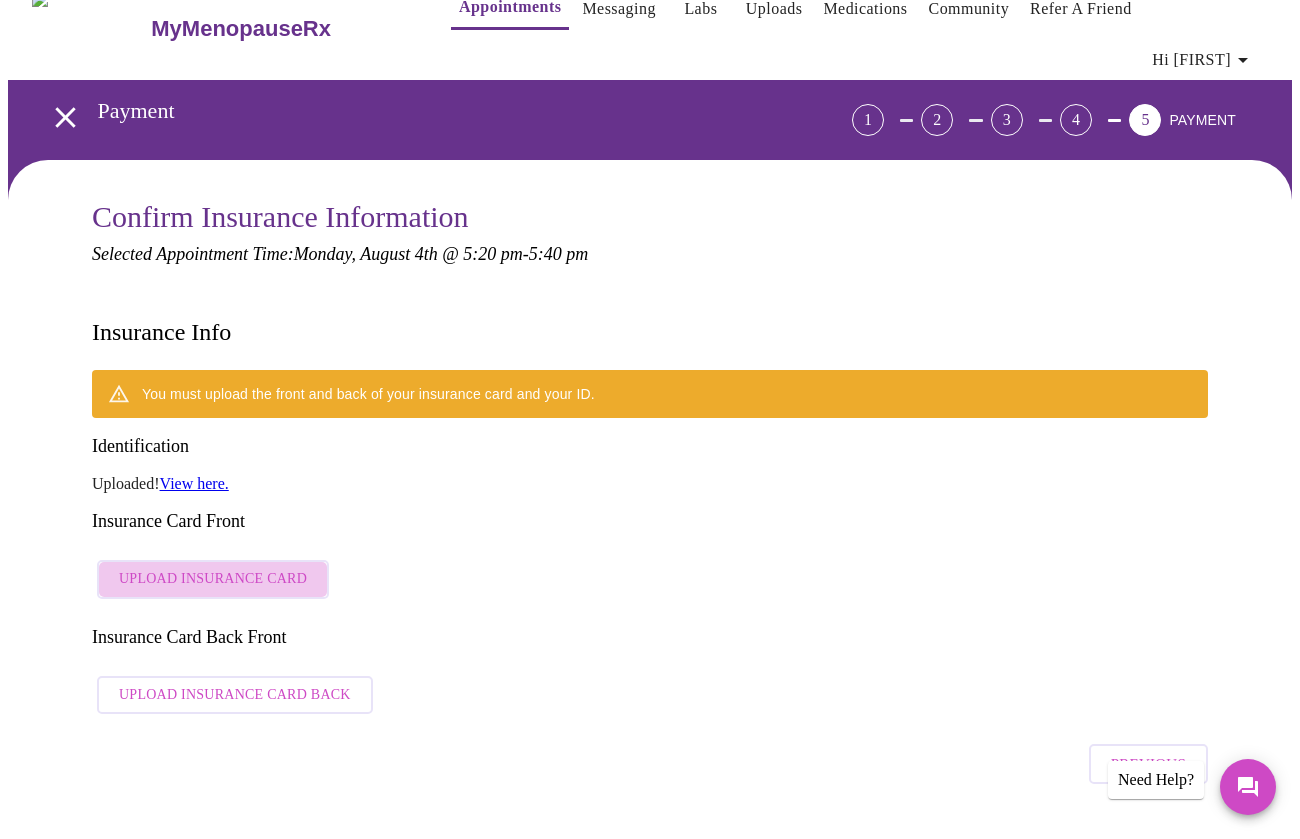 click on "Upload Insurance Card" at bounding box center (213, 579) 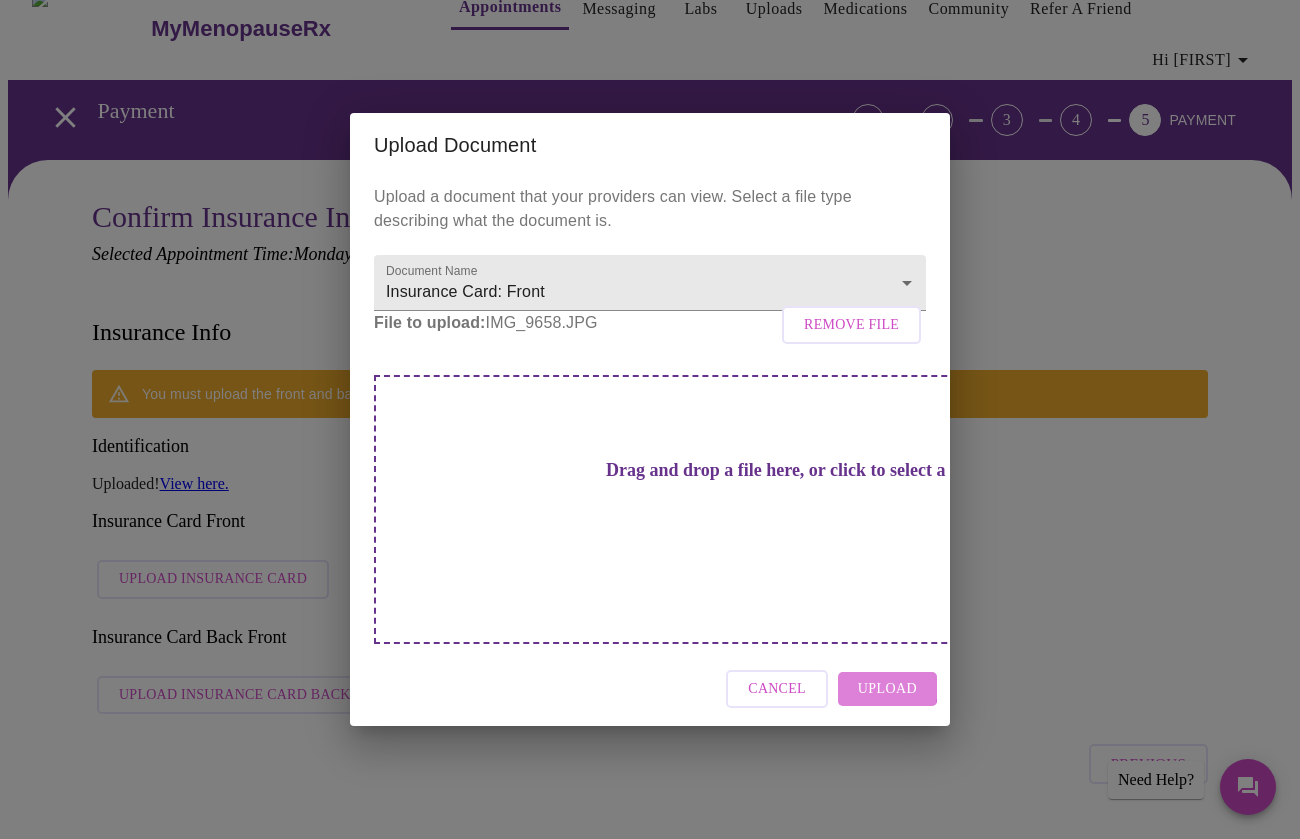 click on "Upload" at bounding box center [887, 689] 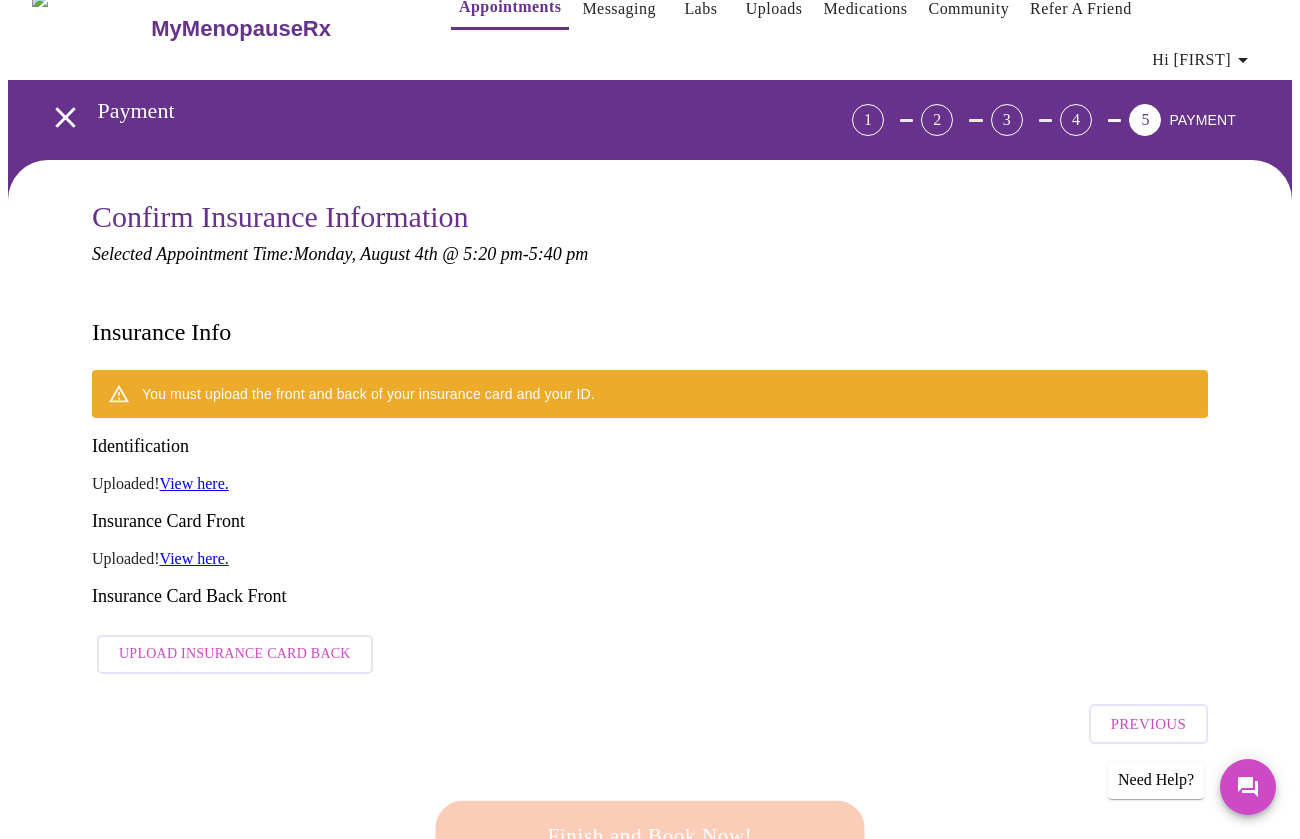 click on "Upload Insurance Card Back" at bounding box center [235, 654] 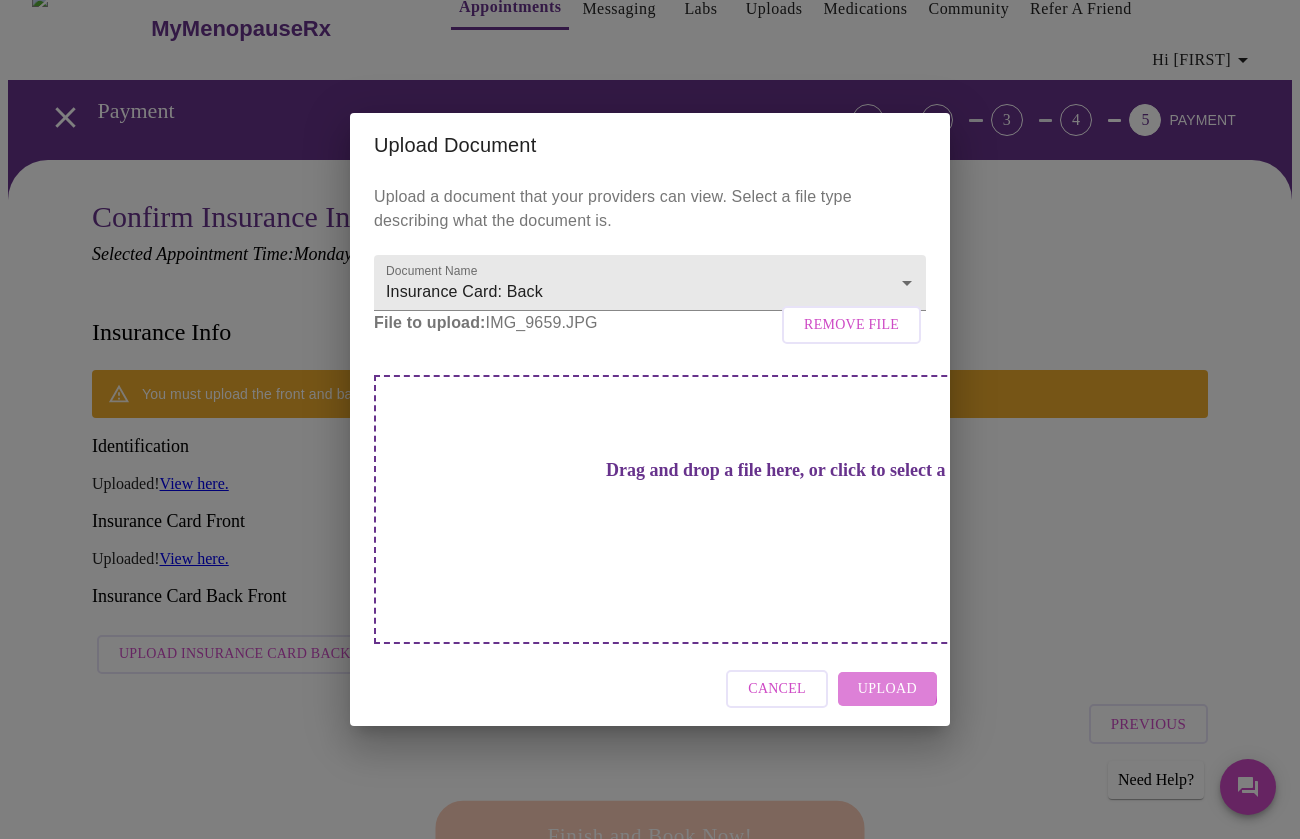 click on "Upload" at bounding box center (887, 689) 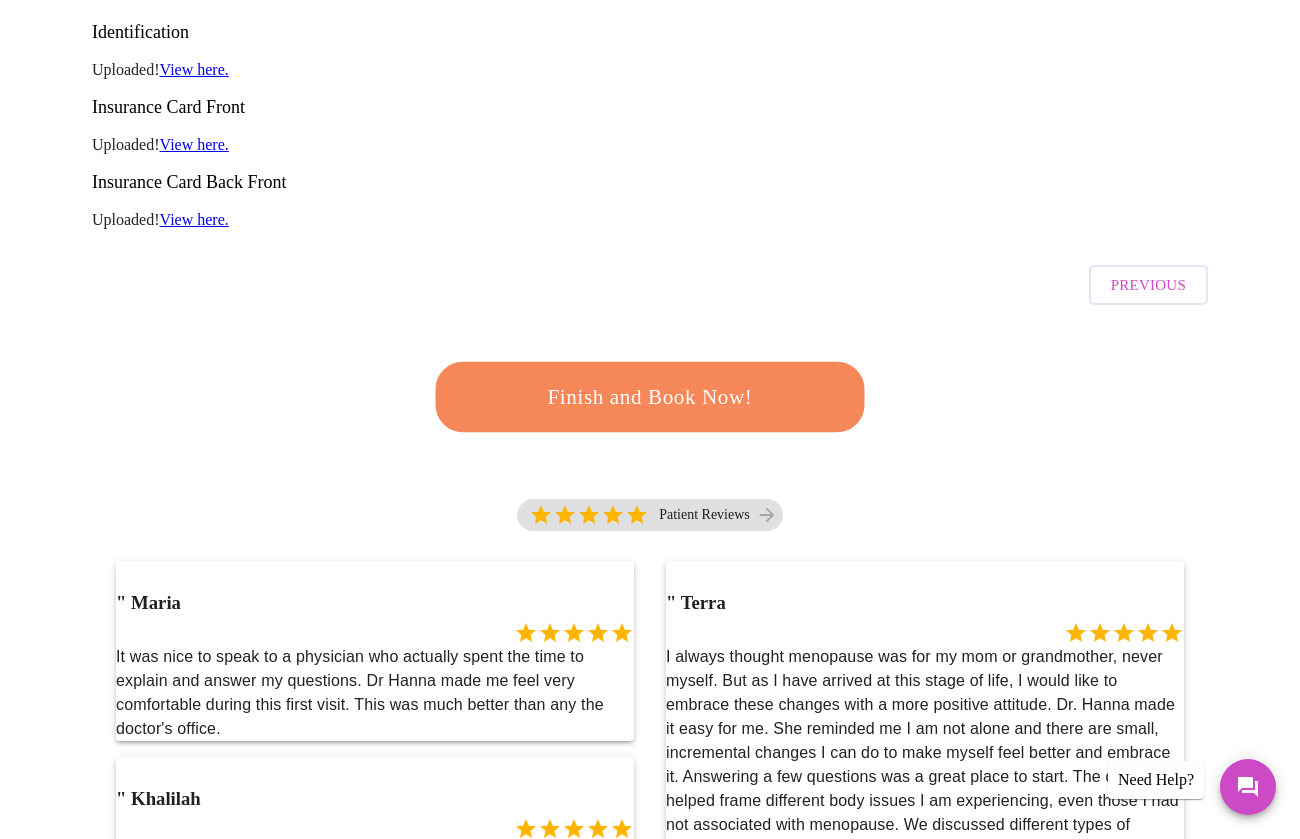 scroll, scrollTop: 392, scrollLeft: 0, axis: vertical 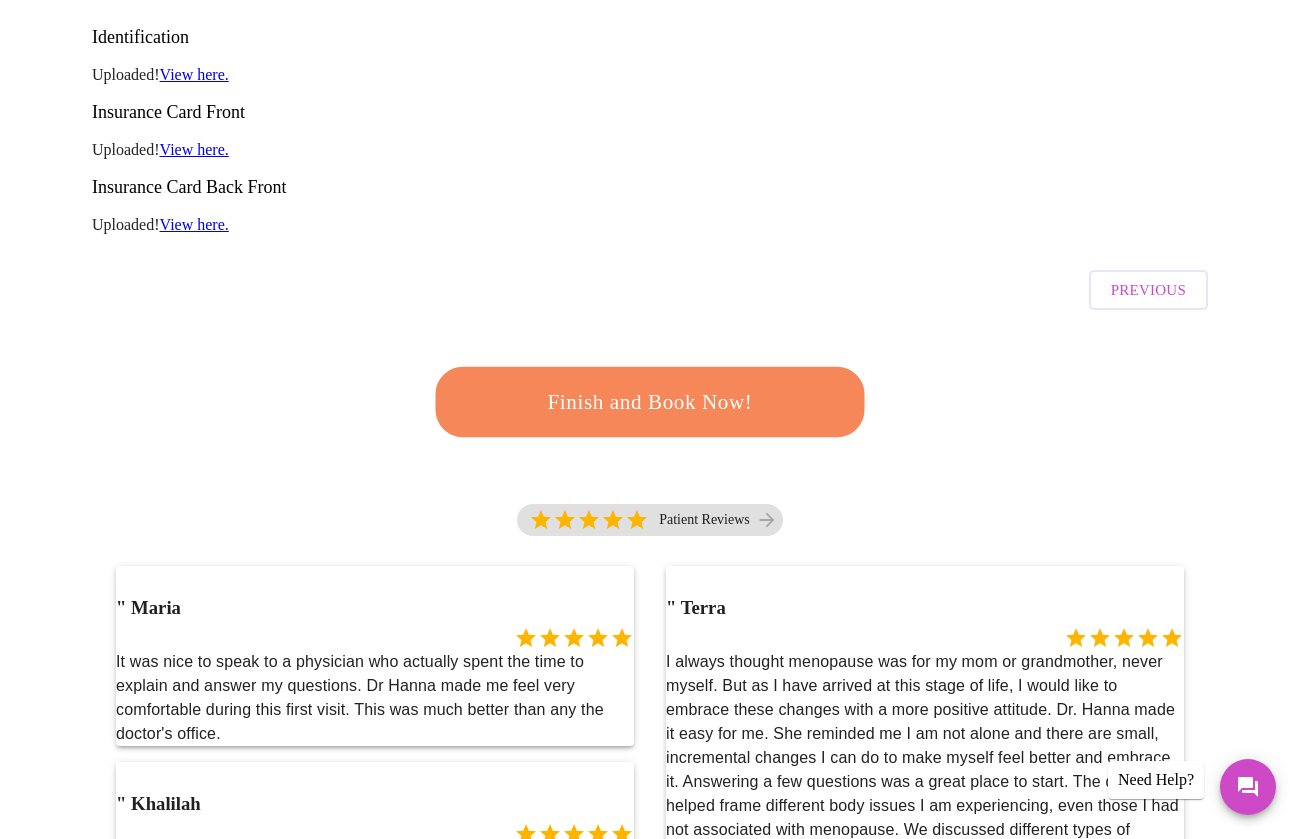 click on "Finish and Book Now!" at bounding box center [650, 402] 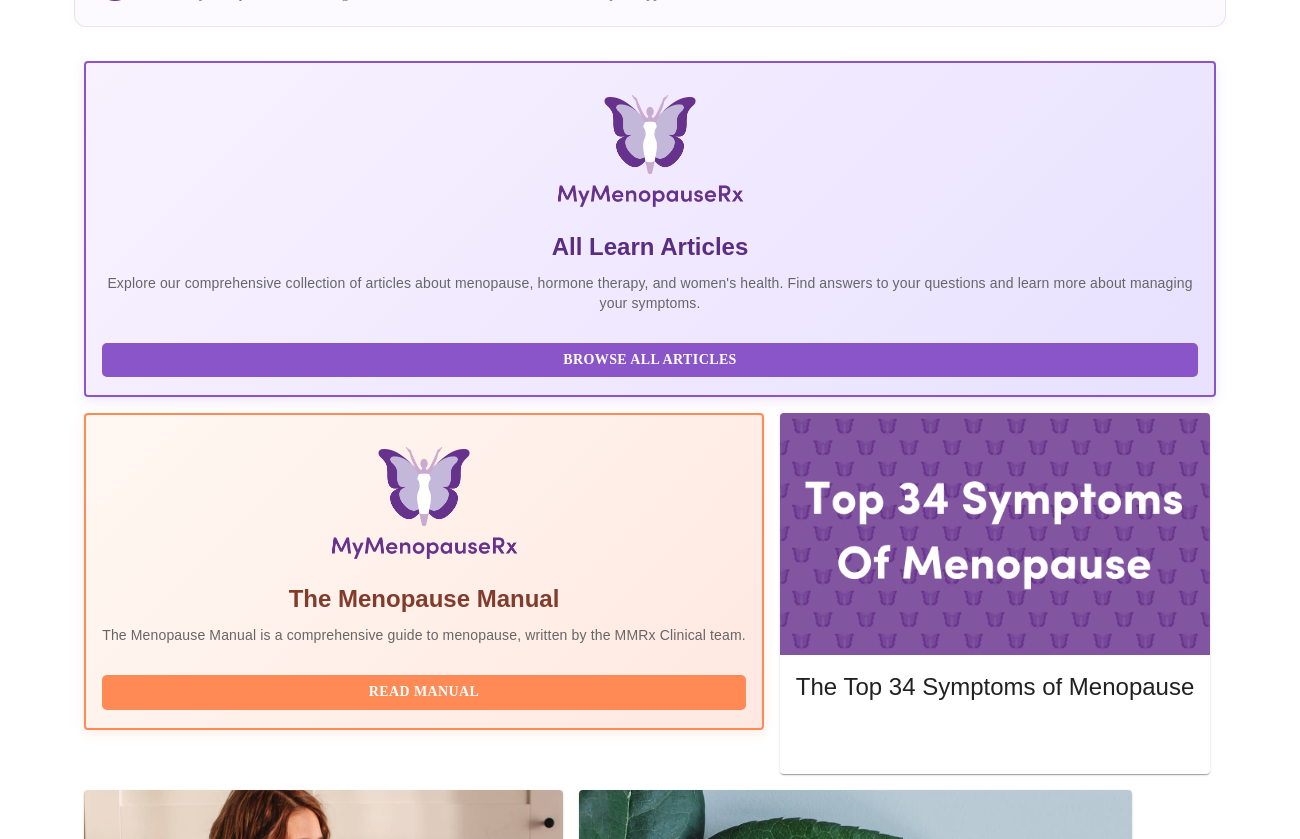 scroll, scrollTop: 254, scrollLeft: 0, axis: vertical 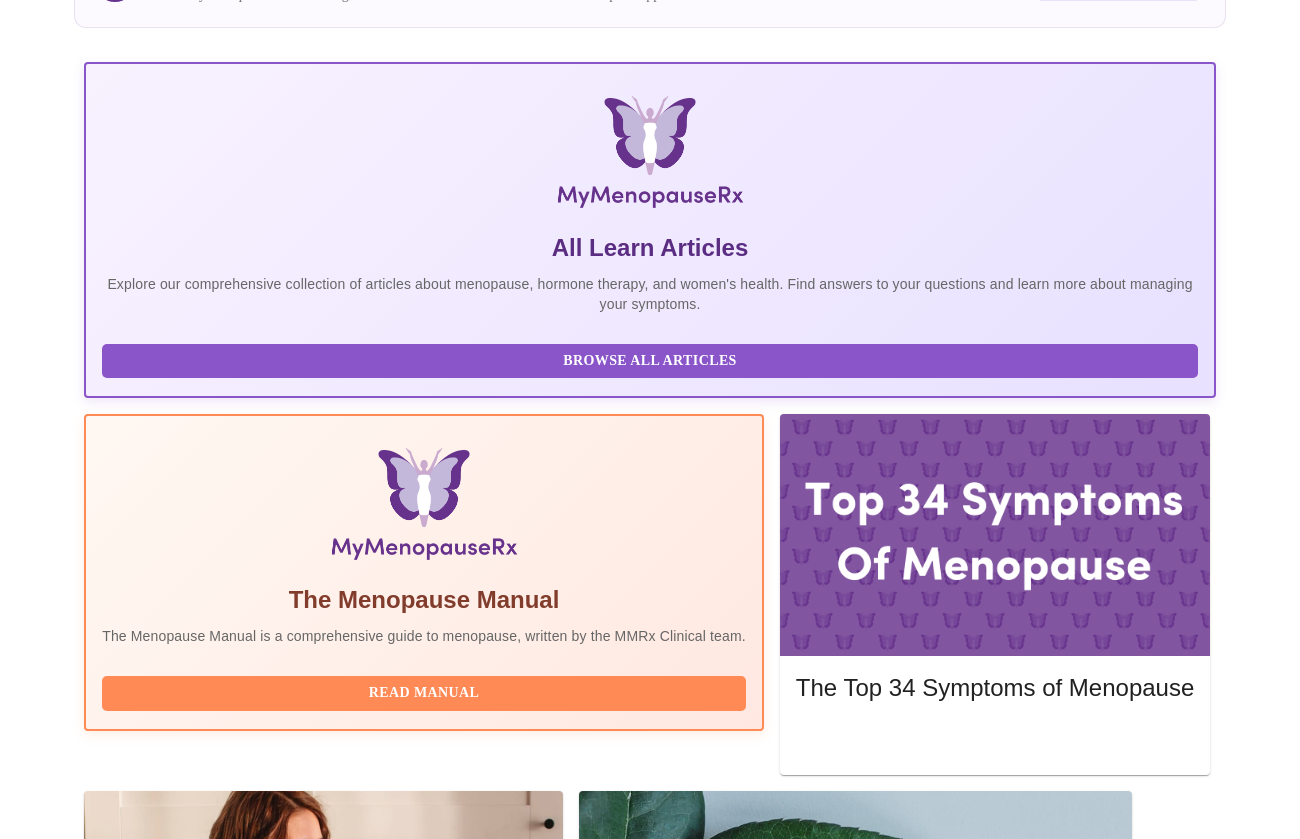click on "Complete Pre-Assessment" at bounding box center (1080, 1997) 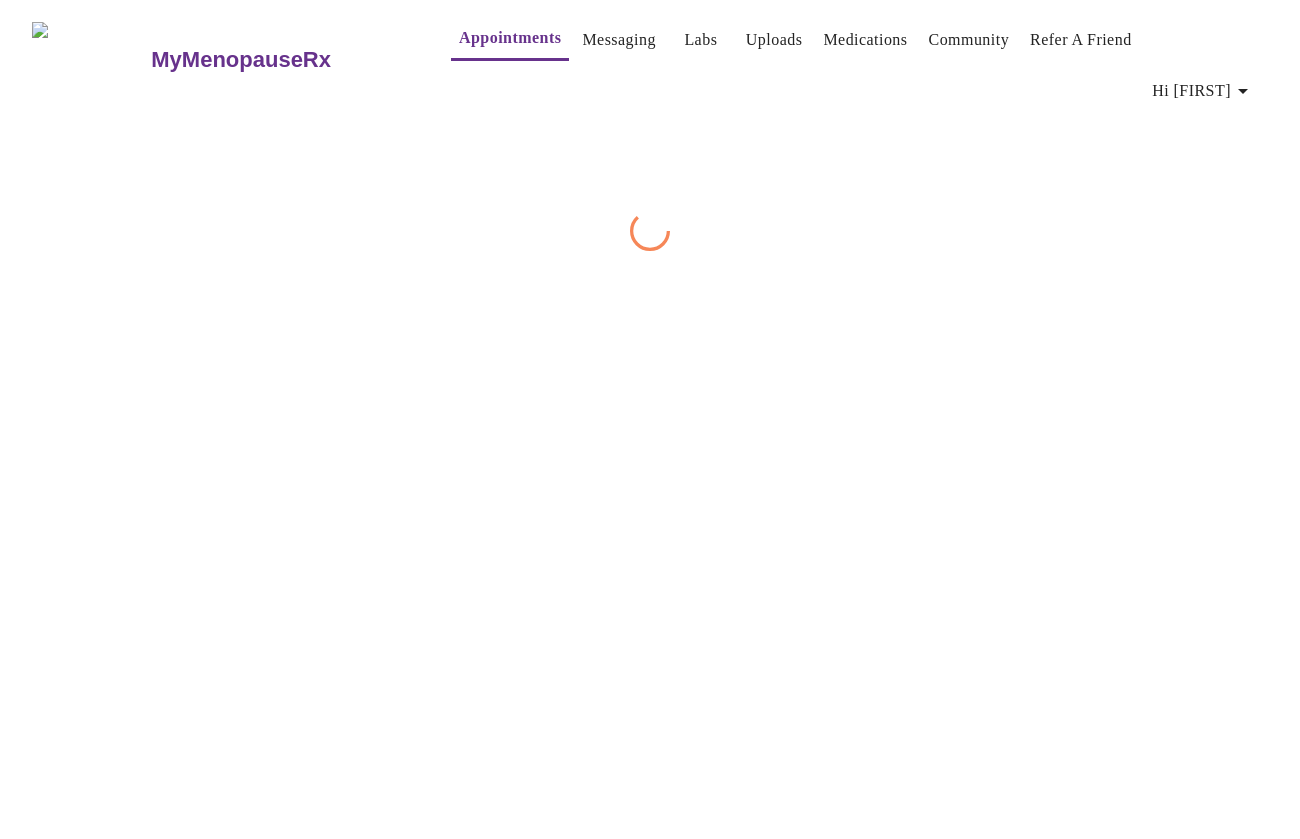 scroll, scrollTop: 0, scrollLeft: 0, axis: both 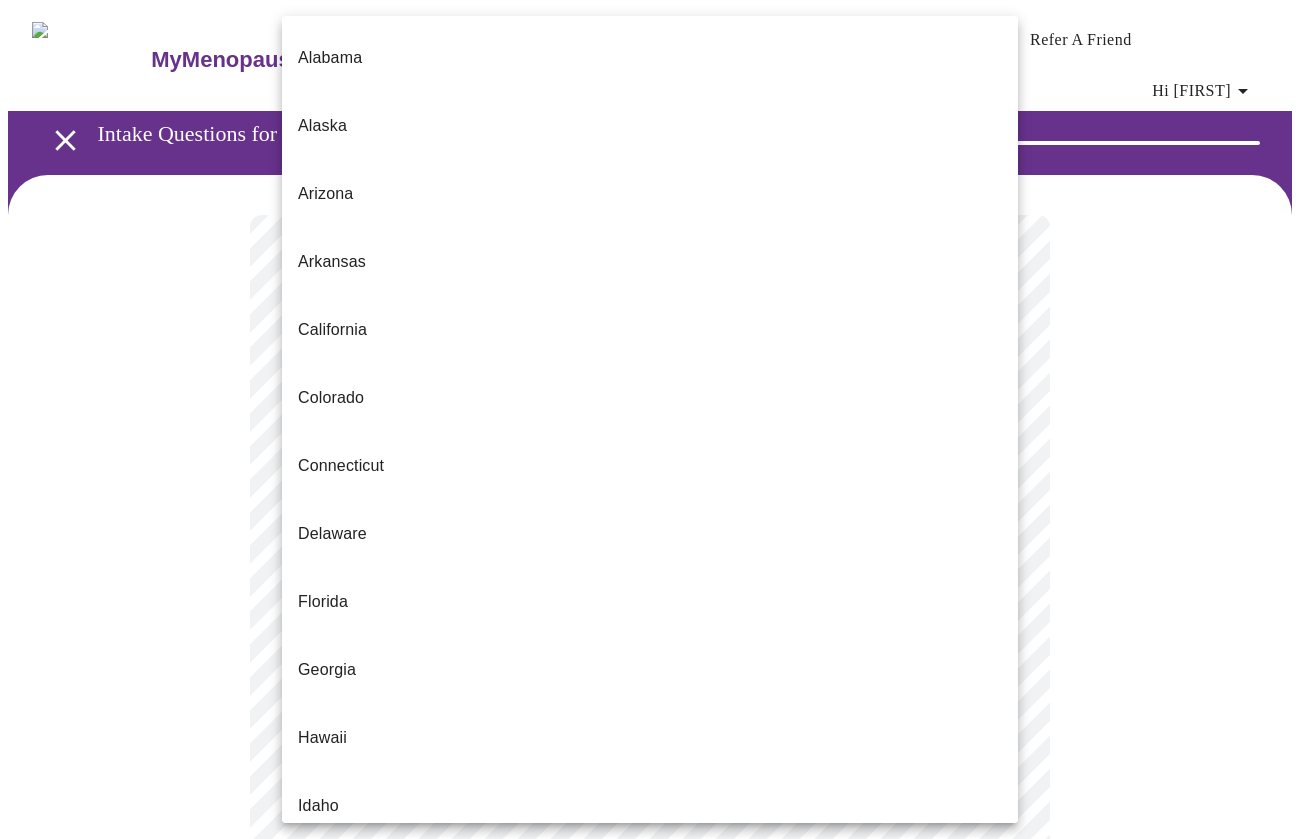 click on "MyMenopauseRx Appointments Messaging Labs Uploads Medications Community Refer a Friend Hi [FIRST]   Intake Questions for Mon, Aug 4th 2025 @ 5:20pm-5:40pm 1  /  13 Settings Billing Invoices Log out Alabama
Alaska
Arizona
Arkansas
California
Colorado
Connecticut
Delaware
Florida
Georgia
Hawaii
Idaho
Illinois
Indiana
Iowa
Kansas
Kentucky
Louisiana
Maine
Michigan
Minnesota
Mississippi
Missouri
Montana
Nebraska
Nevada
New Hanpshire
New Jersey
New Mexico
New York
North Carolina
North Dakota
Ohio
Oklahoma
Oregon
Pennsylvania
Rhode Island
South Carolina
Tennessee
Texas
Utah
Vermont
Virginia
Washington
Washington, D.C. (District of Columbia)
West Virginia
Wisconsin
Wyoming" at bounding box center (650, 939) 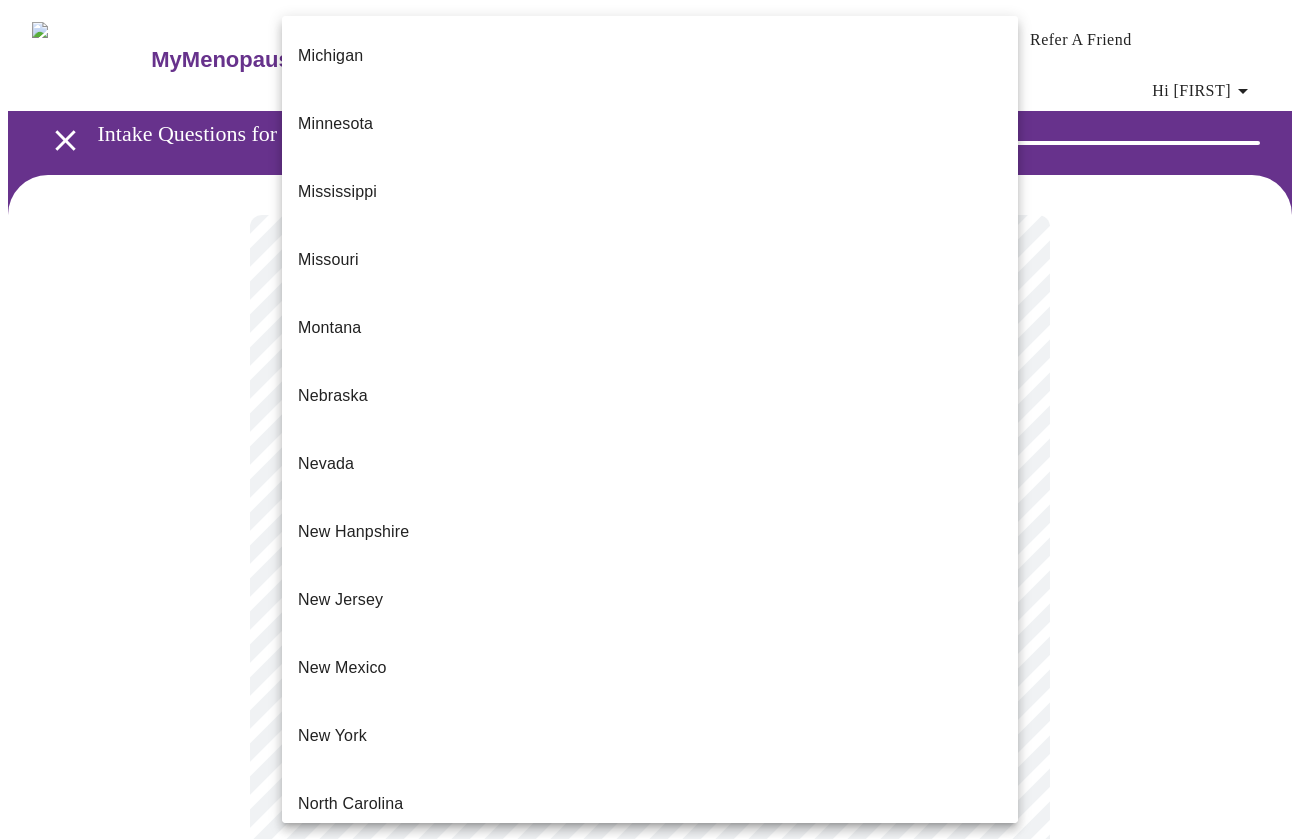 scroll, scrollTop: 1491, scrollLeft: 0, axis: vertical 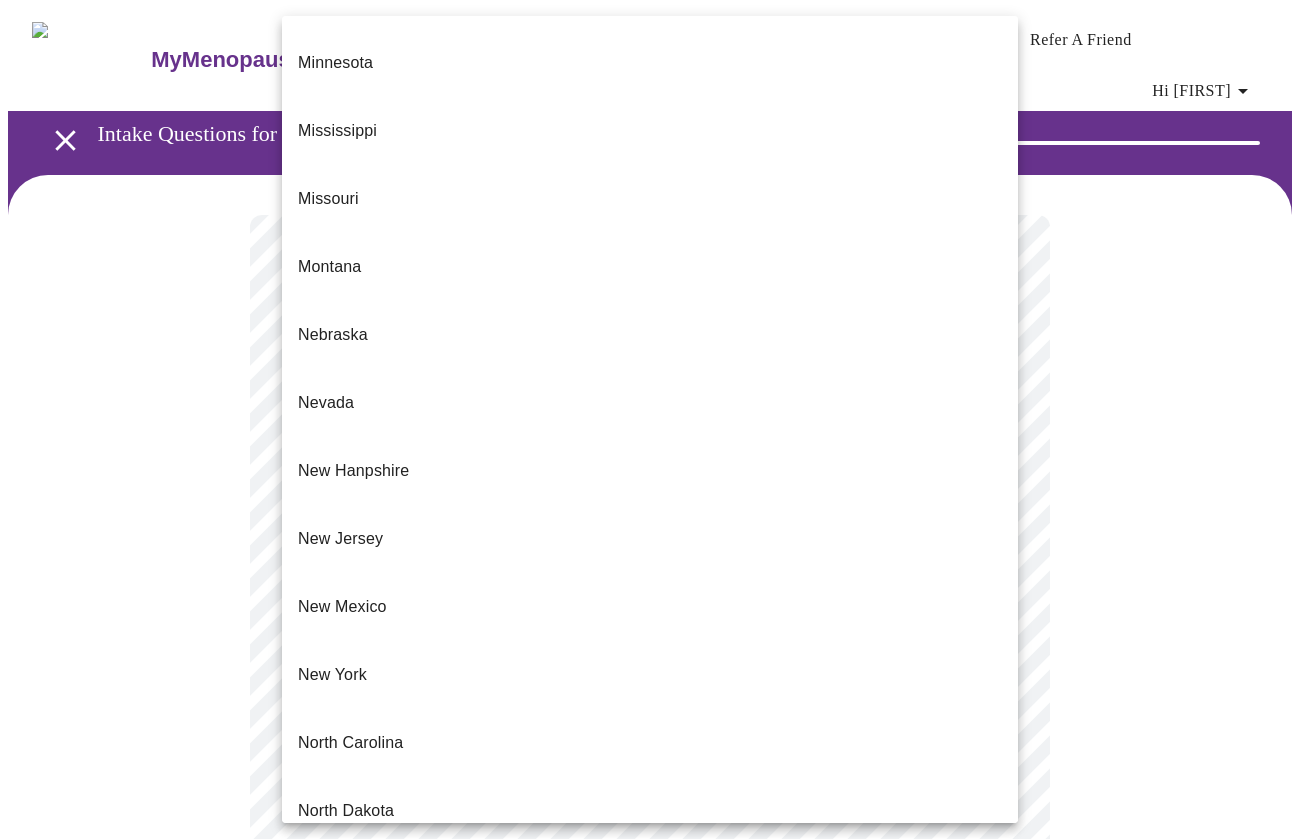 click on "Pennsylvania" at bounding box center [650, 1083] 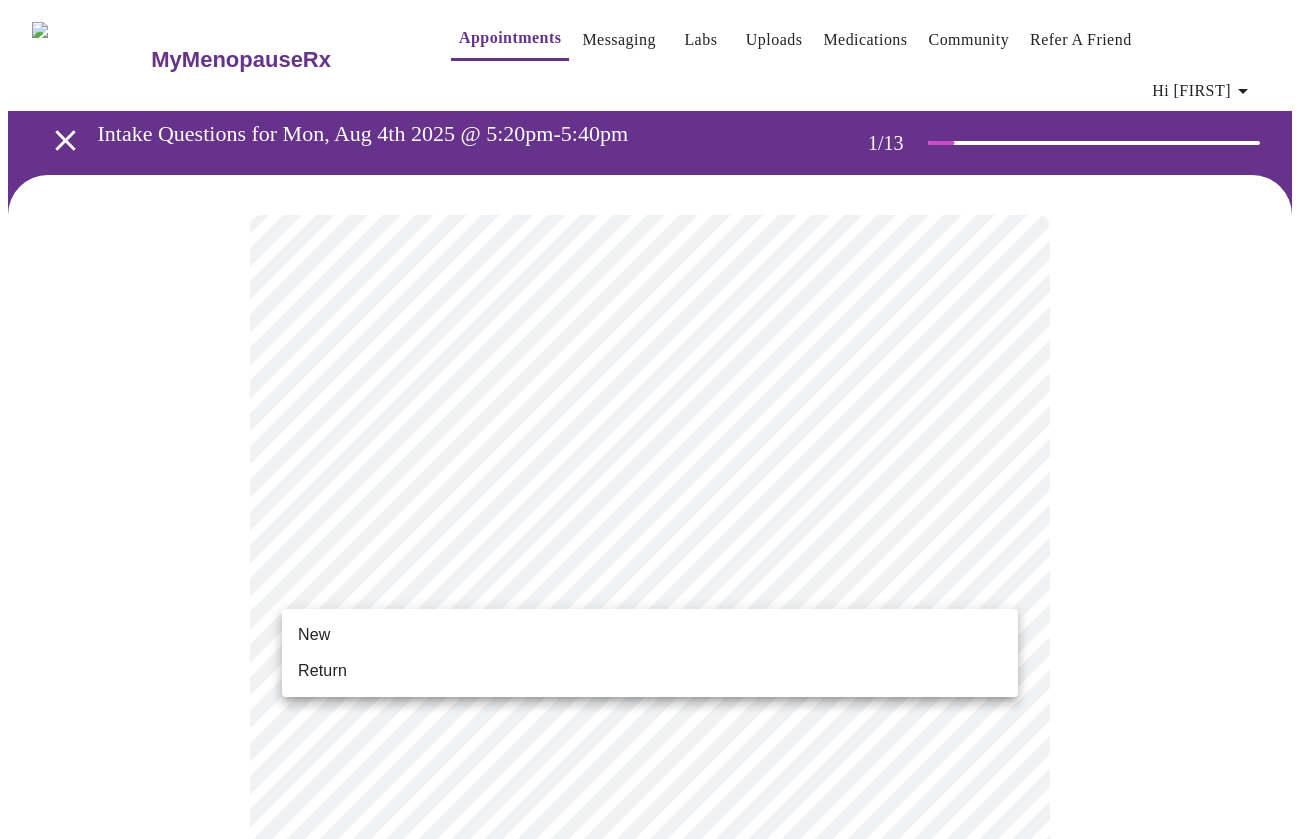 click on "MyMenopauseRx Appointments Messaging Labs Uploads Medications Community Refer a Friend Hi [FIRST]   Intake Questions for Mon, Aug 4th 2025 @ 5:20pm-5:40pm 1  /  13 Settings Billing Invoices Log out New Return" at bounding box center (650, 934) 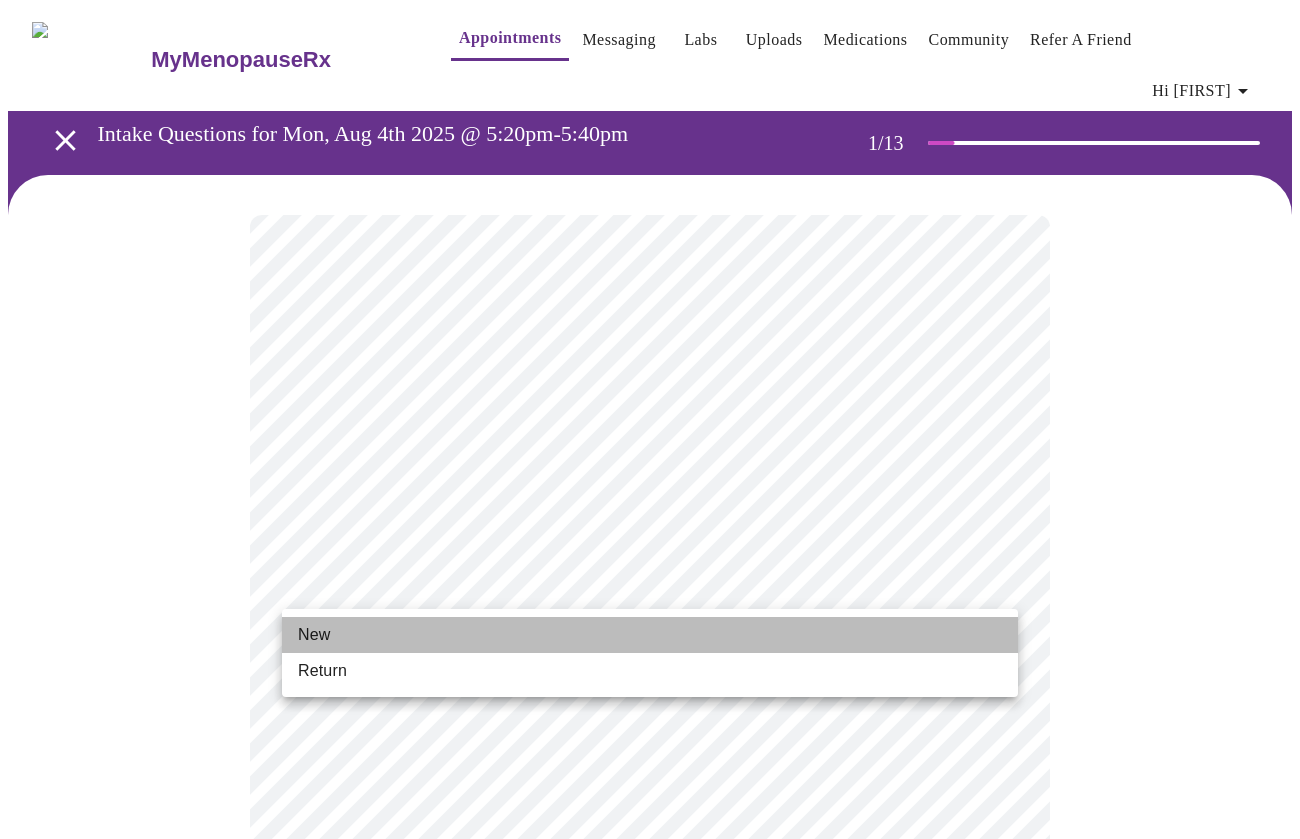 click on "New" at bounding box center [650, 635] 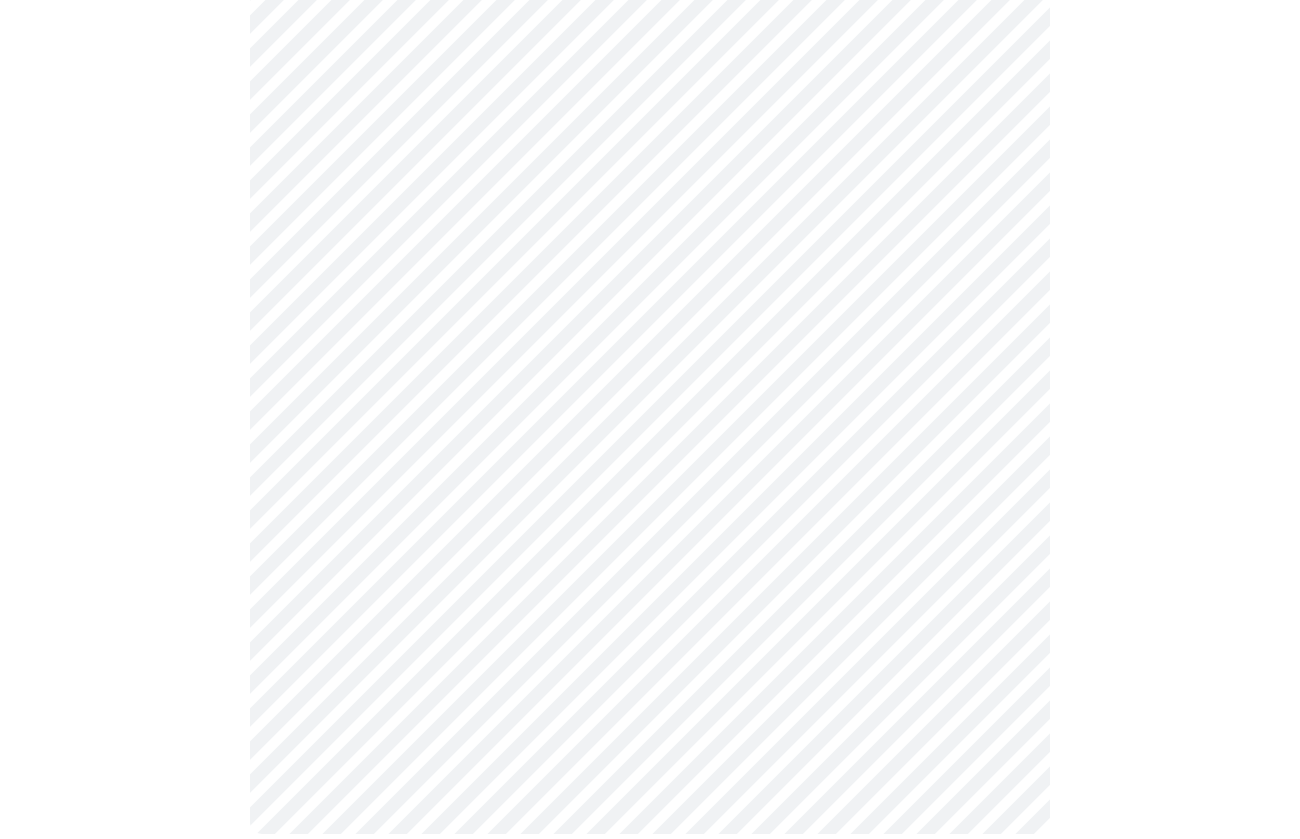 scroll, scrollTop: 958, scrollLeft: 0, axis: vertical 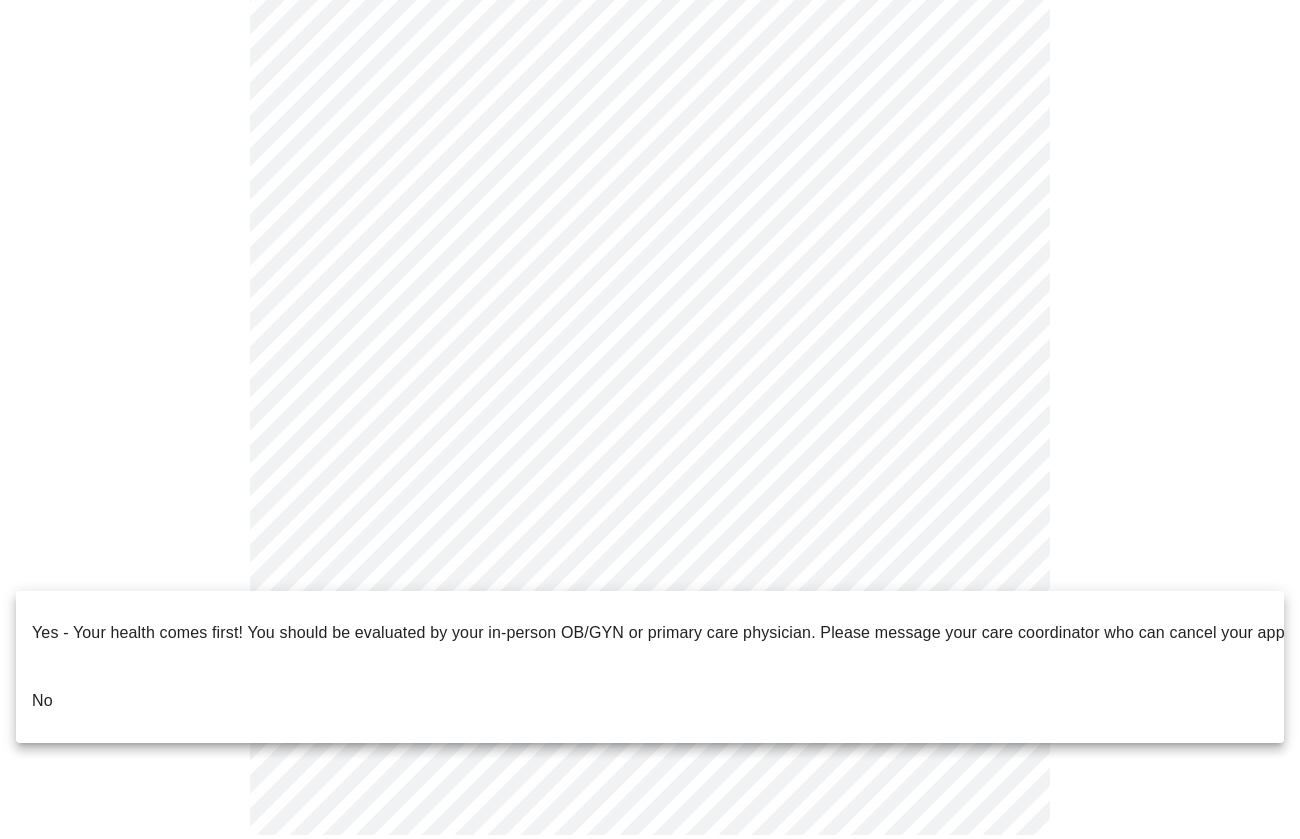 click on "MyMenopauseRx Appointments Messaging Labs Uploads Medications Community Refer a Friend Hi [FIRST]   Intake Questions for Mon, Aug 4th 2025 @ 5:20pm-5:40pm 1  /  13 Settings Billing Invoices Log out Yes - Your health comes first! You should be evaluated by your in-person OB/GYN or primary care physician.  Please message your care coordinator who can cancel your appointment.
No" at bounding box center [650, -38] 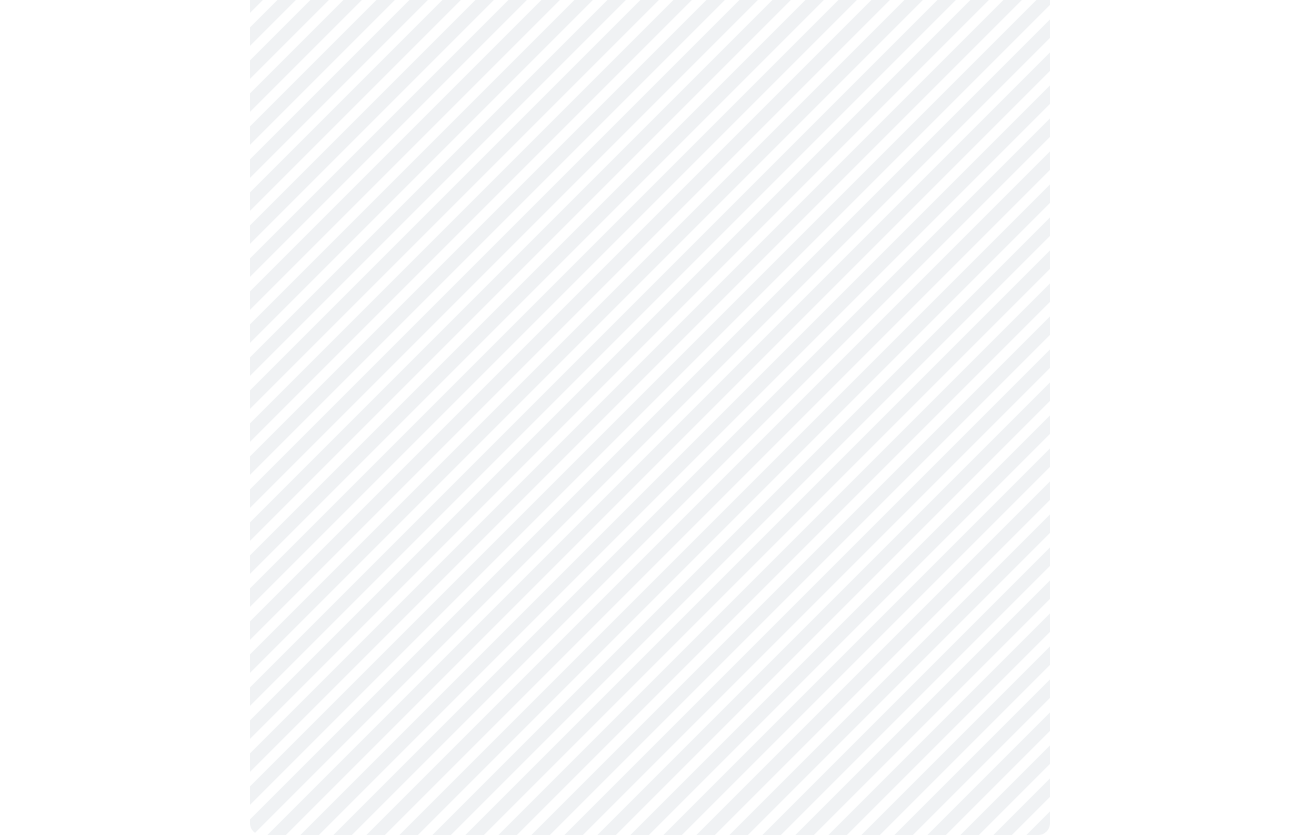 scroll, scrollTop: 0, scrollLeft: 0, axis: both 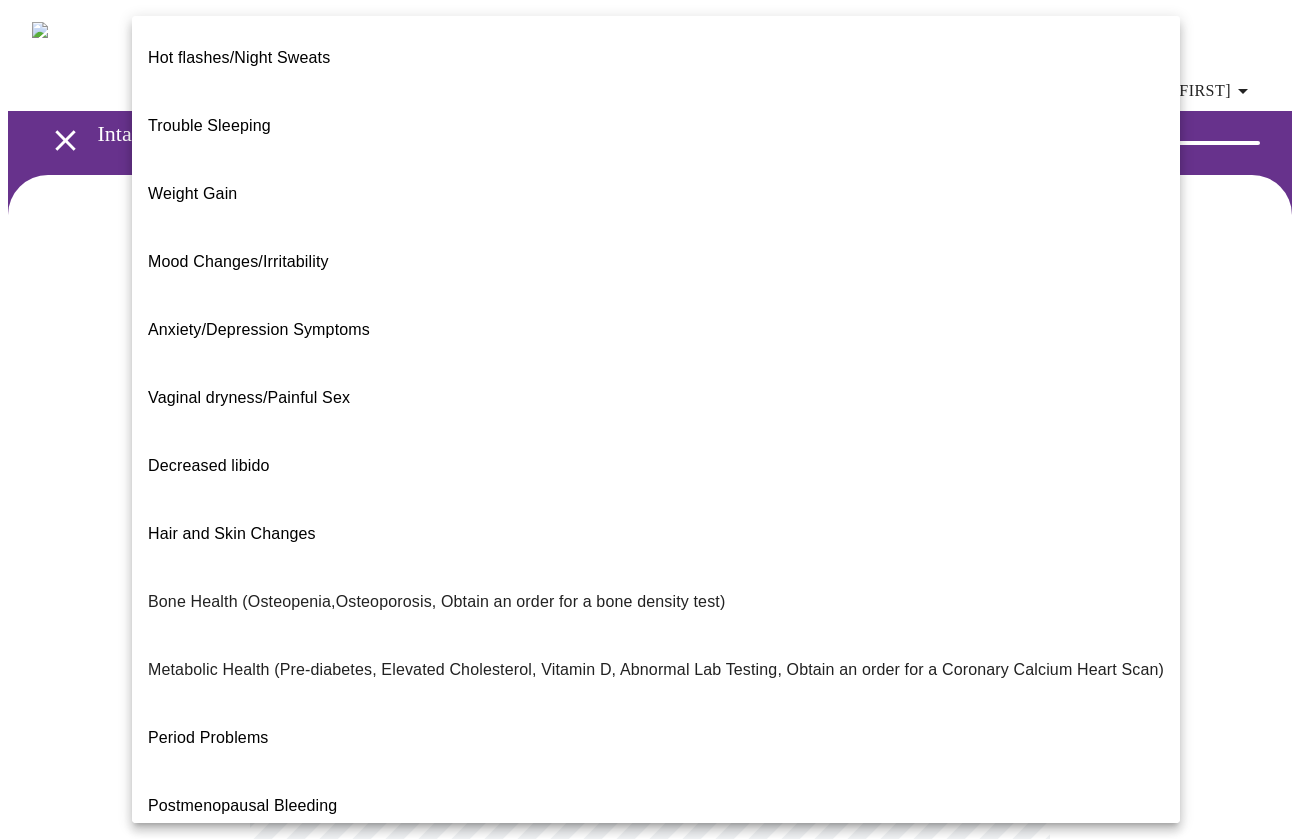 click on "MyMenopauseRx Appointments Messaging Labs Uploads Medications Community Refer a Friend Hi [FIRST]   Intake Questions for Mon, Aug 4th 2025 @ 5:20pm-5:40pm 2  /  13 Settings Billing Invoices Log out Hot flashes/Night Sweats
Trouble Sleeping
Weight Gain
Mood Changes/Irritability
Anxiety/Depression Symptoms
Vaginal dryness/Painful Sex
Decreased libido
Hair and Skin Changes
Bone Health (Osteopenia,Osteoporosis, Obtain an order for a bone density test)
Metabolic Health (Pre-diabetes, Elevated Cholesterol, Vitamin D, Abnormal Lab Testing, Obtain an order for a Coronary Calcium Heart Scan)
Period Problems
Postmenopausal Bleeding
Orgasms are weak
UTI Symptoms
Vaginal Infection
Herpes (oral, genital)
STD Testing
I feel great - just need a refill.
Other" at bounding box center (650, 621) 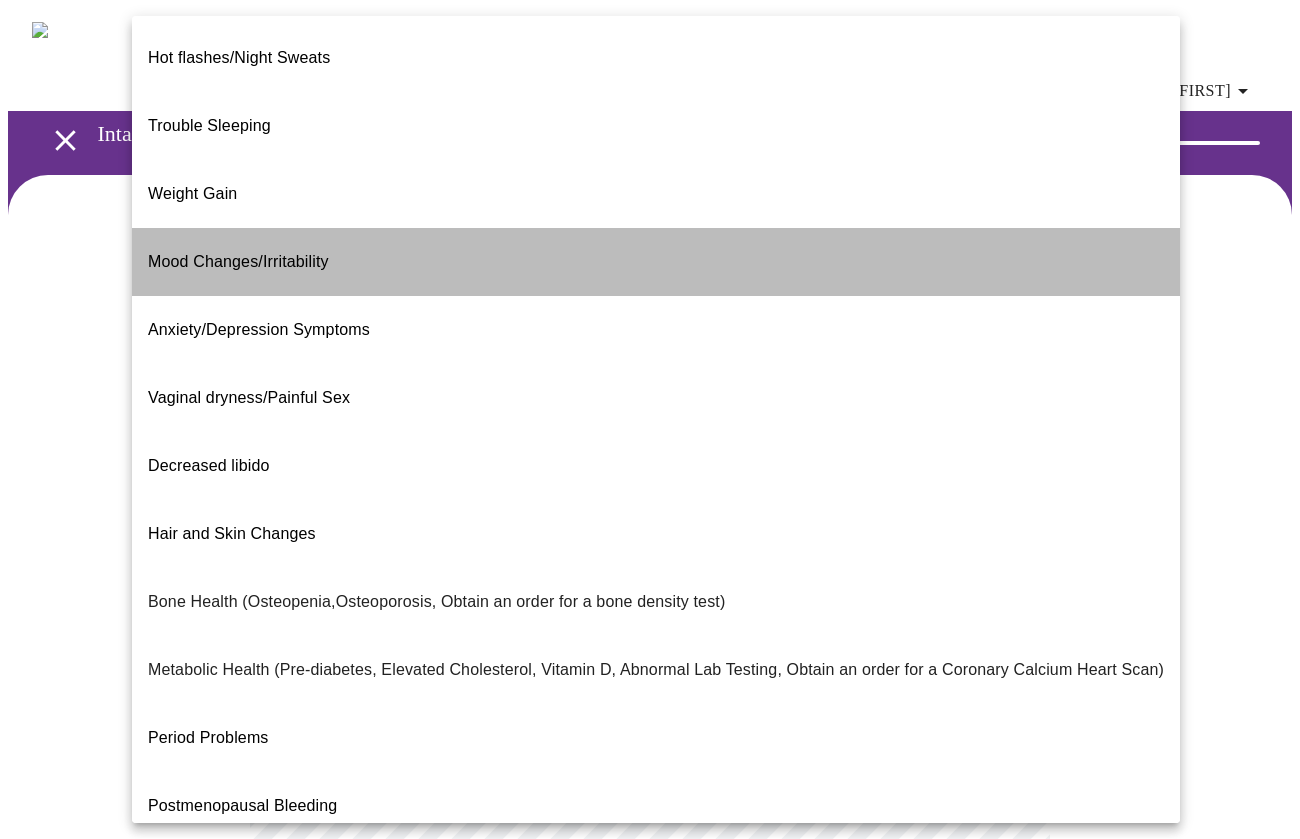 click on "Mood Changes/Irritability" at bounding box center [656, 262] 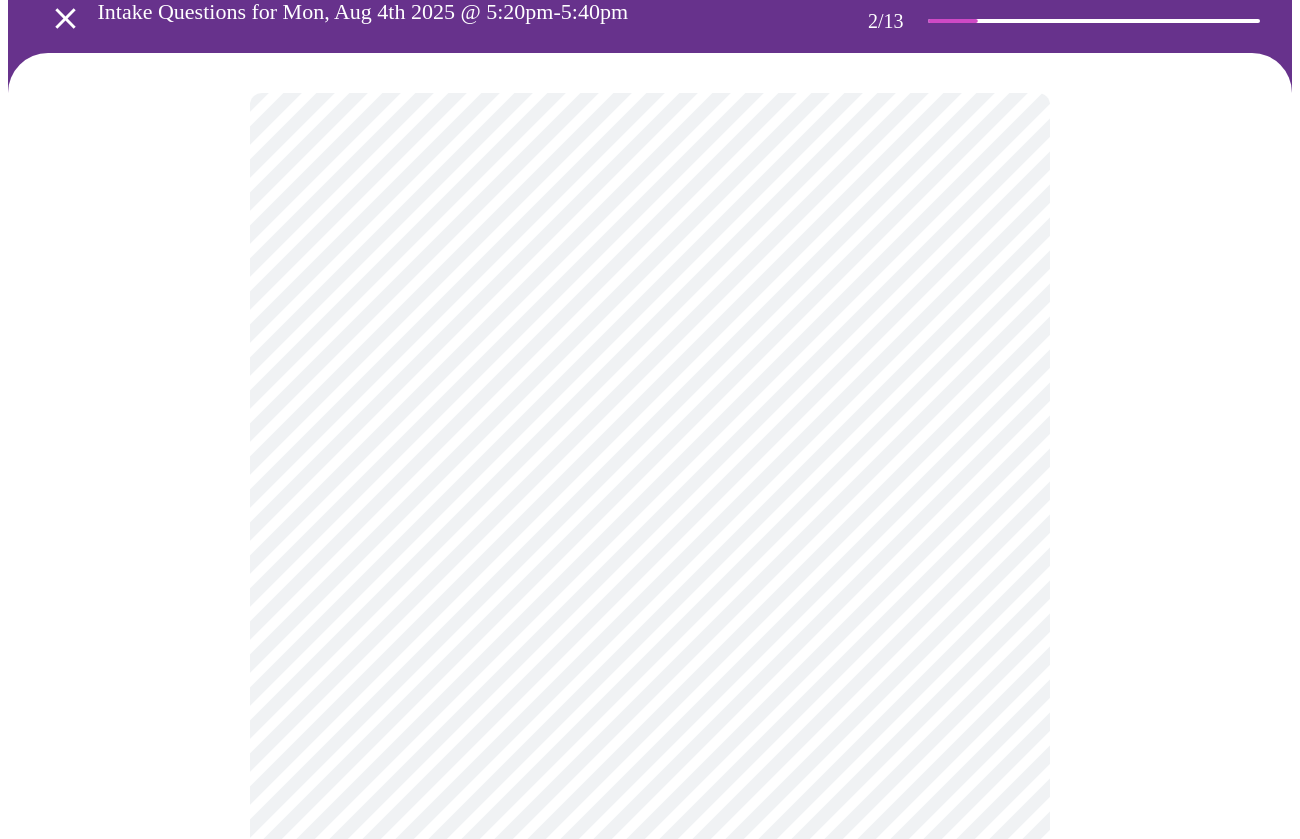 scroll, scrollTop: 138, scrollLeft: 0, axis: vertical 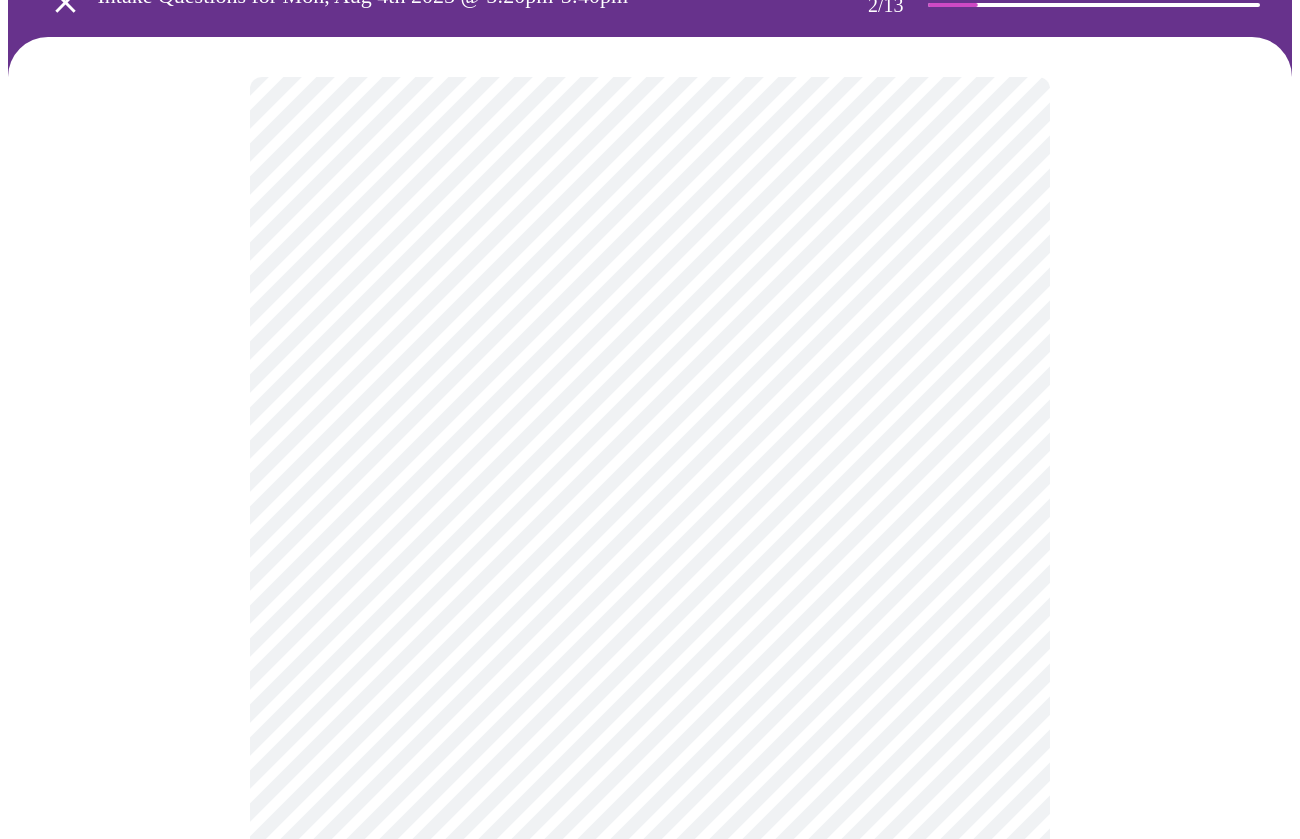 click on "MyMenopauseRx Appointments Messaging Labs Uploads Medications Community Refer a Friend Hi [FIRST]   Intake Questions for Mon, Aug 4th 2025 @ 5:20pm-5:40pm 2  /  13 Settings Billing Invoices Log out" at bounding box center (650, 478) 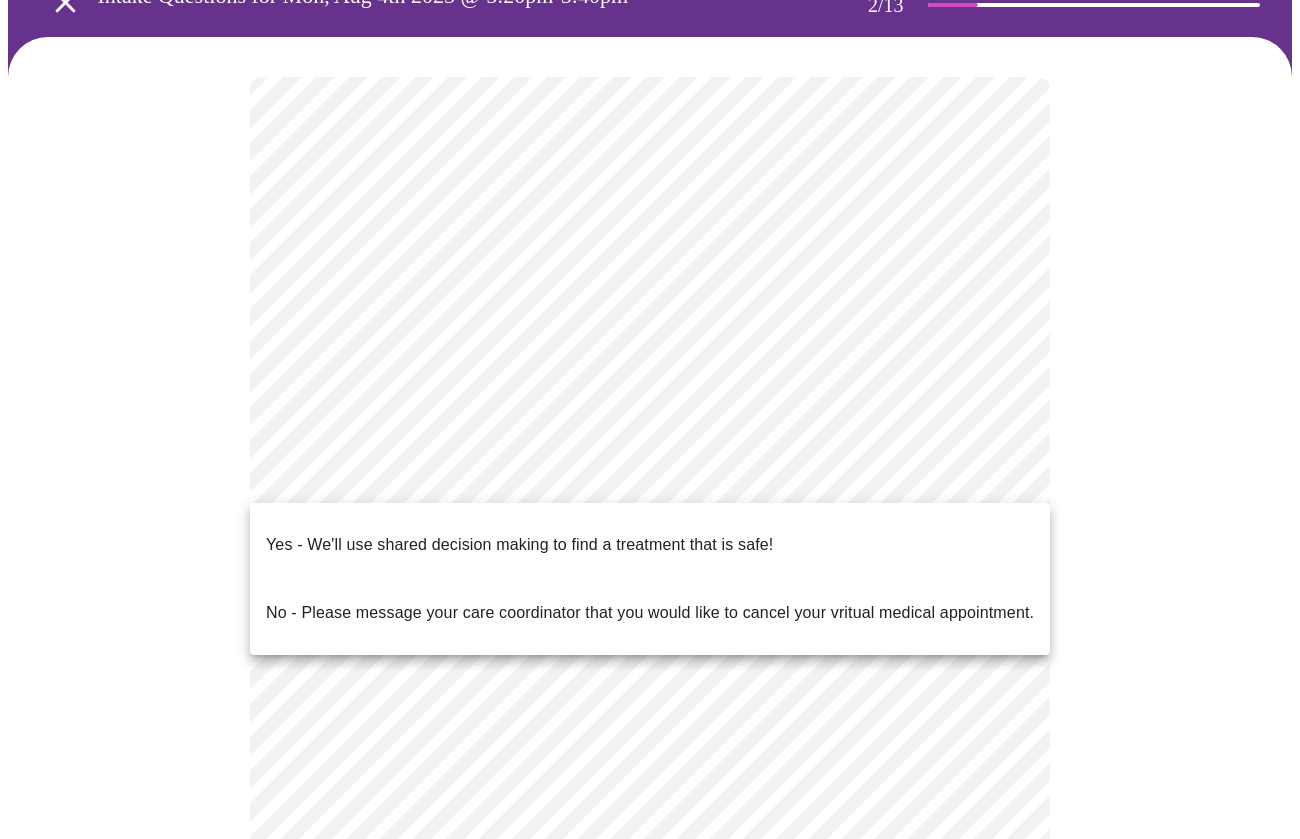 click on "Yes - We'll use shared decision making to find a treatment that is safe!" at bounding box center [519, 545] 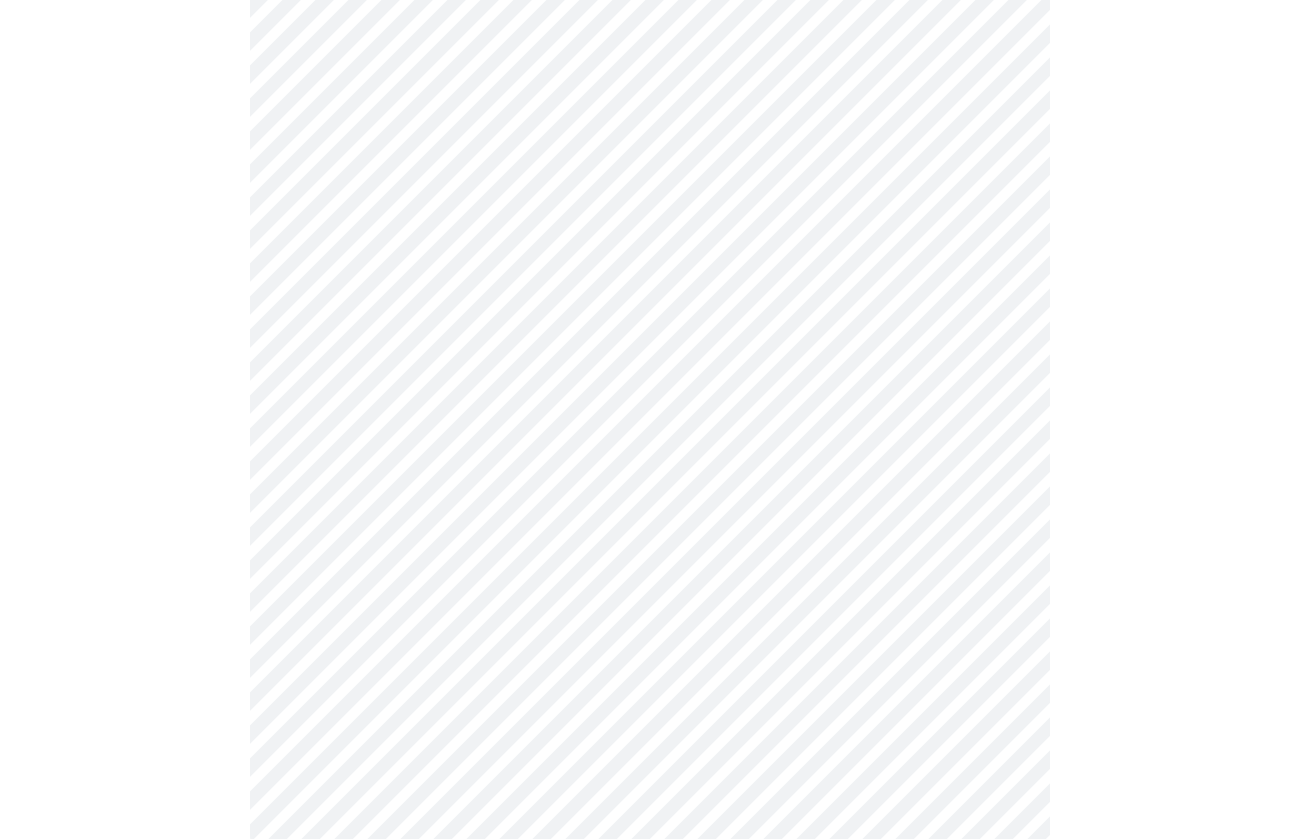 scroll, scrollTop: 0, scrollLeft: 0, axis: both 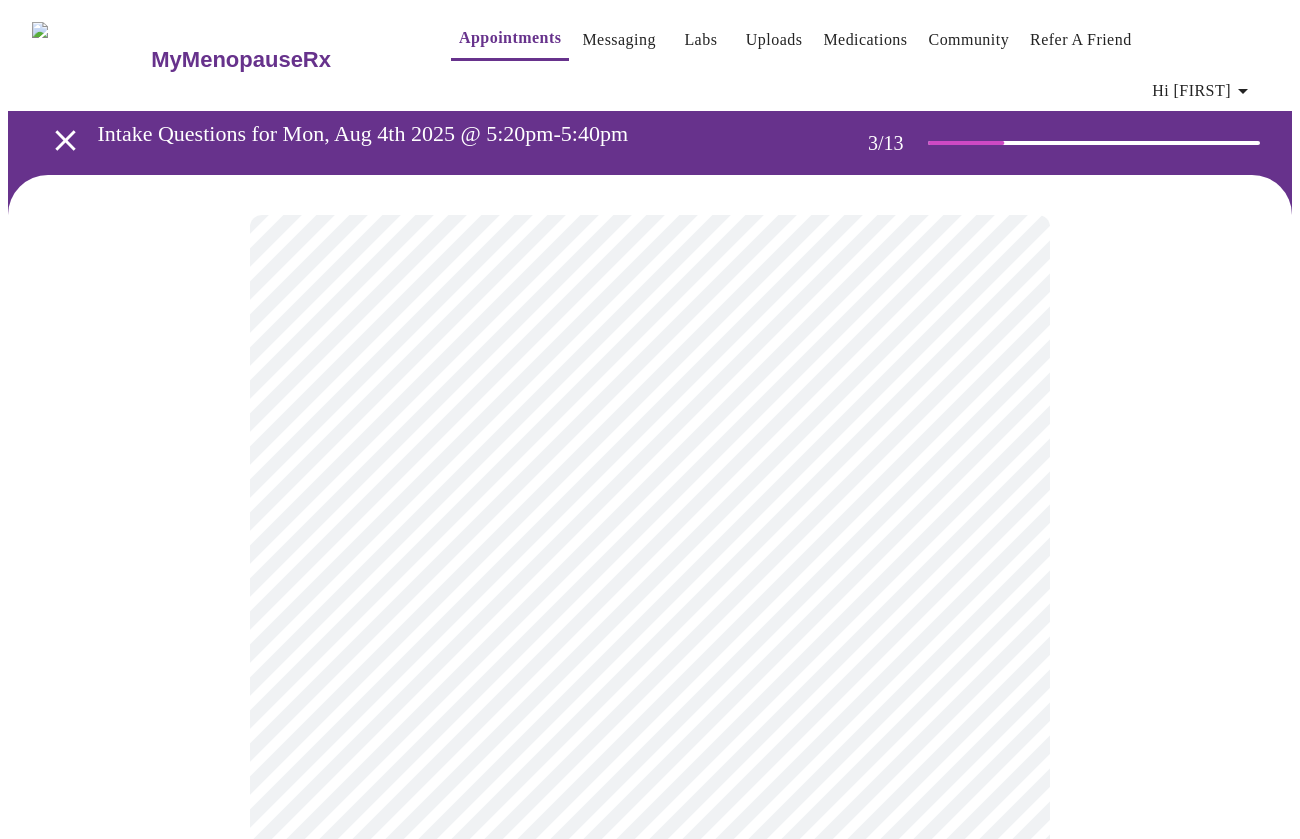 click on "MyMenopauseRx Appointments Messaging Labs Uploads Medications Community Refer a Friend Hi [FIRST]   Intake Questions for Mon, Aug 4th 2025 @ 5:20pm-5:40pm 3  /  13 Settings Billing Invoices Log out" at bounding box center [650, 1368] 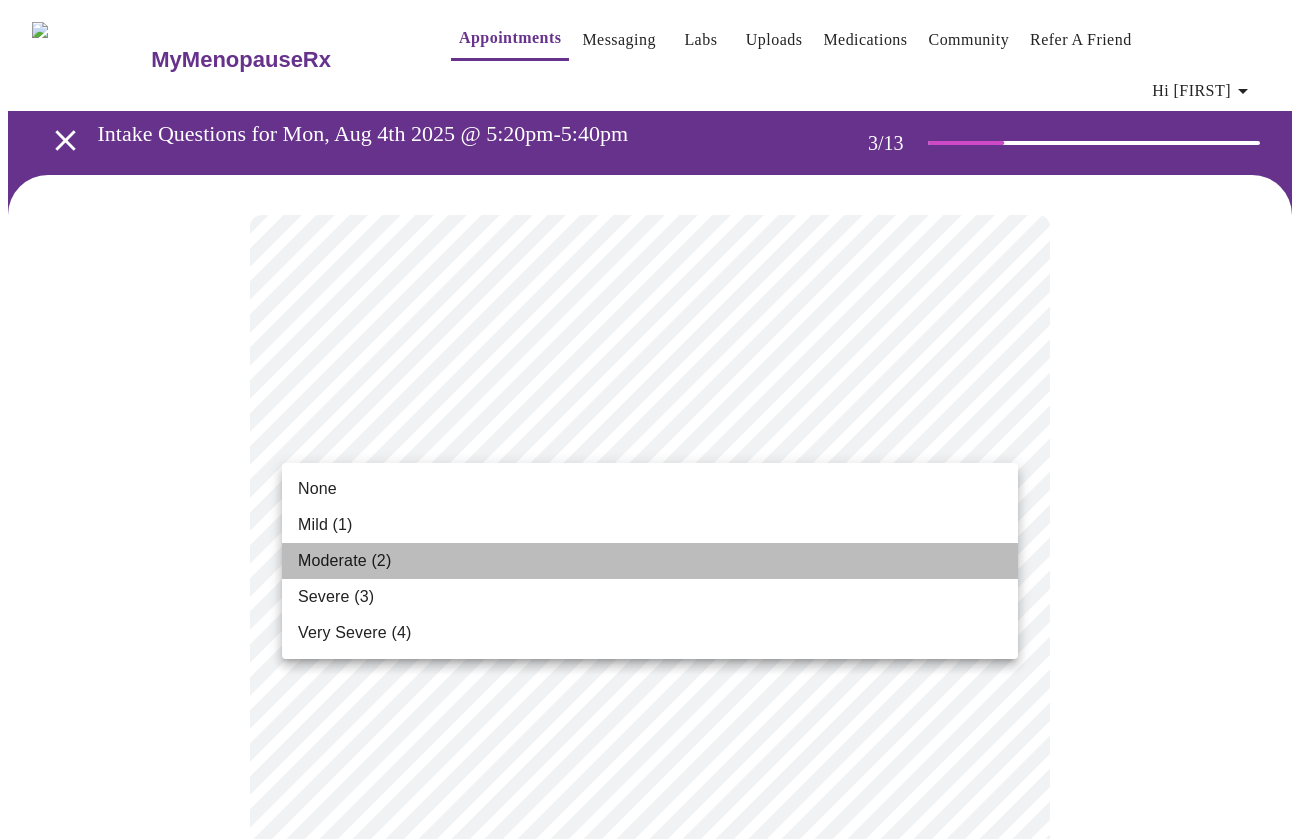 click on "Moderate (2)" at bounding box center [650, 561] 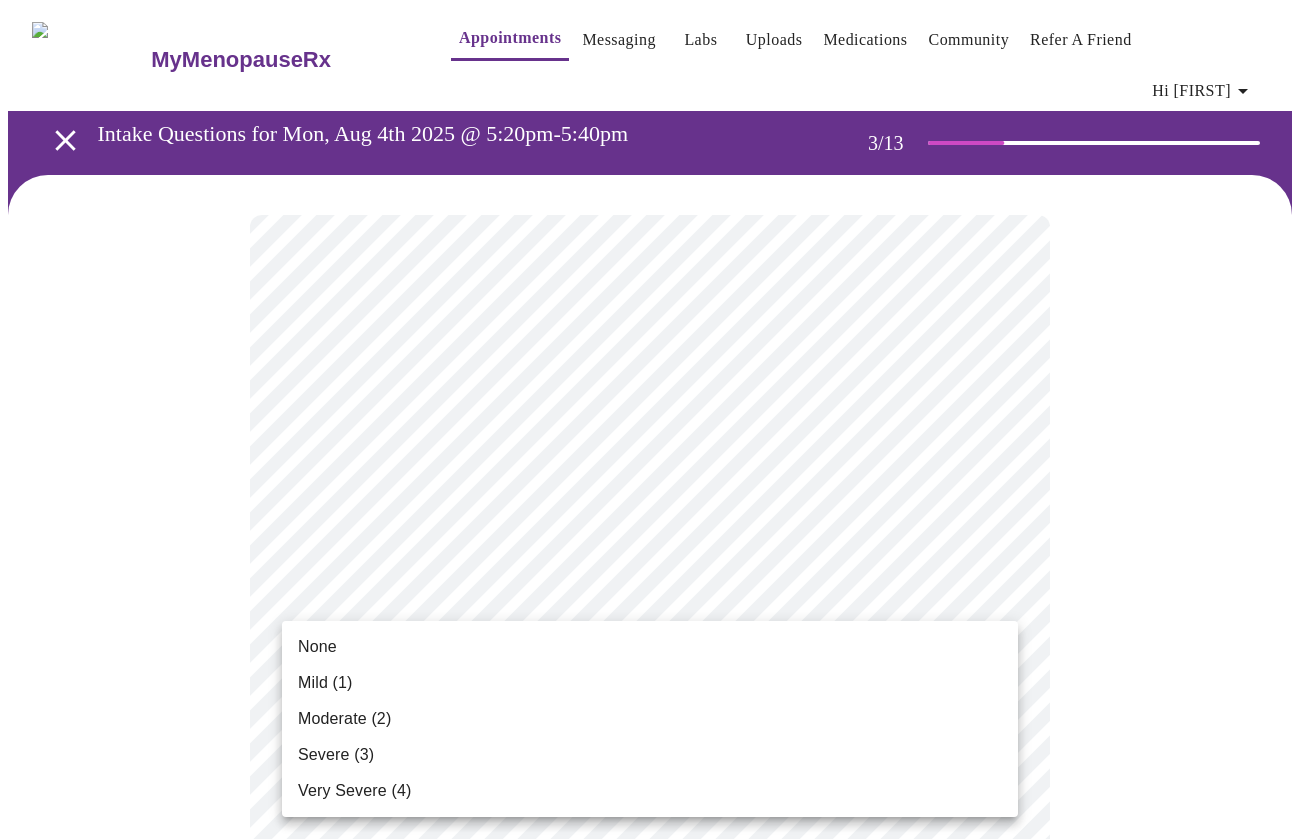 click on "MyMenopauseRx Appointments Messaging Labs Uploads Medications Community Refer a Friend Hi [FIRST]   Intake Questions for Mon, Aug 4th 2025 @ 5:20pm-5:40pm 3  /  13 Settings Billing Invoices Log out None Mild (1) Moderate (2) Severe (3) Very Severe (4)" at bounding box center (650, 1333) 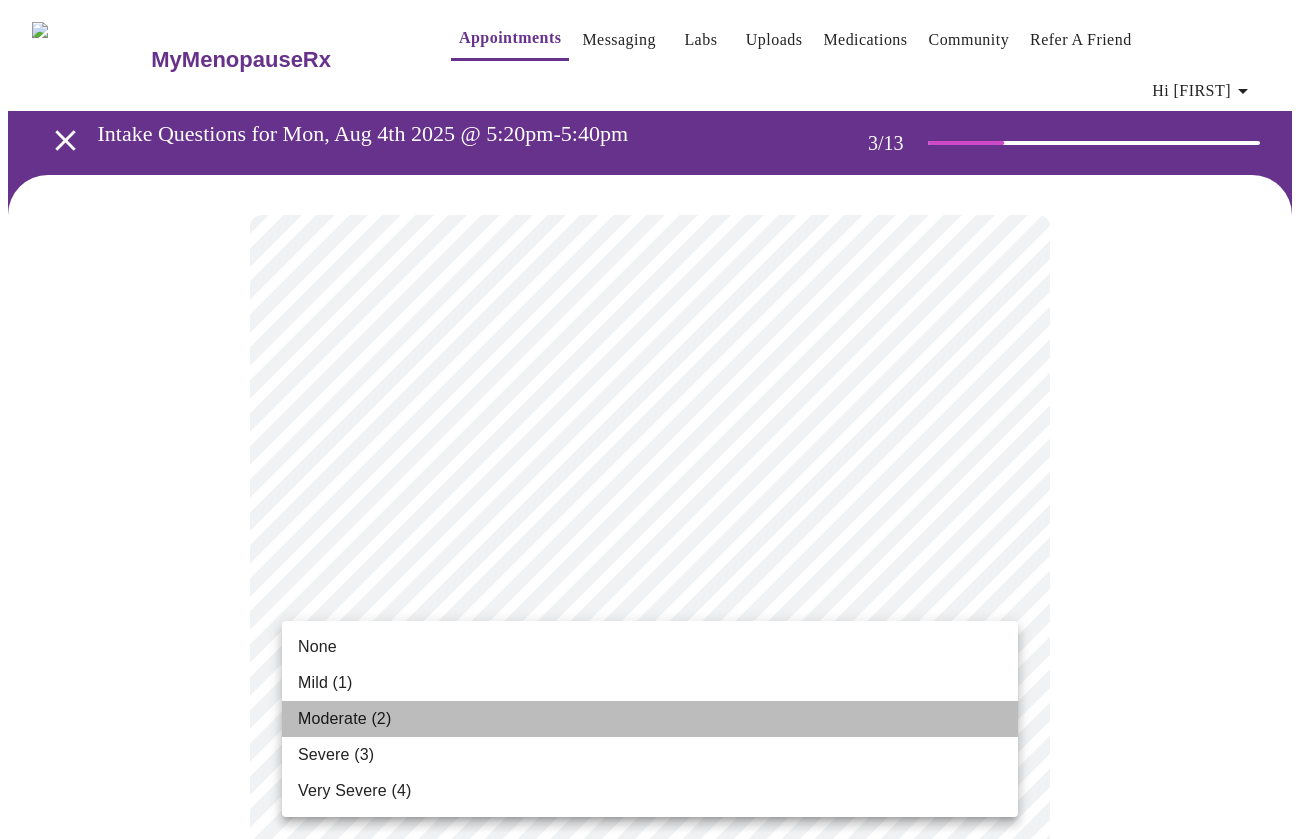 click on "Moderate (2)" at bounding box center [650, 719] 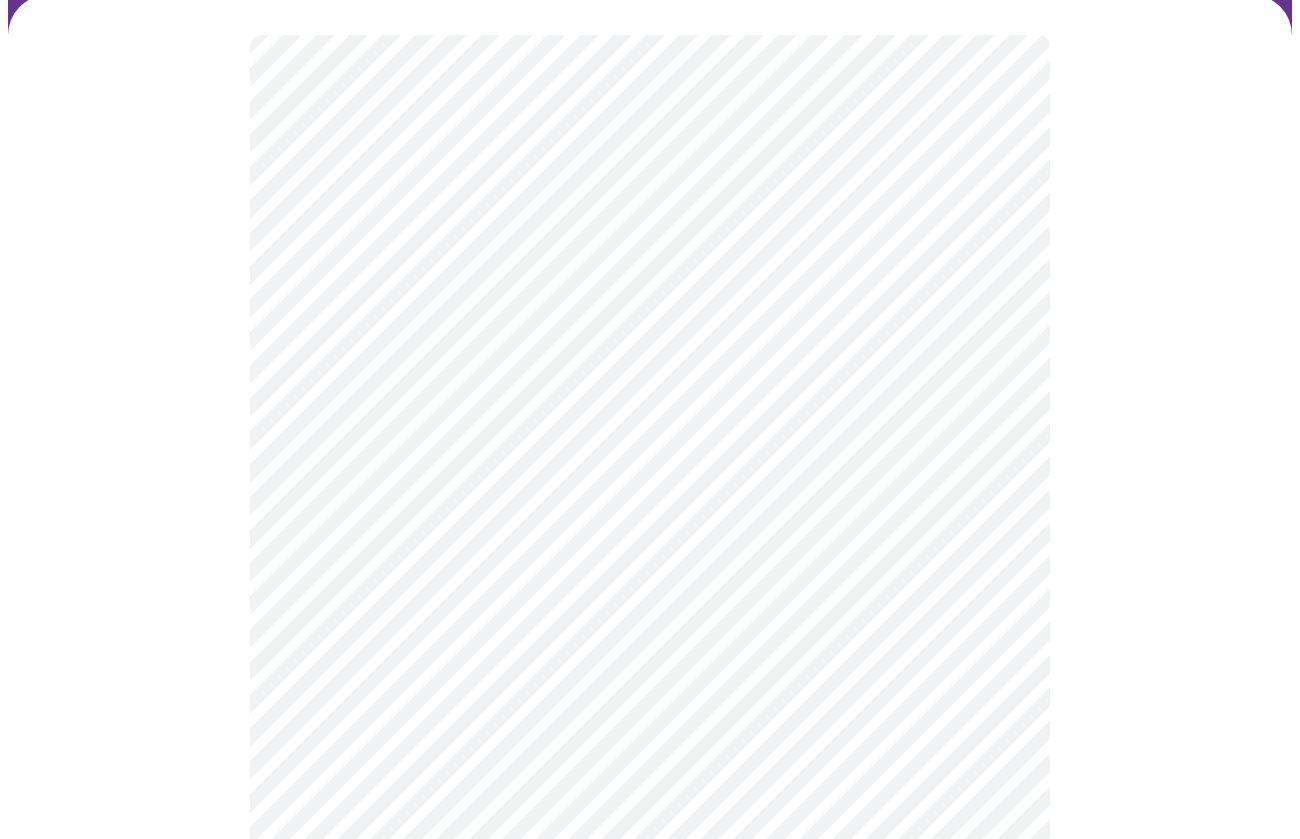scroll, scrollTop: 191, scrollLeft: 0, axis: vertical 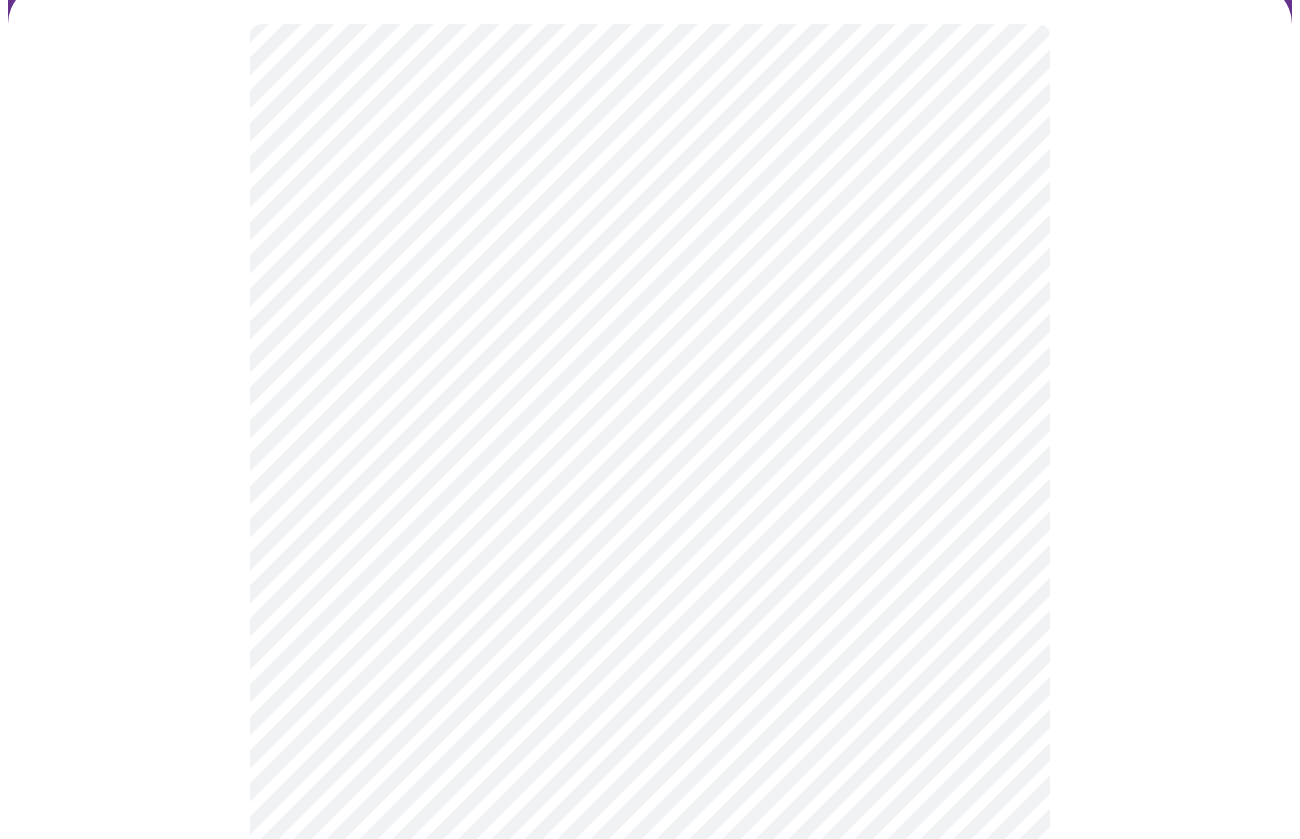 click on "MyMenopauseRx Appointments Messaging Labs Uploads Medications Community Refer a Friend Hi [FIRST]   Intake Questions for Mon, Aug 4th 2025 @ 5:20pm-5:40pm 3  /  13 Settings Billing Invoices Log out" at bounding box center (650, 1128) 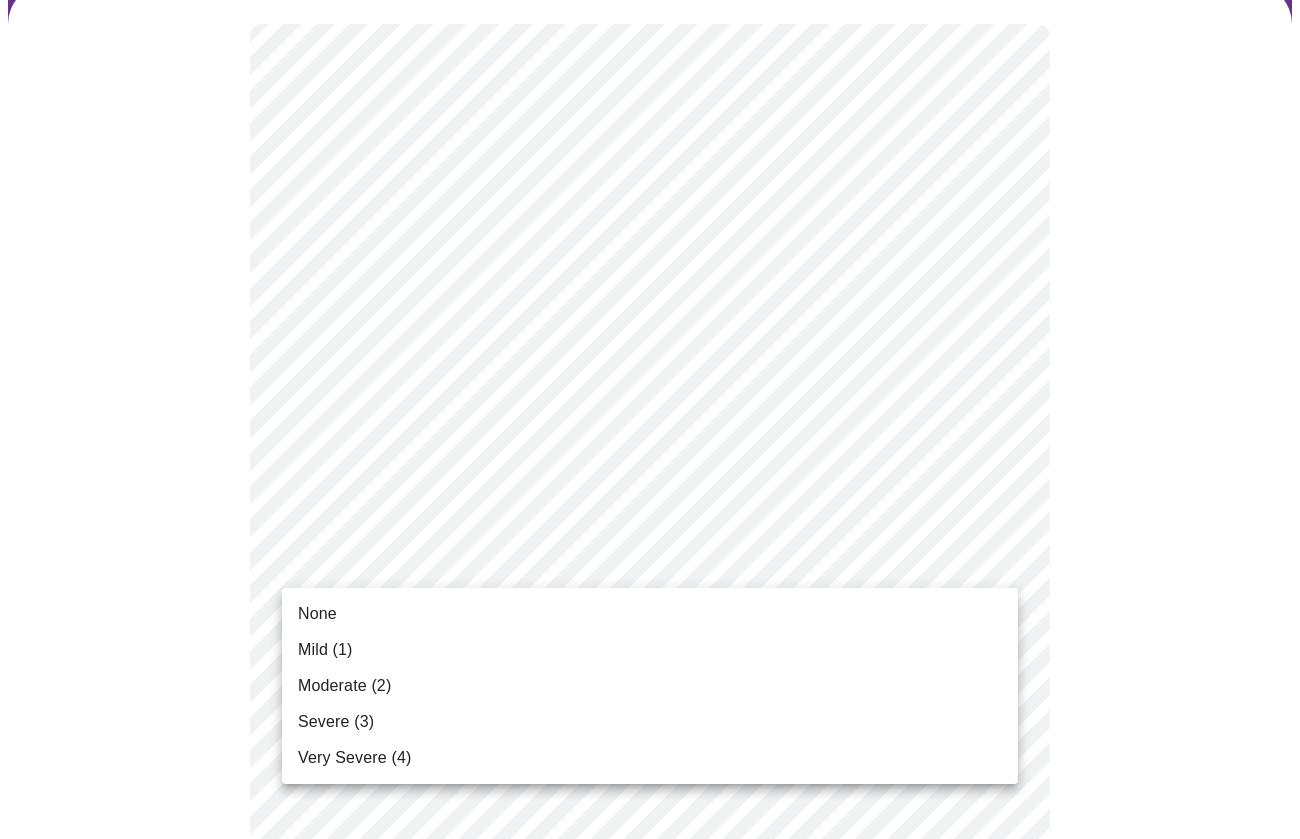 click on "Severe (3)" at bounding box center [650, 722] 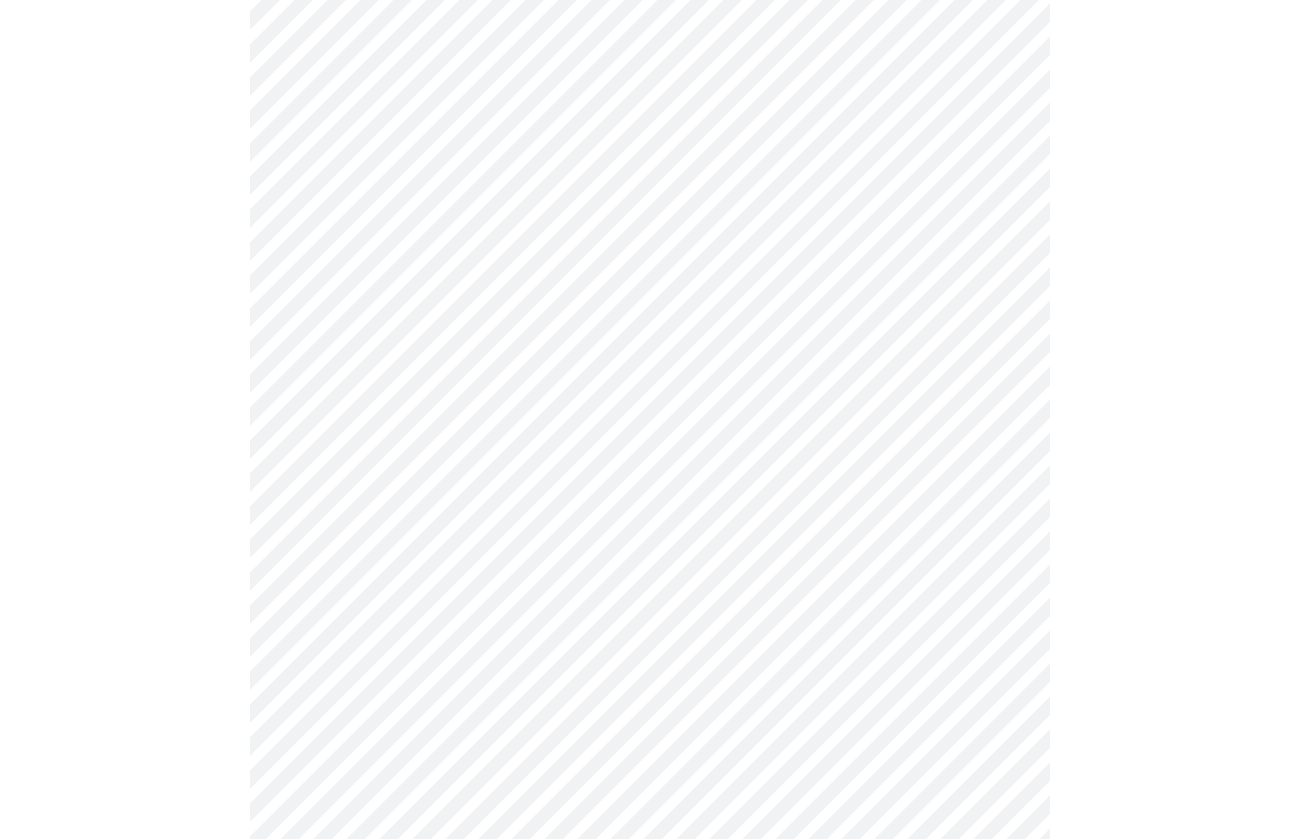 scroll, scrollTop: 311, scrollLeft: 0, axis: vertical 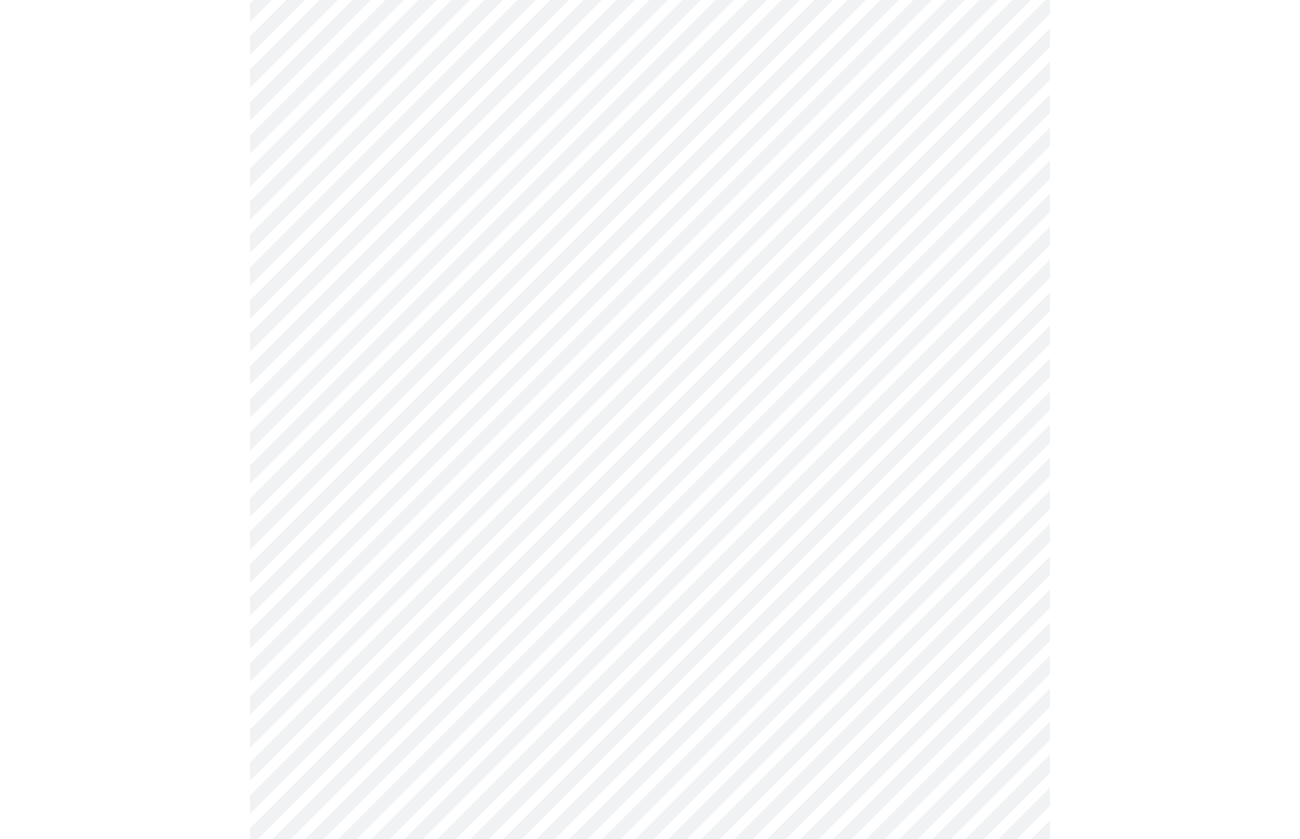 click on "MyMenopauseRx Appointments Messaging Labs Uploads Medications Community Refer a Friend Hi [FIRST]   Intake Questions for Mon, Aug 4th 2025 @ 5:20pm-5:40pm 3  /  13 Settings Billing Invoices Log out" at bounding box center (650, 995) 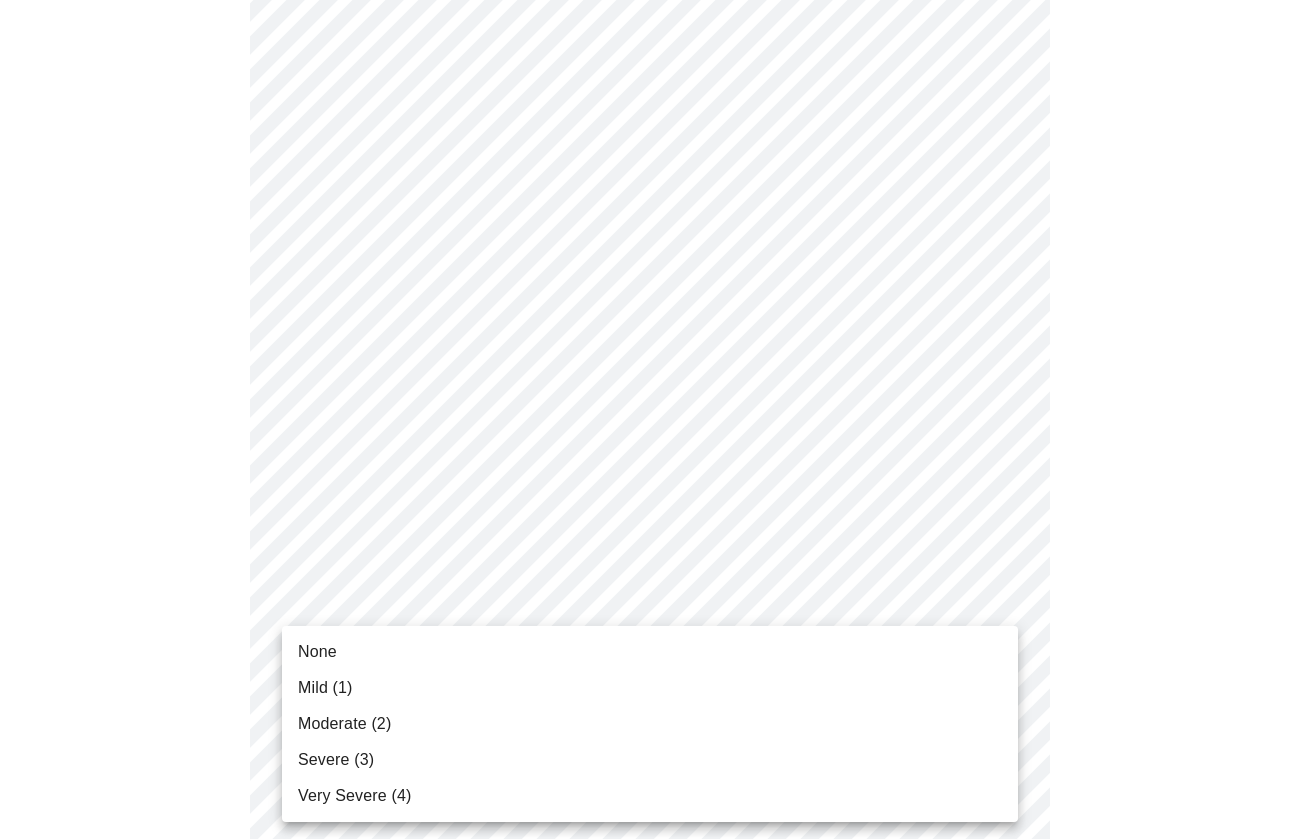 click on "Very Severe (4)" at bounding box center (650, 796) 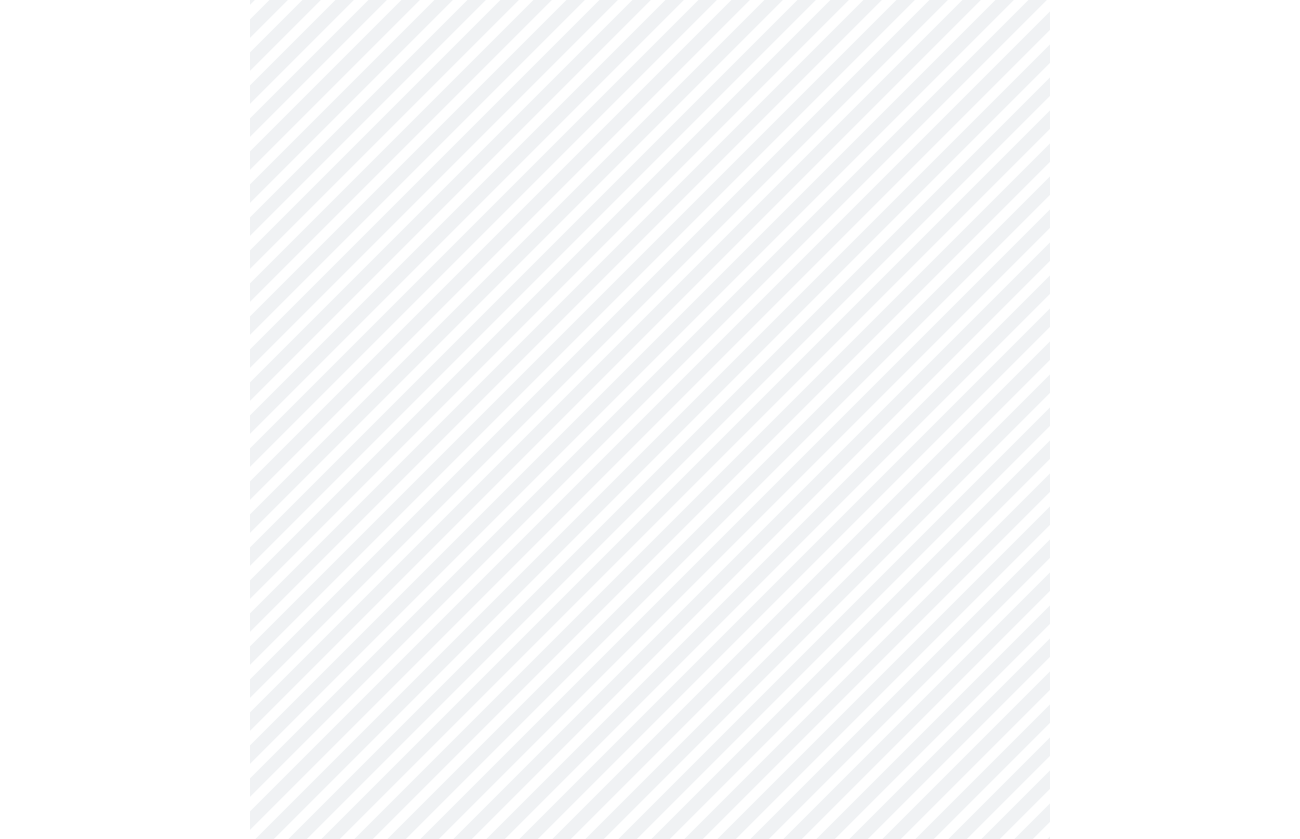 scroll, scrollTop: 627, scrollLeft: 0, axis: vertical 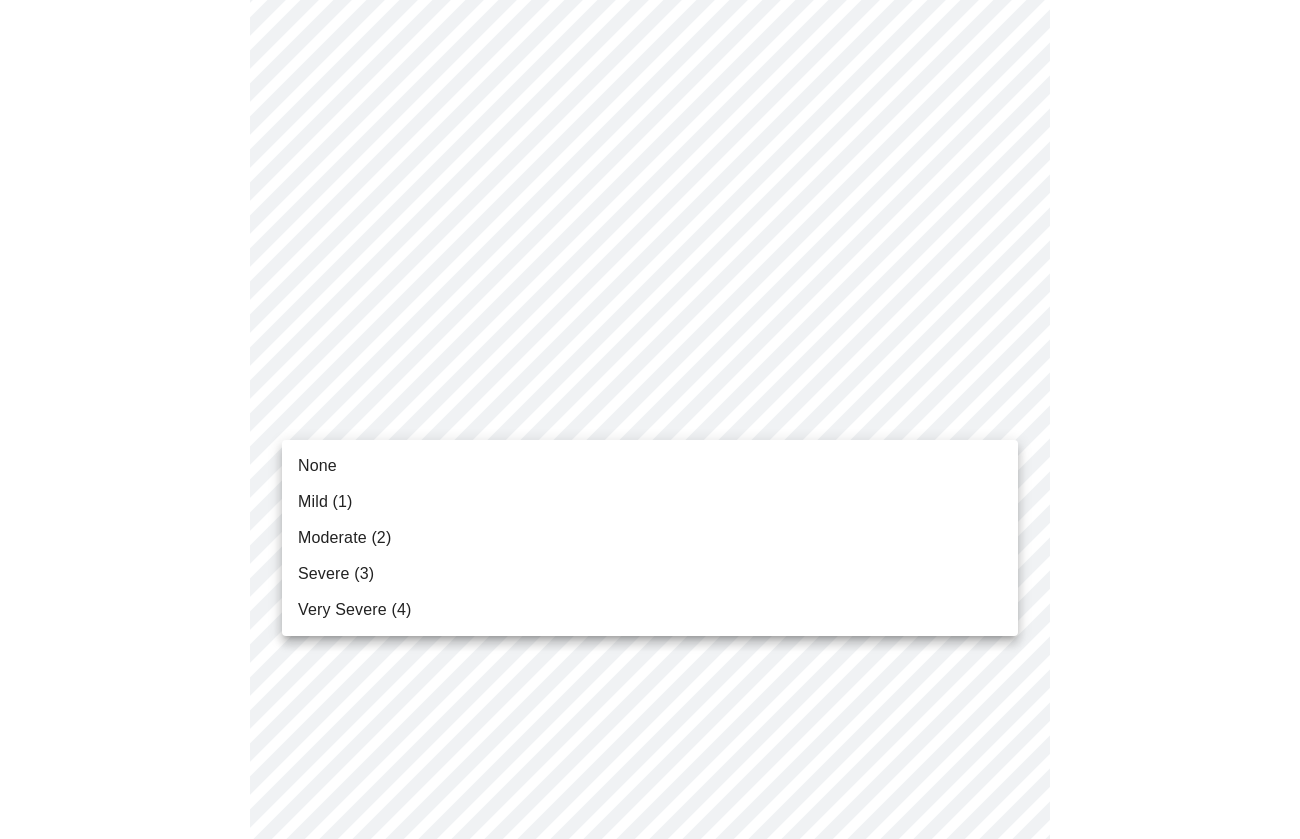 click on "MyMenopauseRx Appointments Messaging Labs Uploads Medications Community Refer a Friend Hi [FIRST]   Intake Questions for Mon, Aug 4th 2025 @ 5:20pm-5:40pm 3  /  13 Settings Billing Invoices Log out None Mild (1) Moderate (2) Severe (3) Very Severe (4)" at bounding box center (650, 665) 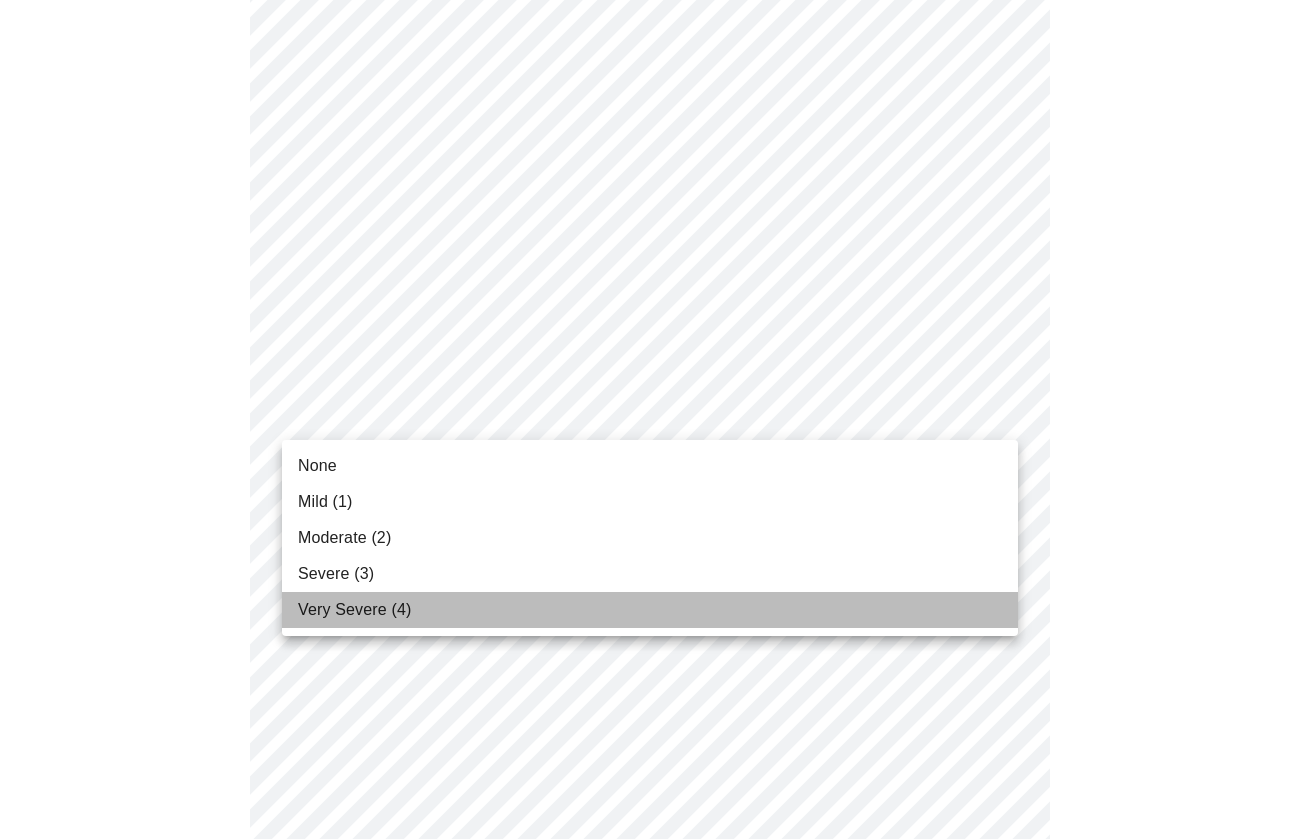 click on "Very Severe (4)" at bounding box center (650, 610) 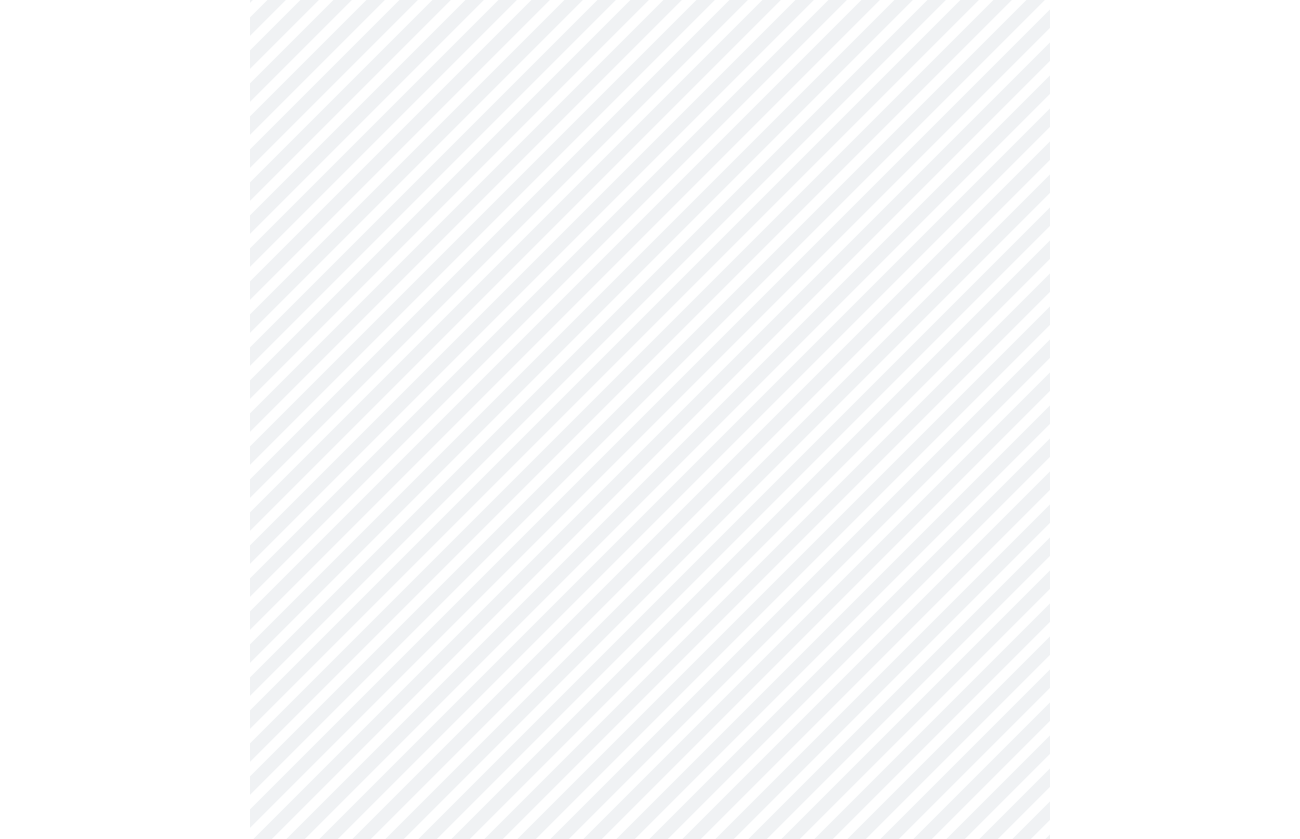 click on "MyMenopauseRx Appointments Messaging Labs Uploads Medications Community Refer a Friend Hi [FIRST]   Intake Questions for Mon, Aug 4th 2025 @ 5:20pm-5:40pm 3  /  13 Settings Billing Invoices Log out" at bounding box center (650, 652) 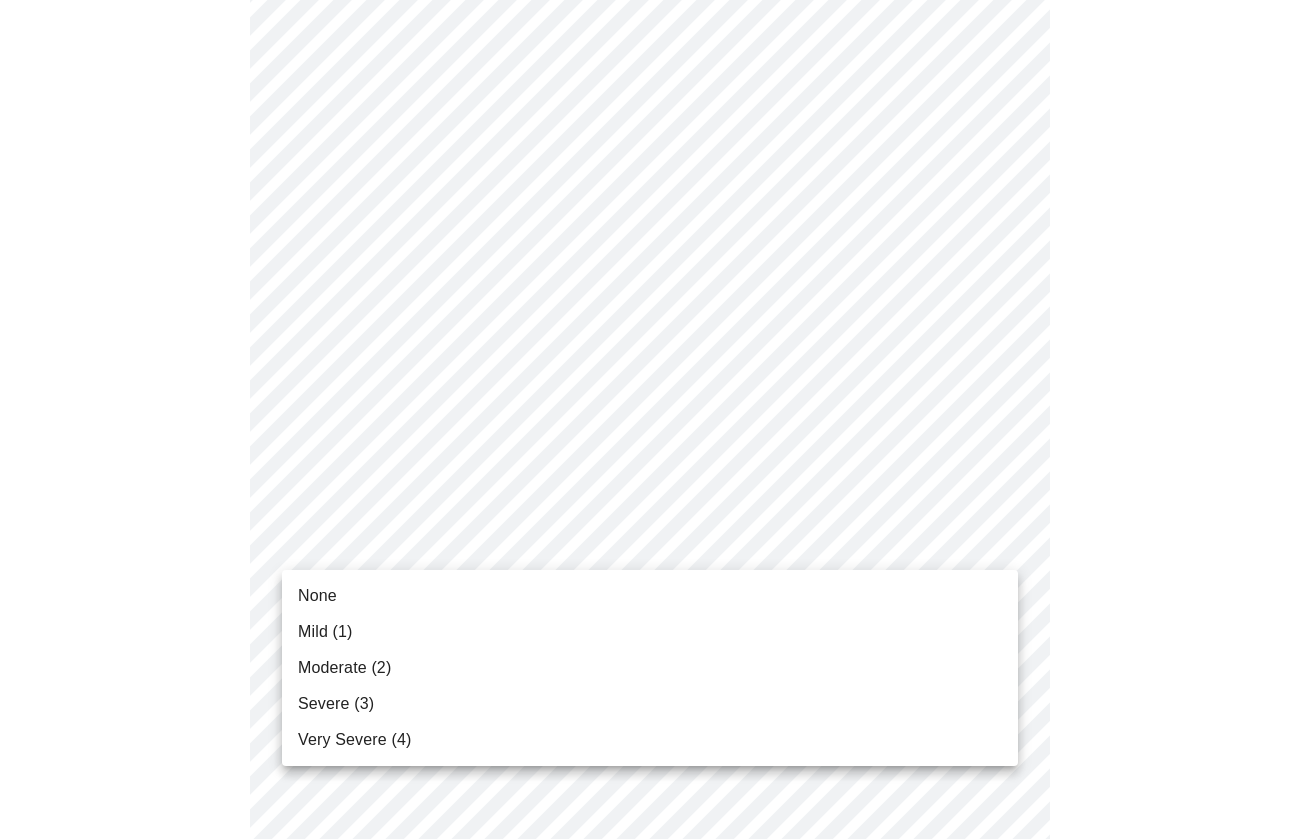 click on "Severe (3)" at bounding box center [650, 704] 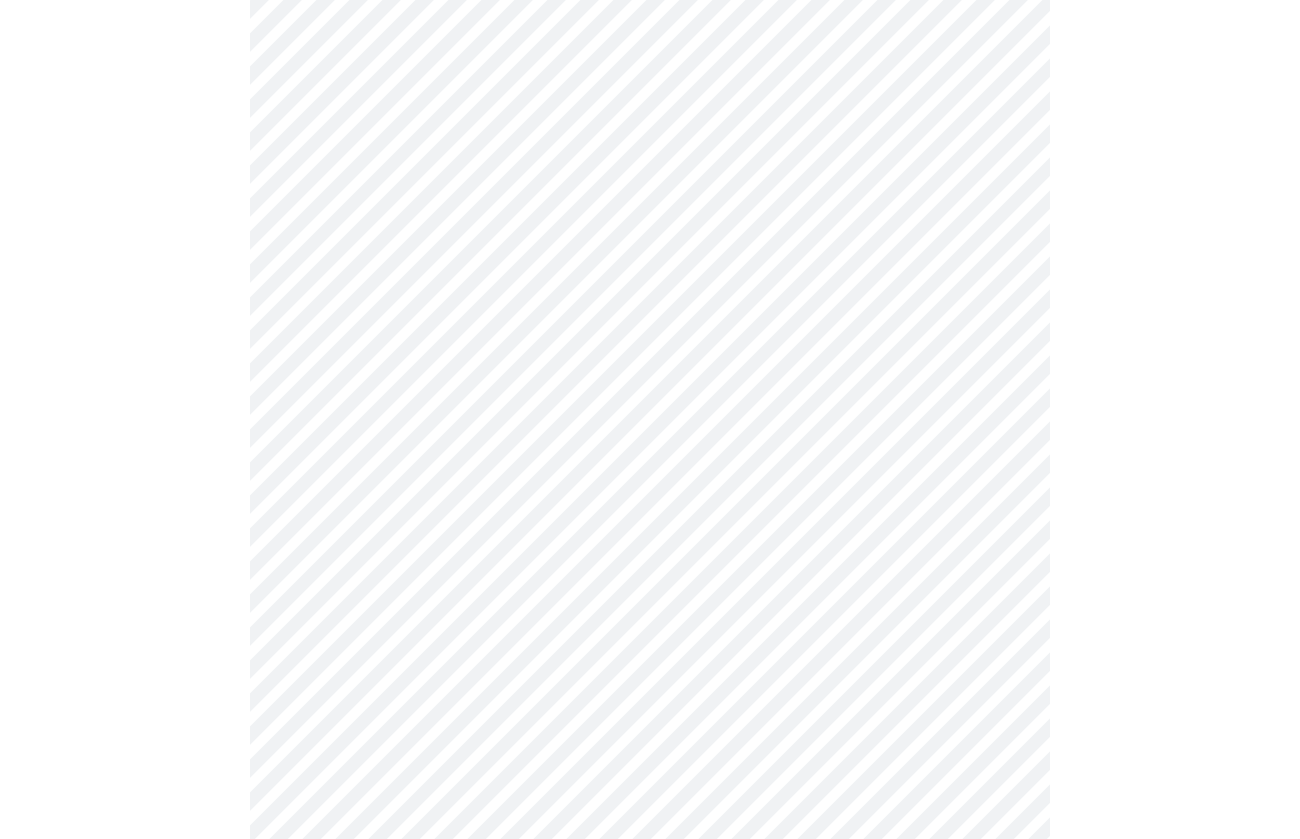 scroll, scrollTop: 778, scrollLeft: 0, axis: vertical 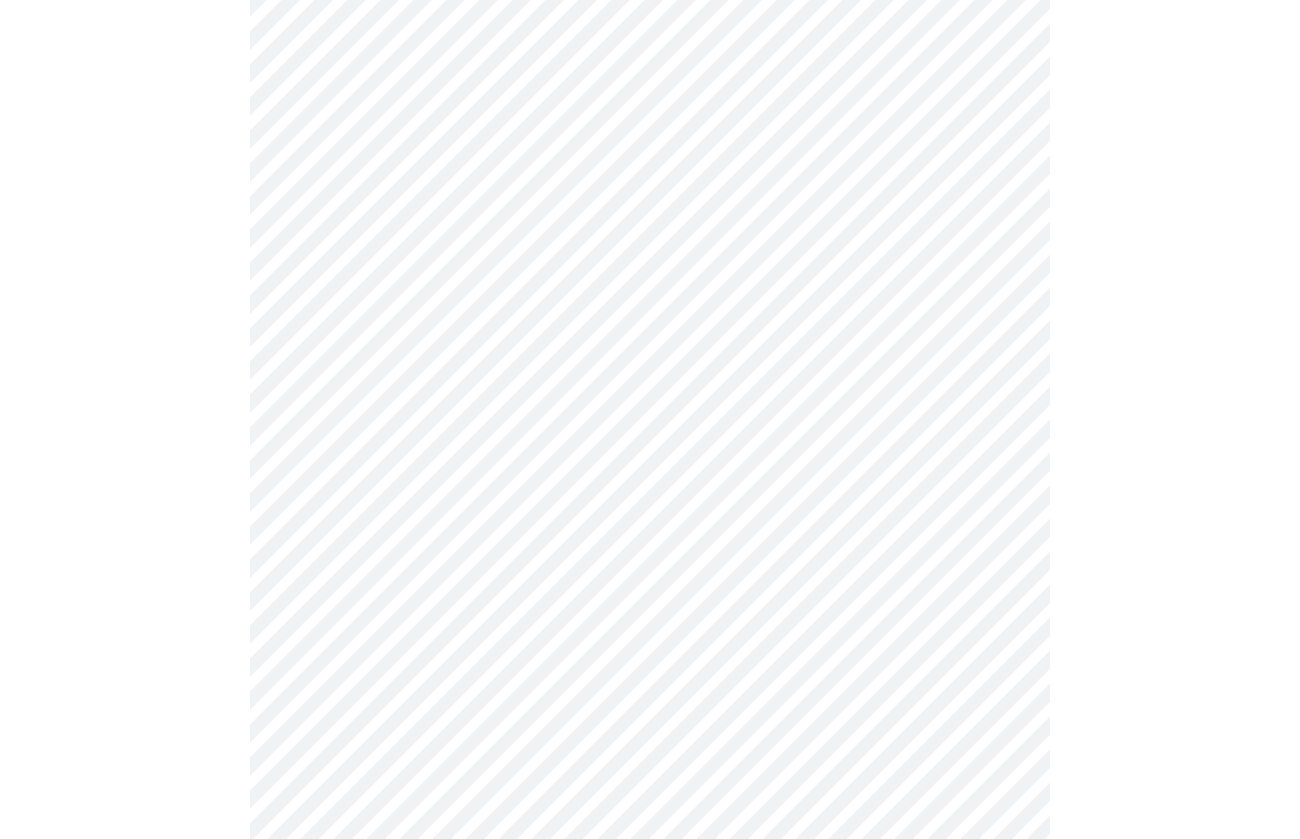 click on "MyMenopauseRx Appointments Messaging Labs Uploads Medications Community Refer a Friend Hi [FIRST]   Intake Questions for Mon, Aug 4th 2025 @ 5:20pm-5:40pm 3  /  13 Settings Billing Invoices Log out" at bounding box center [650, 487] 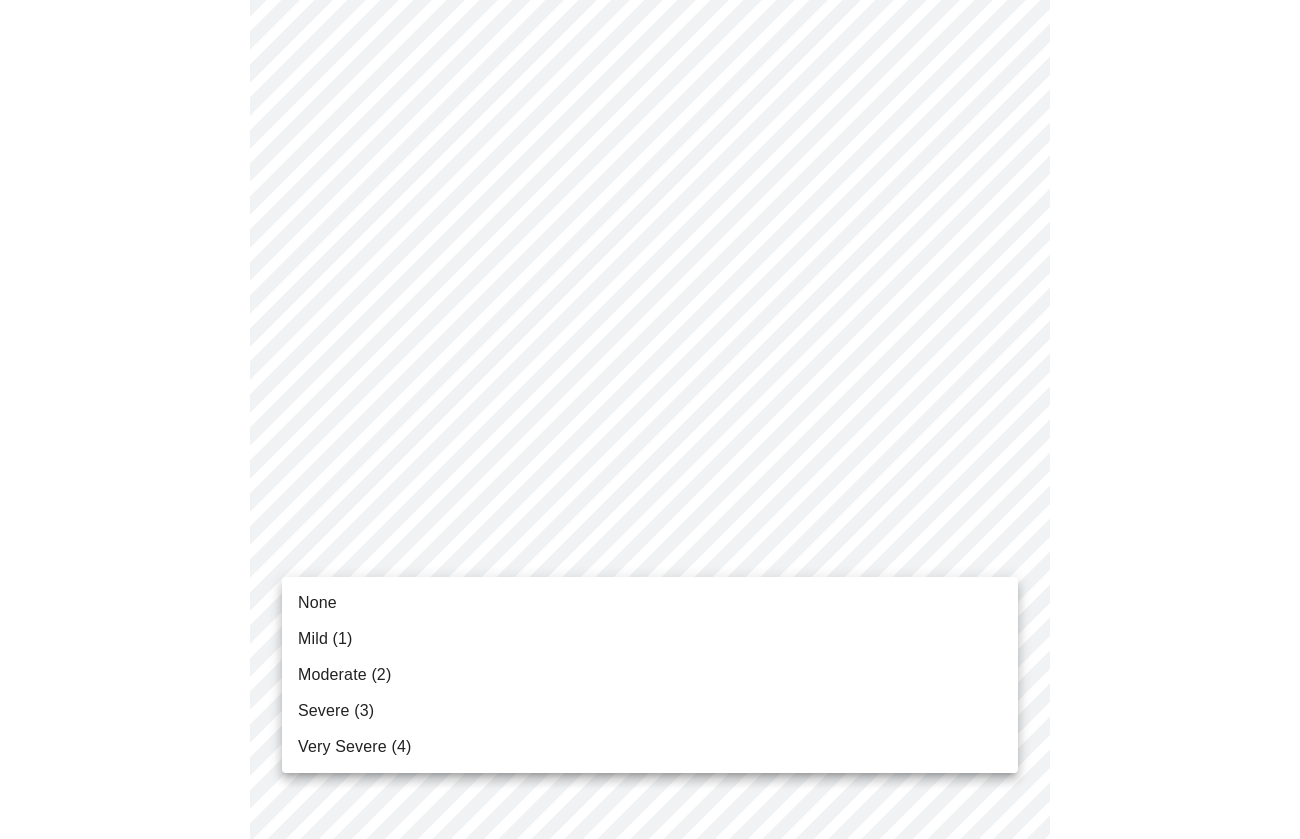 click on "Very Severe (4)" at bounding box center [650, 747] 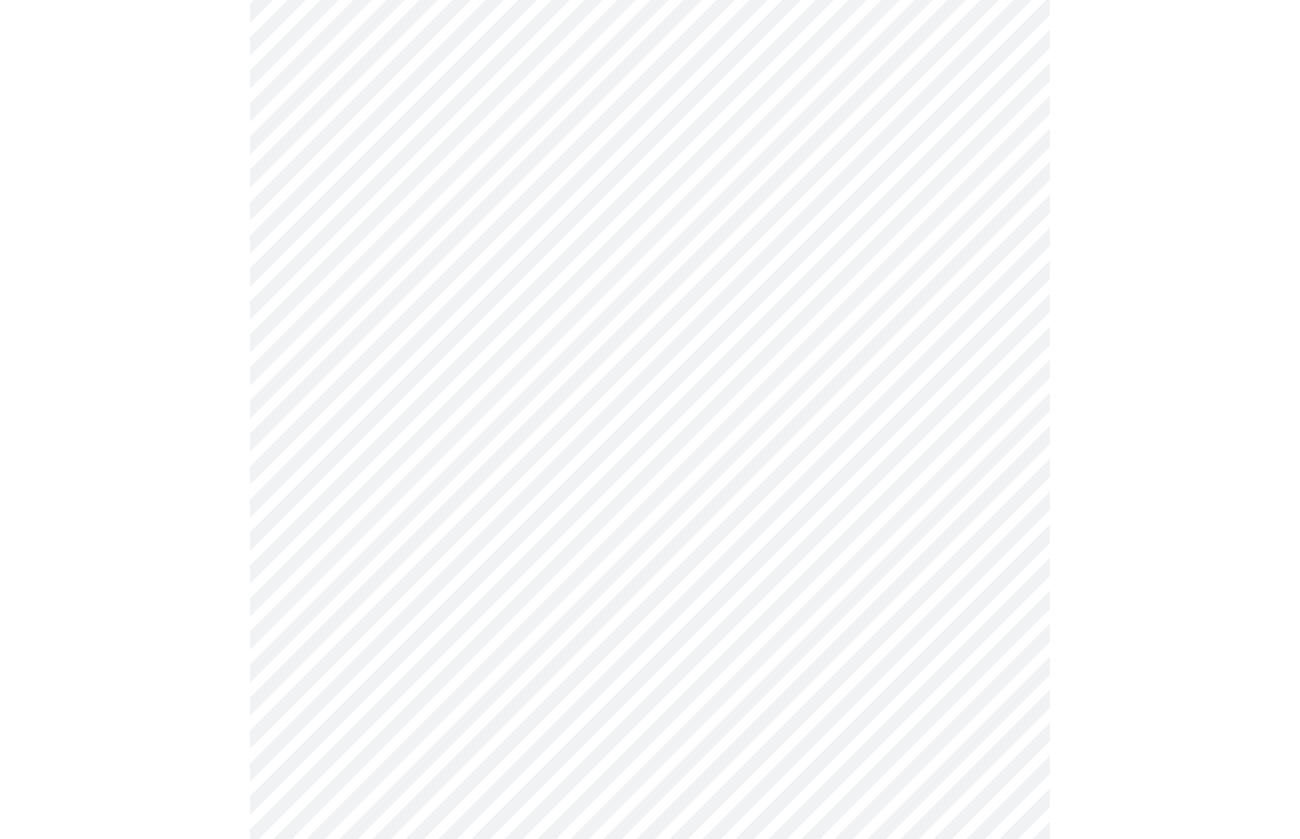 scroll, scrollTop: 950, scrollLeft: 0, axis: vertical 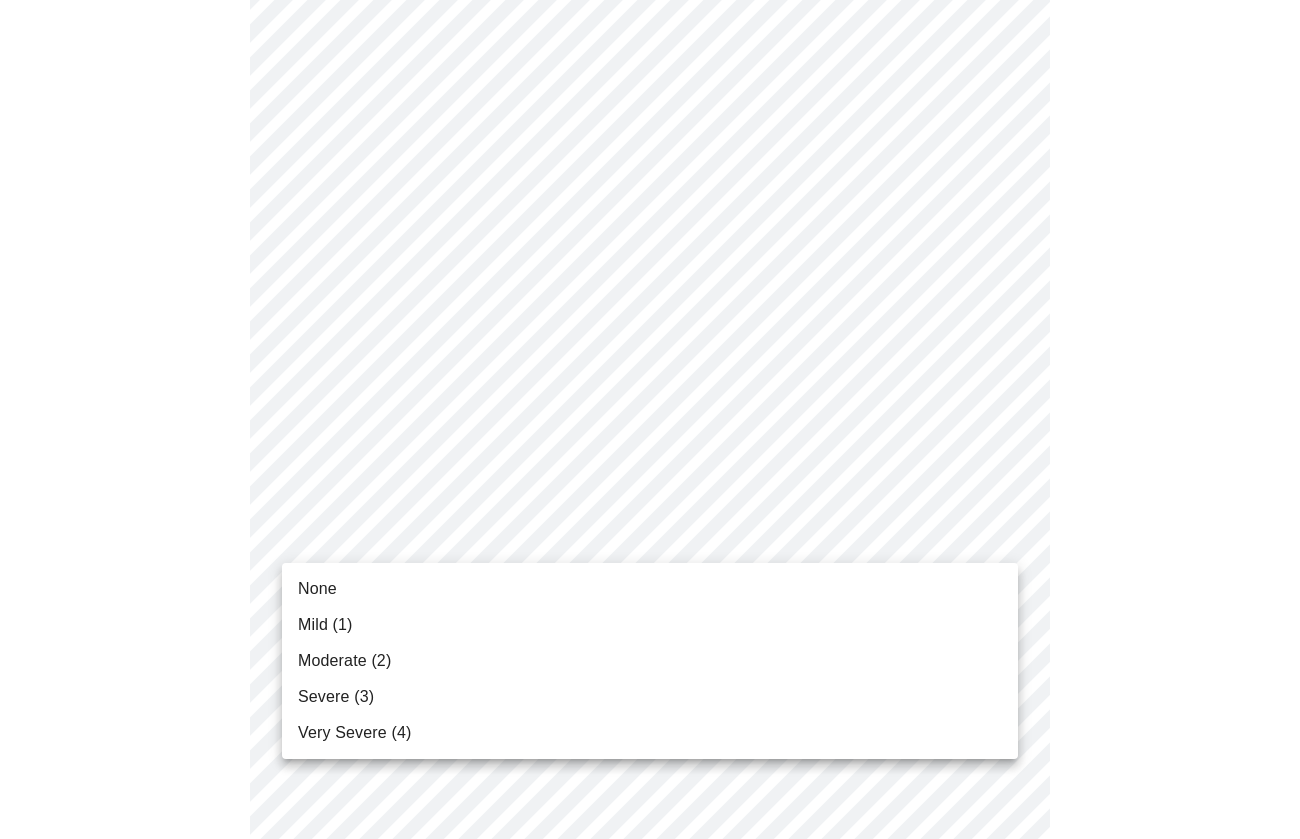click on "MyMenopauseRx Appointments Messaging Labs Uploads Medications Community Refer a Friend Hi [FIRST]   Intake Questions for Mon, Aug 4th 2025 @ 5:20pm-5:40pm 3  /  13 Settings Billing Invoices Log out None Mild (1) Moderate (2) Severe (3) Very Severe (4)" at bounding box center (650, 302) 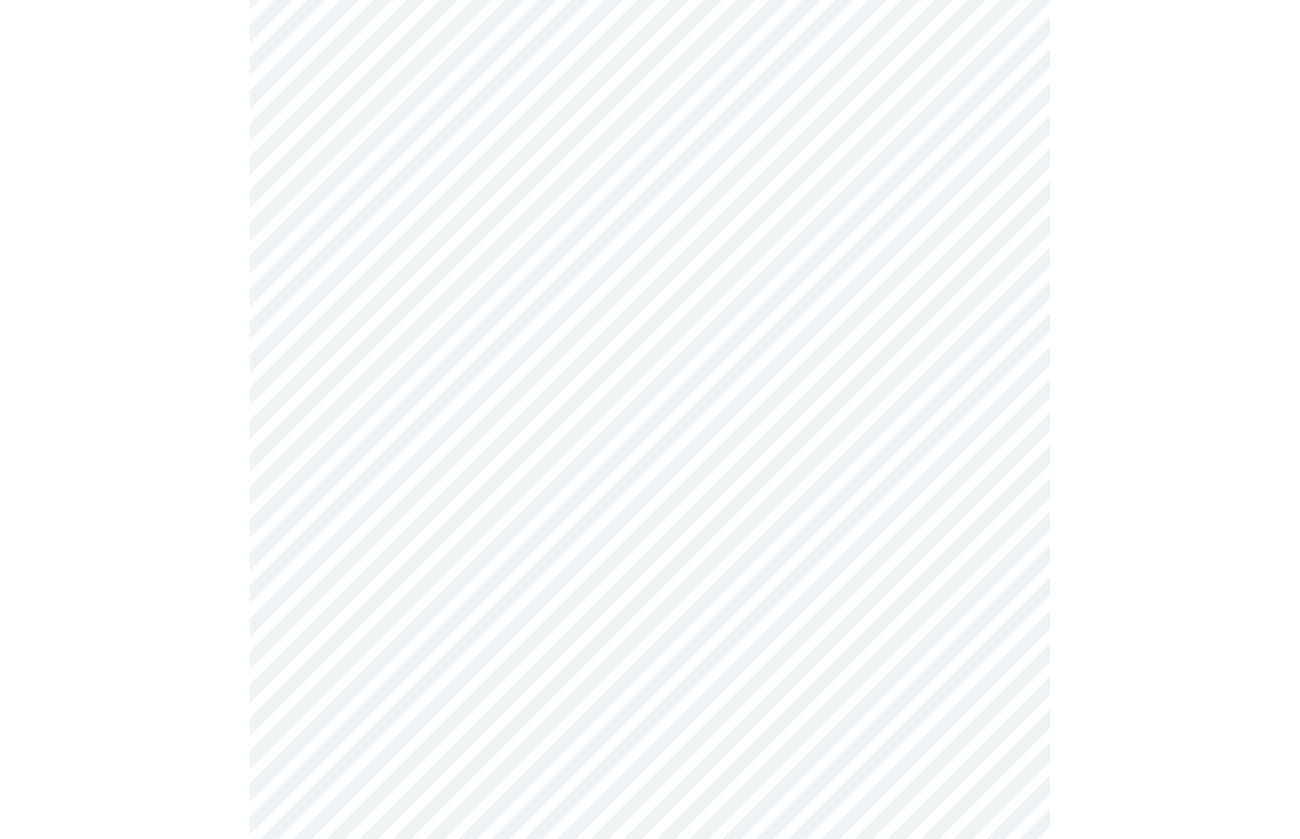 scroll, scrollTop: 1103, scrollLeft: 0, axis: vertical 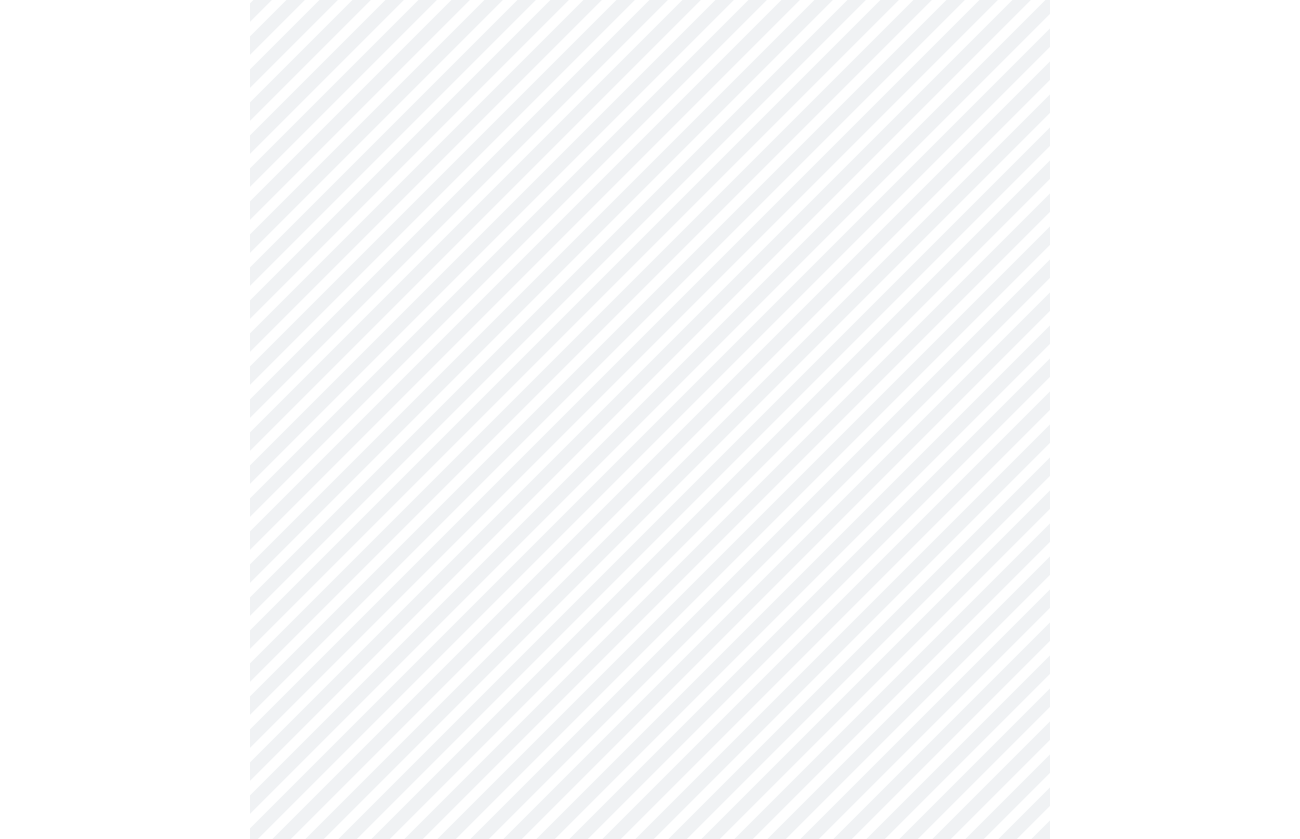click on "MyMenopauseRx Appointments Messaging Labs Uploads Medications Community Refer a Friend Hi [FIRST]   Intake Questions for Mon, Aug 4th 2025 @ 5:20pm-5:40pm 3  /  13 Settings Billing Invoices Log out" at bounding box center [650, 135] 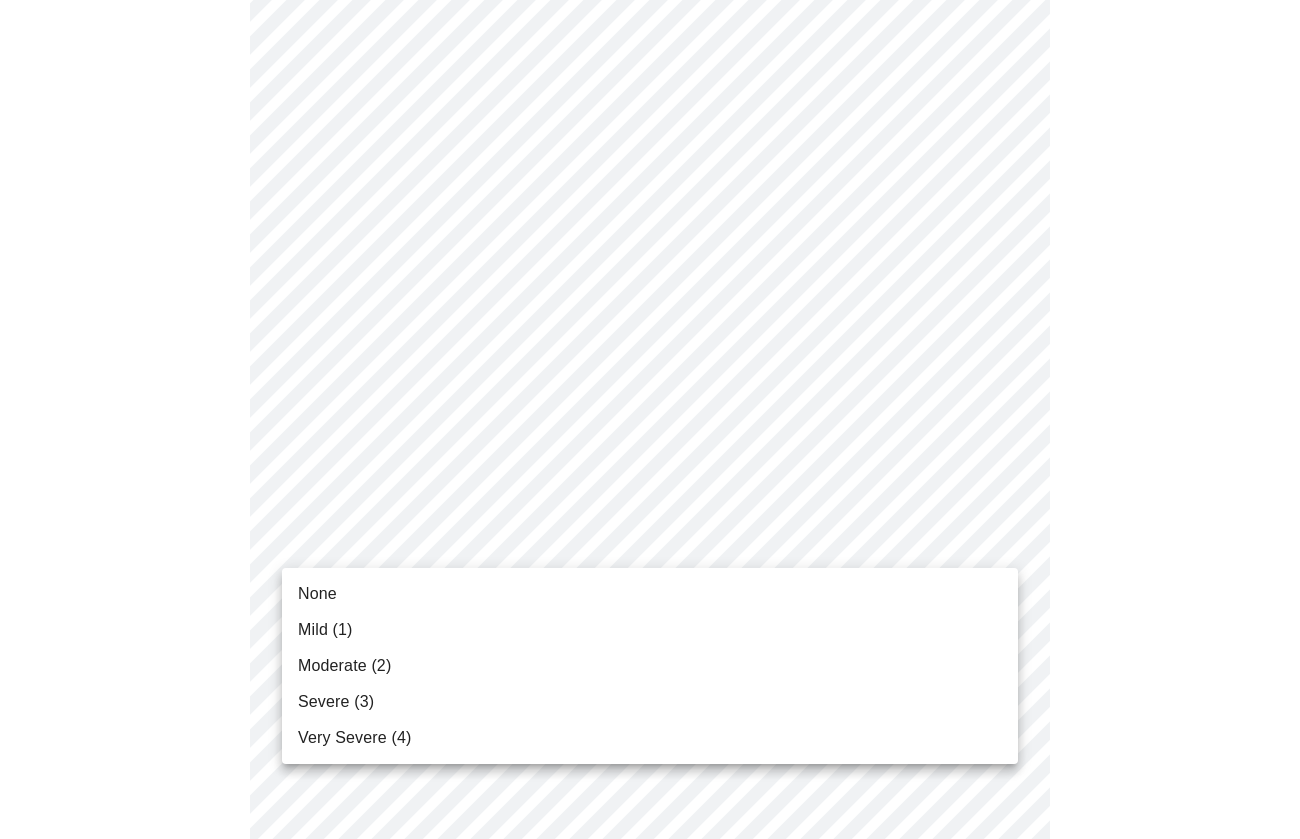 click on "Severe (3)" at bounding box center (650, 702) 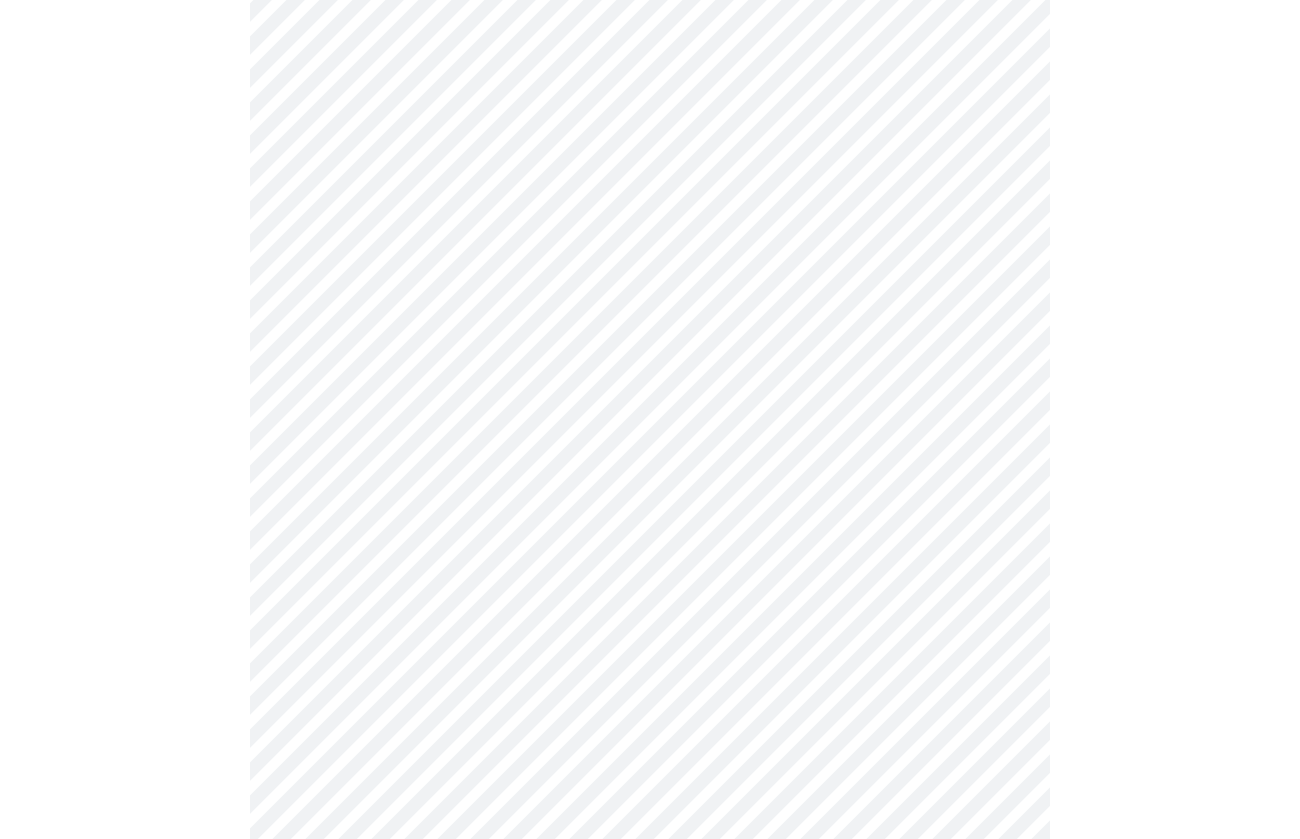 click on "MyMenopauseRx Appointments Messaging Labs Uploads Medications Community Refer a Friend Hi [FIRST]   Intake Questions for Mon, Aug 4th 2025 @ 5:20pm-5:40pm 3  /  13 Settings Billing Invoices Log out" at bounding box center [650, 122] 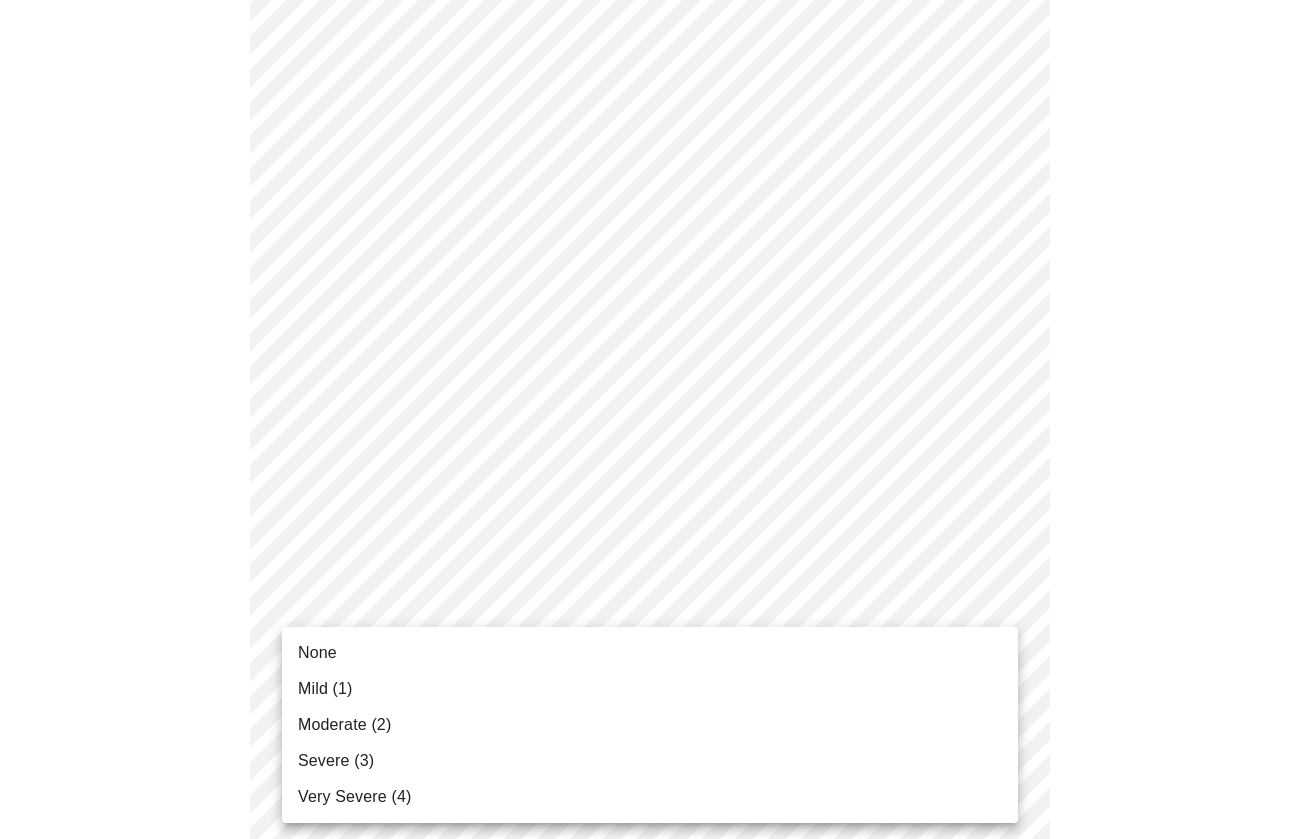 click on "Moderate (2)" at bounding box center [650, 725] 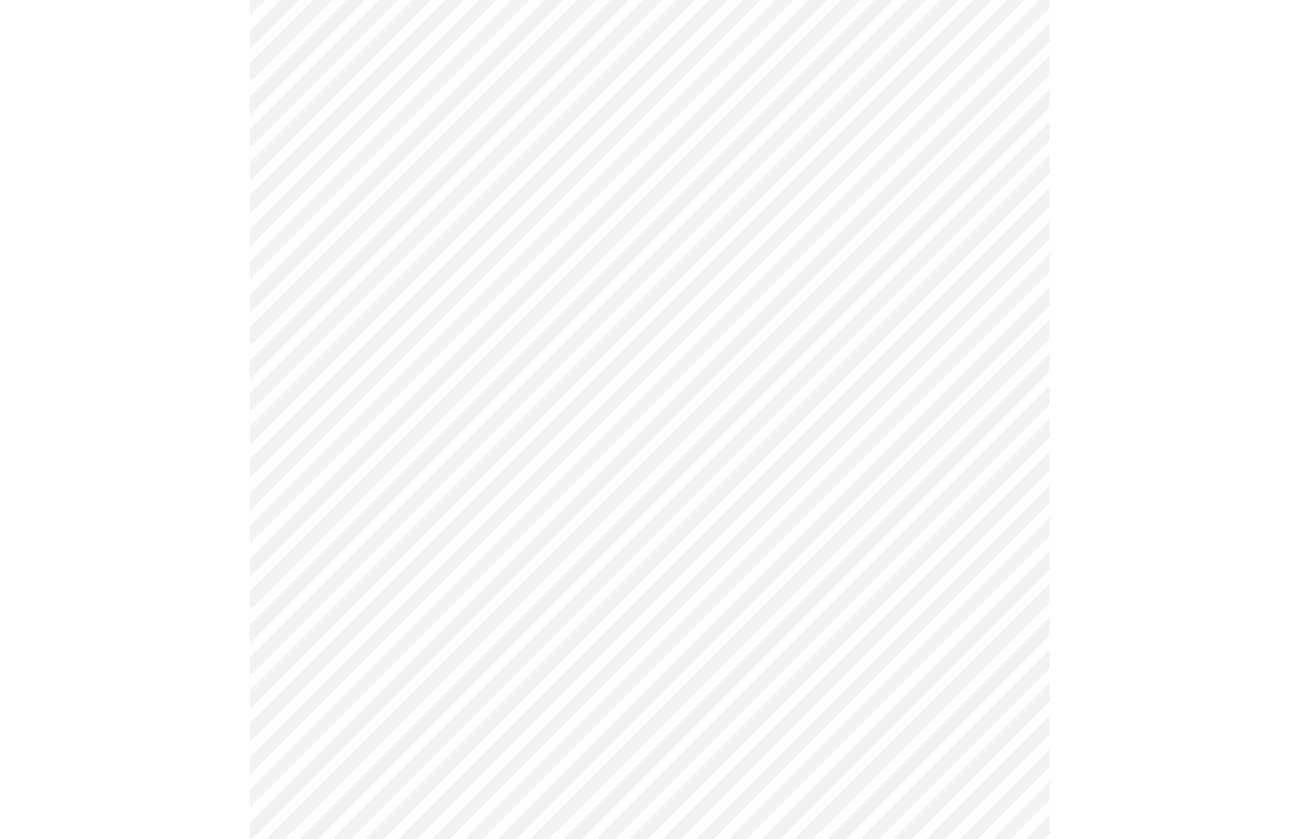scroll, scrollTop: 1343, scrollLeft: 0, axis: vertical 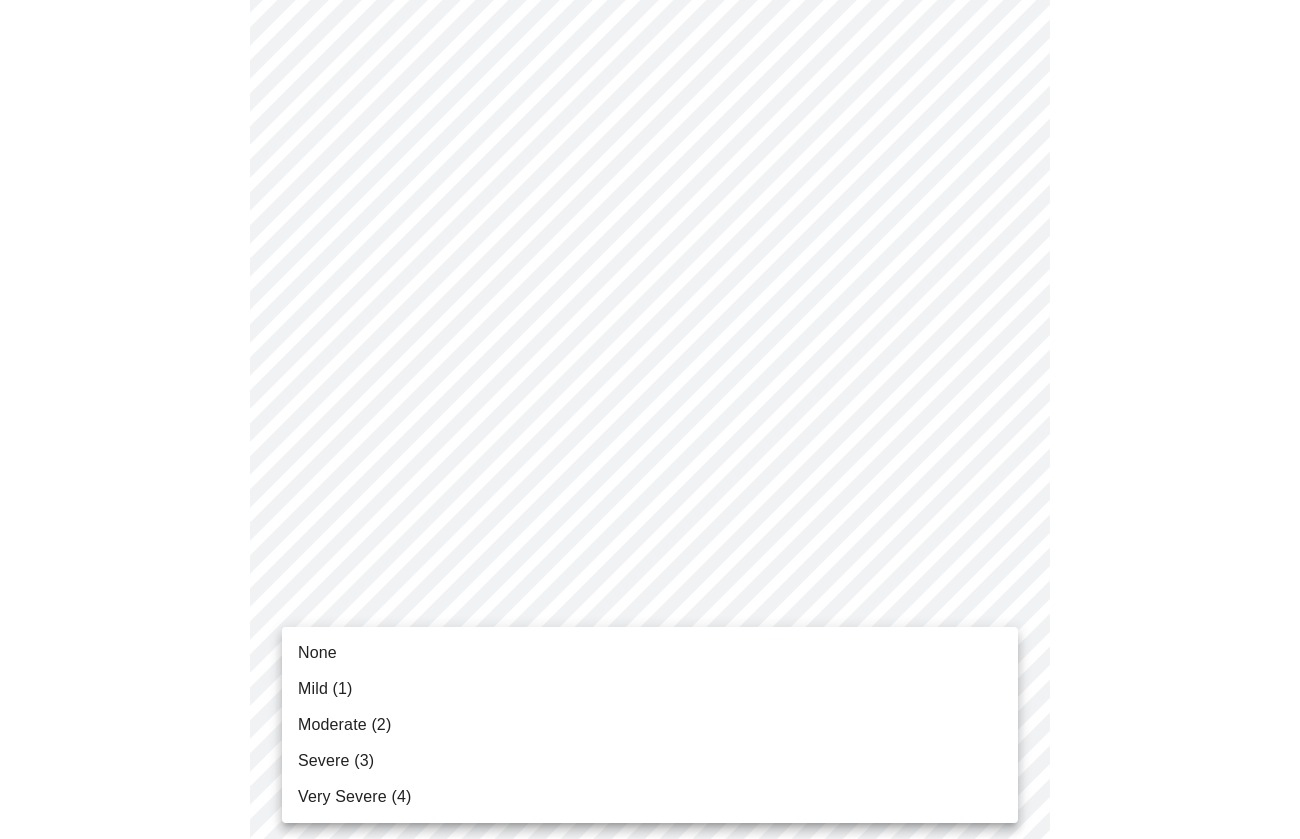 click on "MyMenopauseRx Appointments Messaging Labs Uploads Medications Community Refer a Friend Hi [FIRST]   Intake Questions for Mon, Aug 4th 2025 @ 5:20pm-5:40pm 3  /  13 Settings Billing Invoices Log out None Mild (1) Moderate (2) Severe (3) Very Severe (4)" at bounding box center (650, -132) 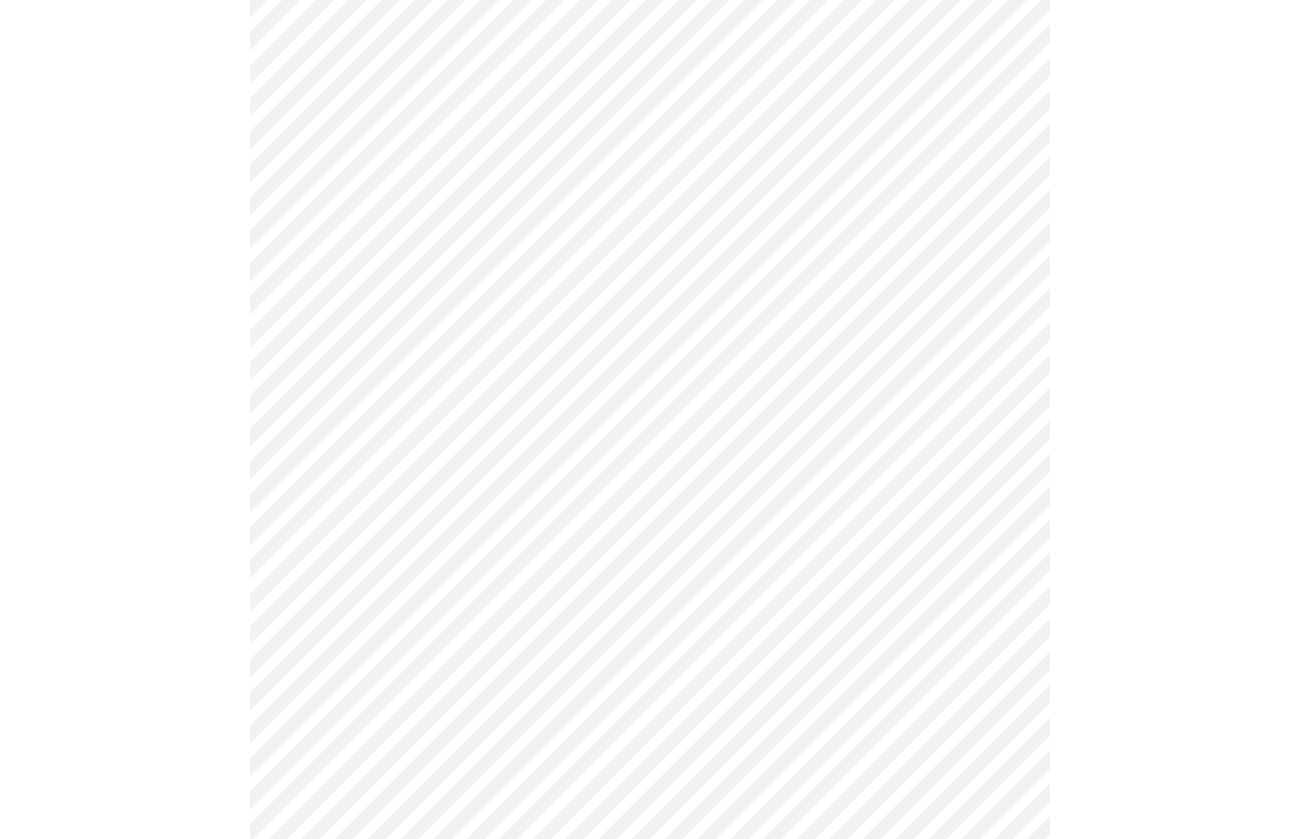 scroll, scrollTop: 614, scrollLeft: 0, axis: vertical 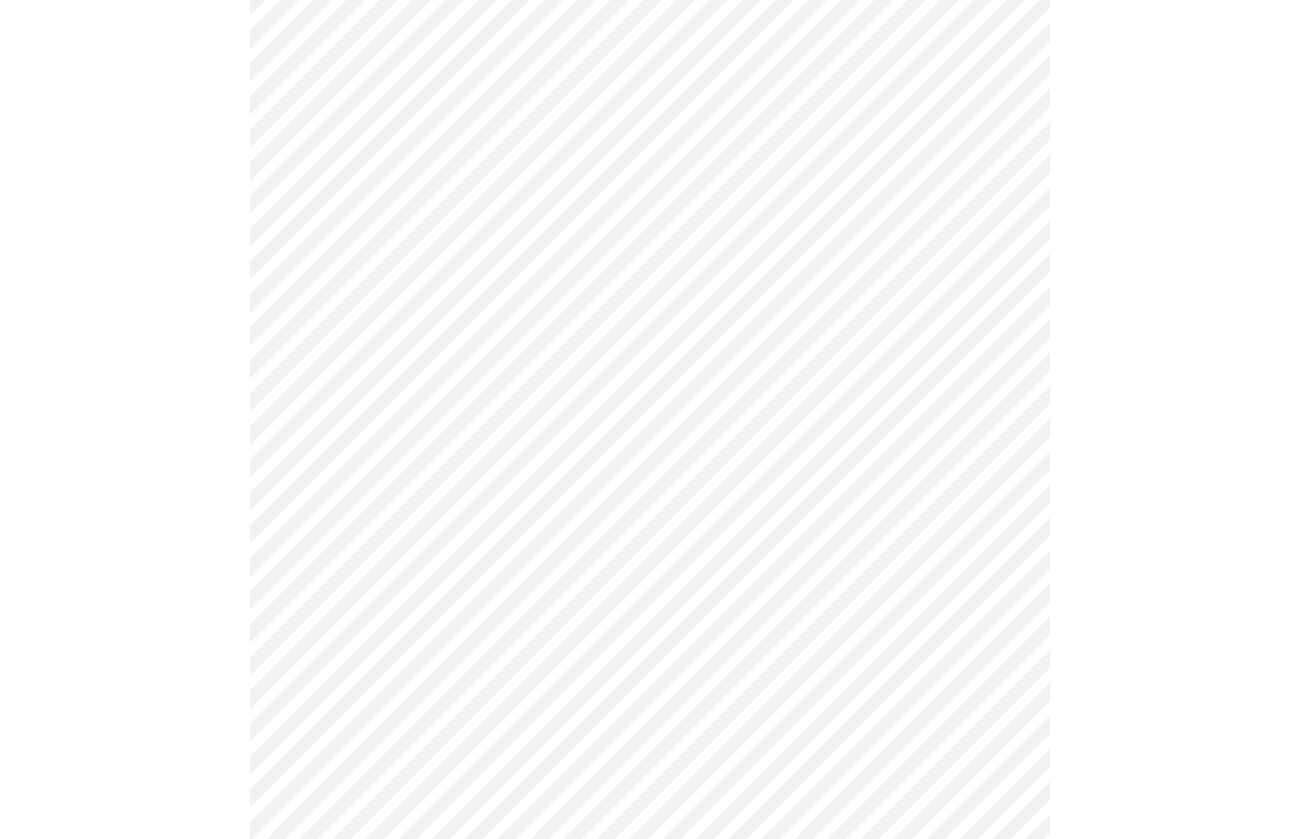 click on "MyMenopauseRx Appointments Messaging Labs Uploads Medications Community Refer a Friend Hi [FIRST]   Intake Questions for Mon, Aug 4th 2025 @ 5:20pm-5:40pm 4  /  13 Settings Billing Invoices Log out" at bounding box center (650, 352) 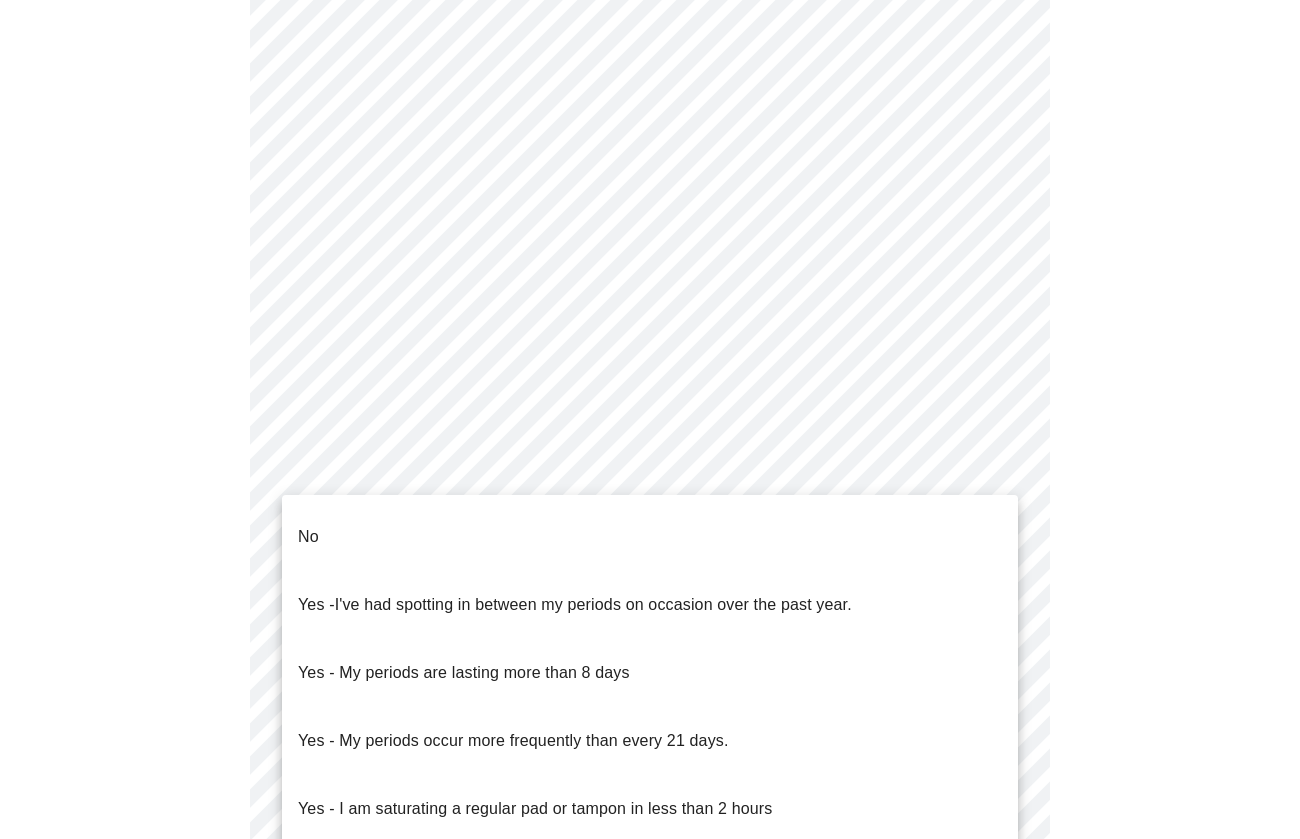click on "No" at bounding box center [650, 537] 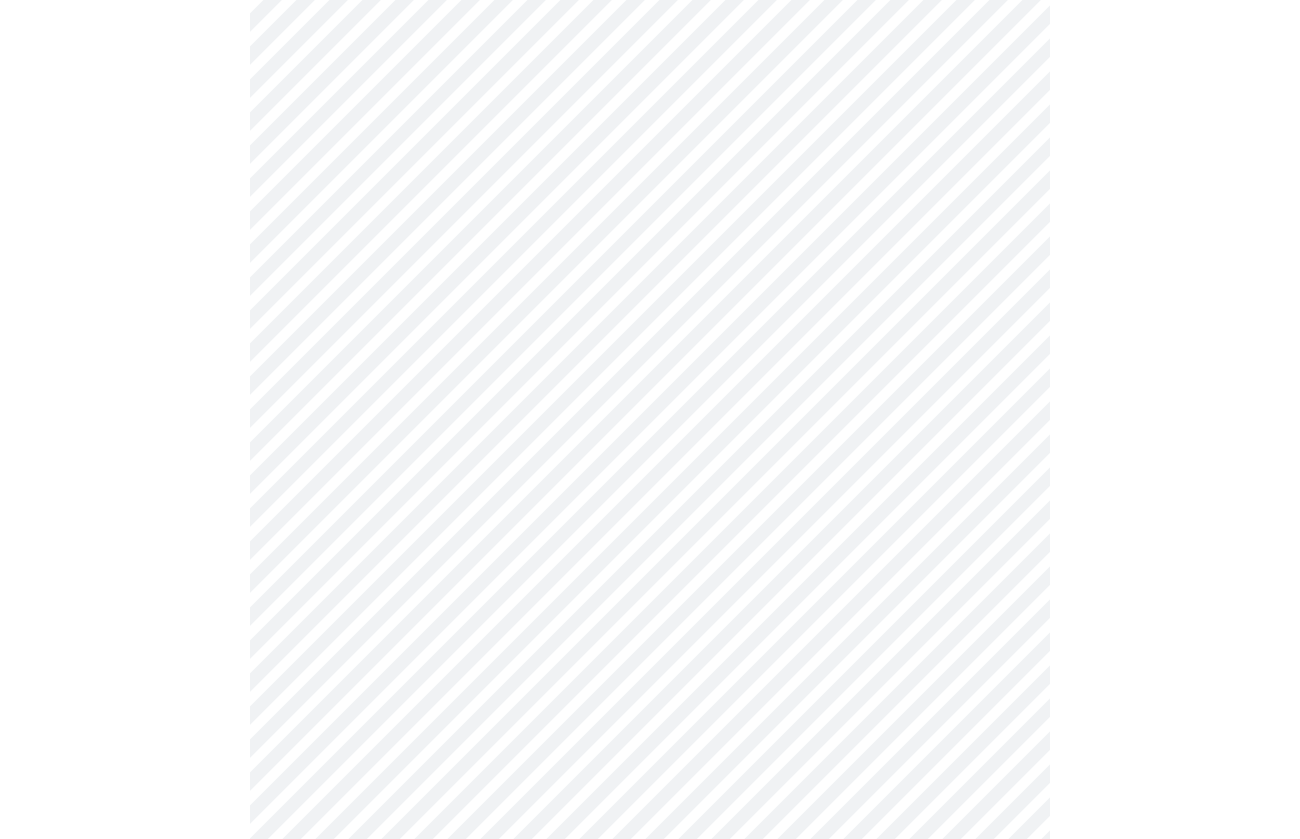 scroll, scrollTop: 790, scrollLeft: 0, axis: vertical 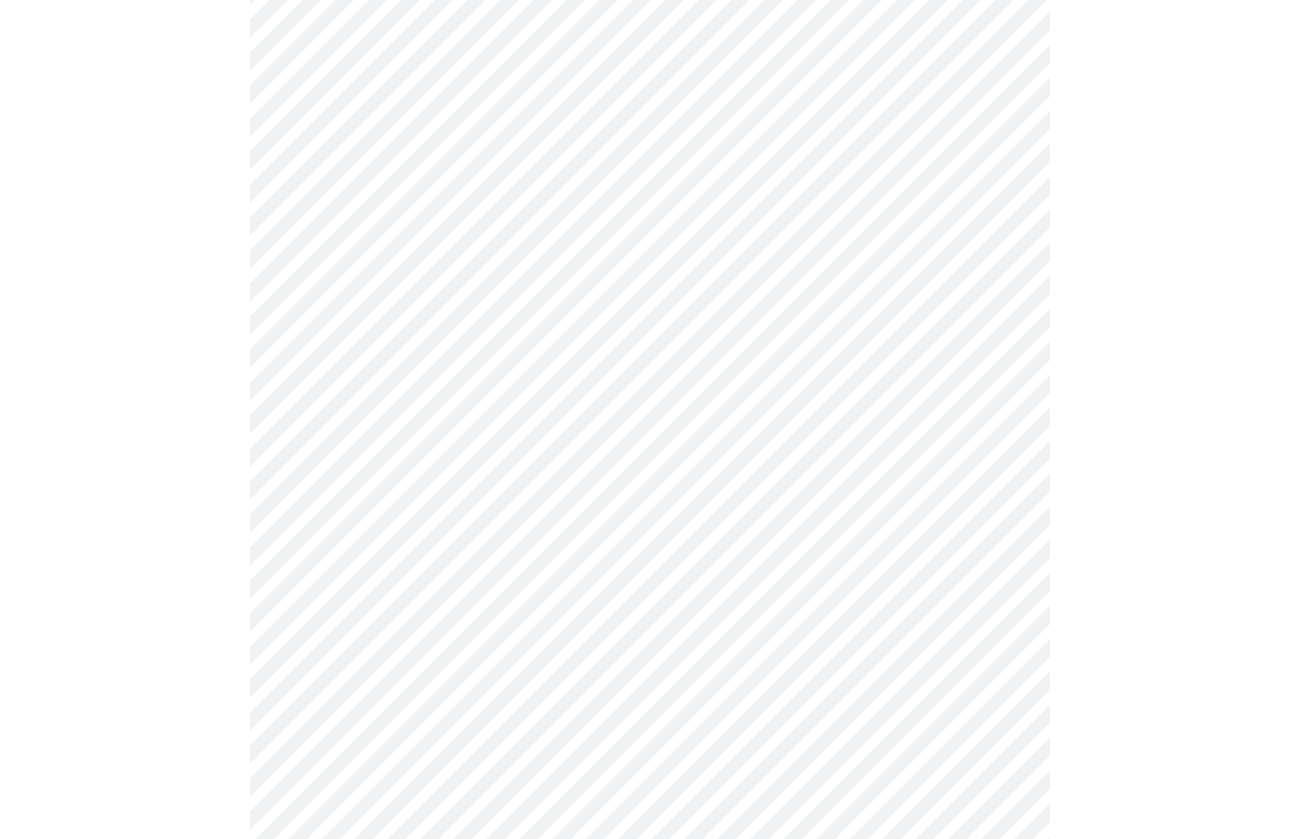 click on "MyMenopauseRx Appointments Messaging Labs Uploads Medications Community Refer a Friend Hi [FIRST]   Intake Questions for Mon, Aug 4th 2025 @ 5:20pm-5:40pm 4  /  13 Settings Billing Invoices Log out" at bounding box center [650, 170] 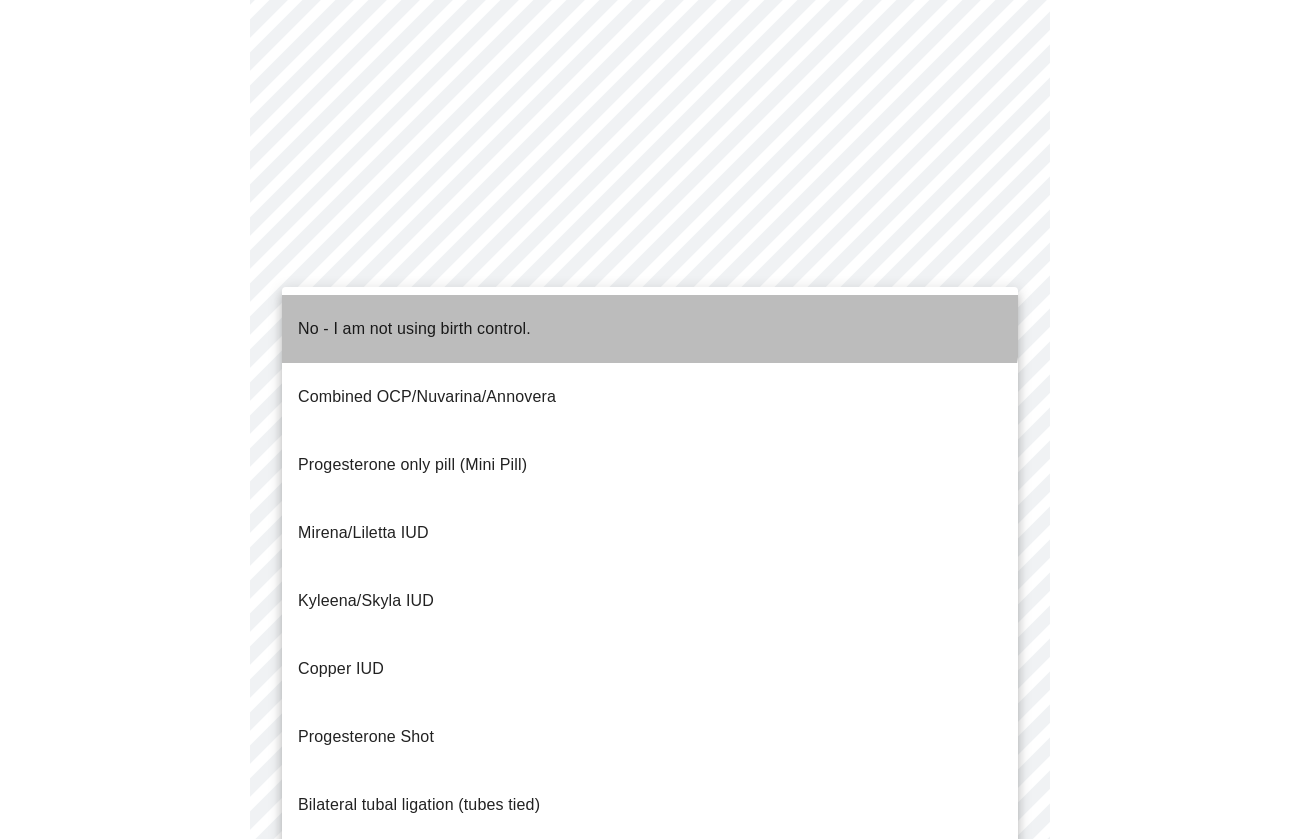 click on "No - I am not using birth control." at bounding box center (650, 329) 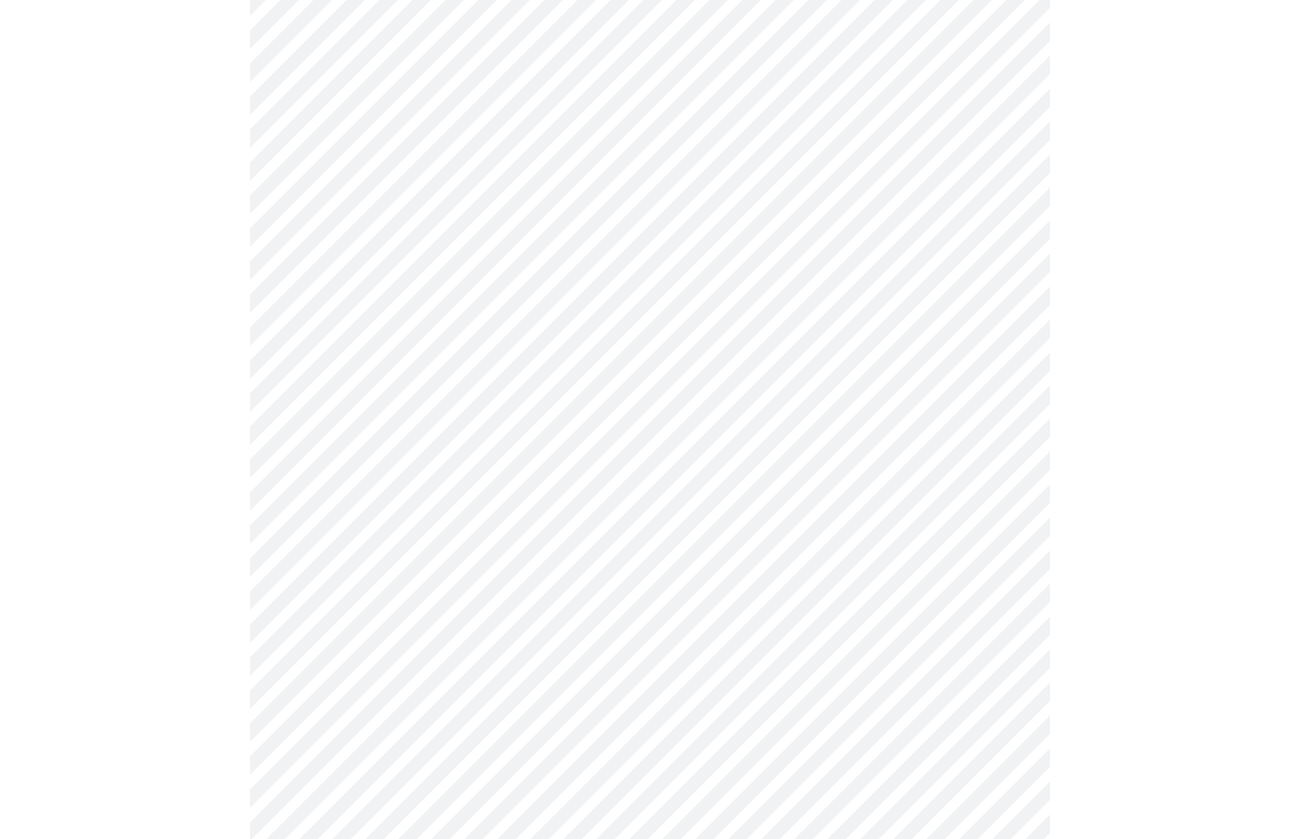 scroll, scrollTop: 954, scrollLeft: 0, axis: vertical 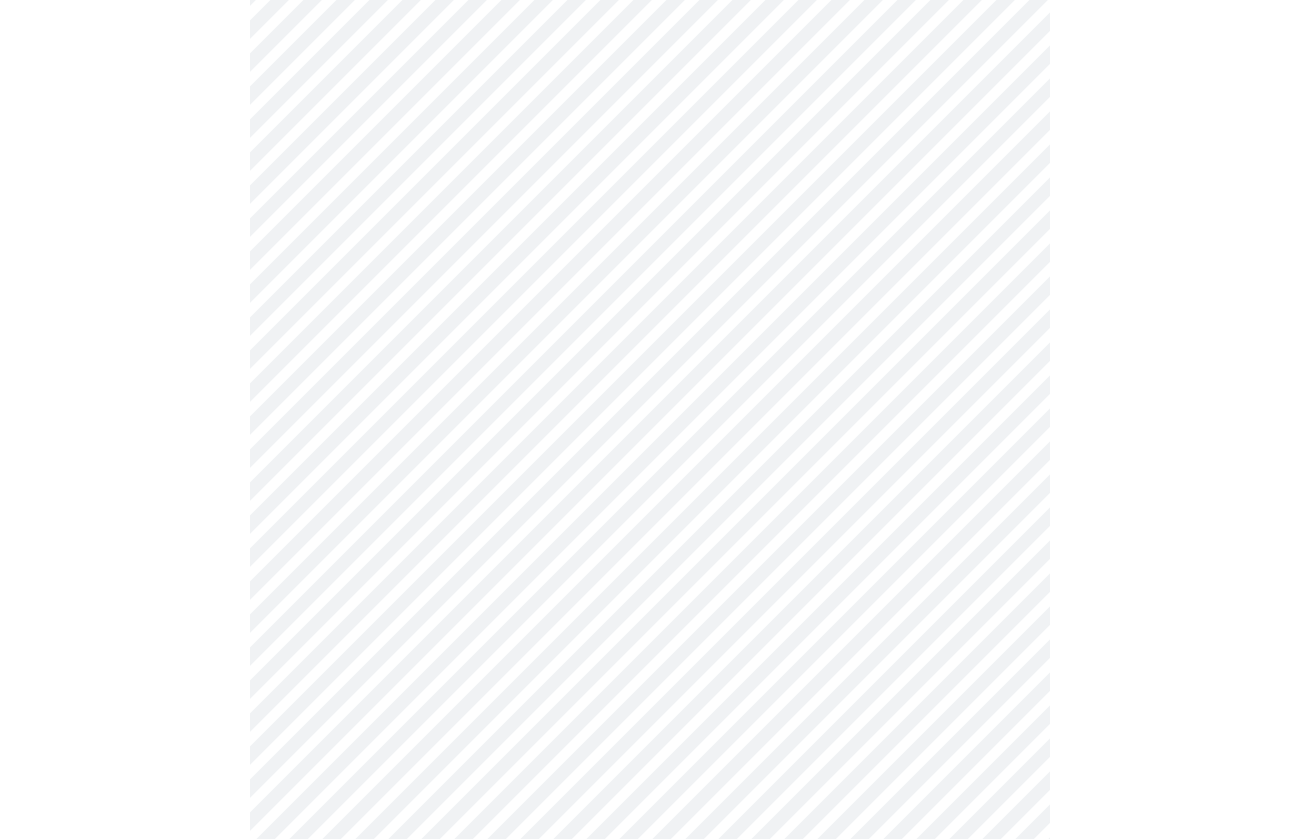 click on "MyMenopauseRx Appointments Messaging Labs Uploads Medications Community Refer a Friend Hi [FIRST]   Intake Questions for Mon, Aug 4th 2025 @ 5:20pm-5:40pm 4  /  13 Settings Billing Invoices Log out" at bounding box center (650, 1) 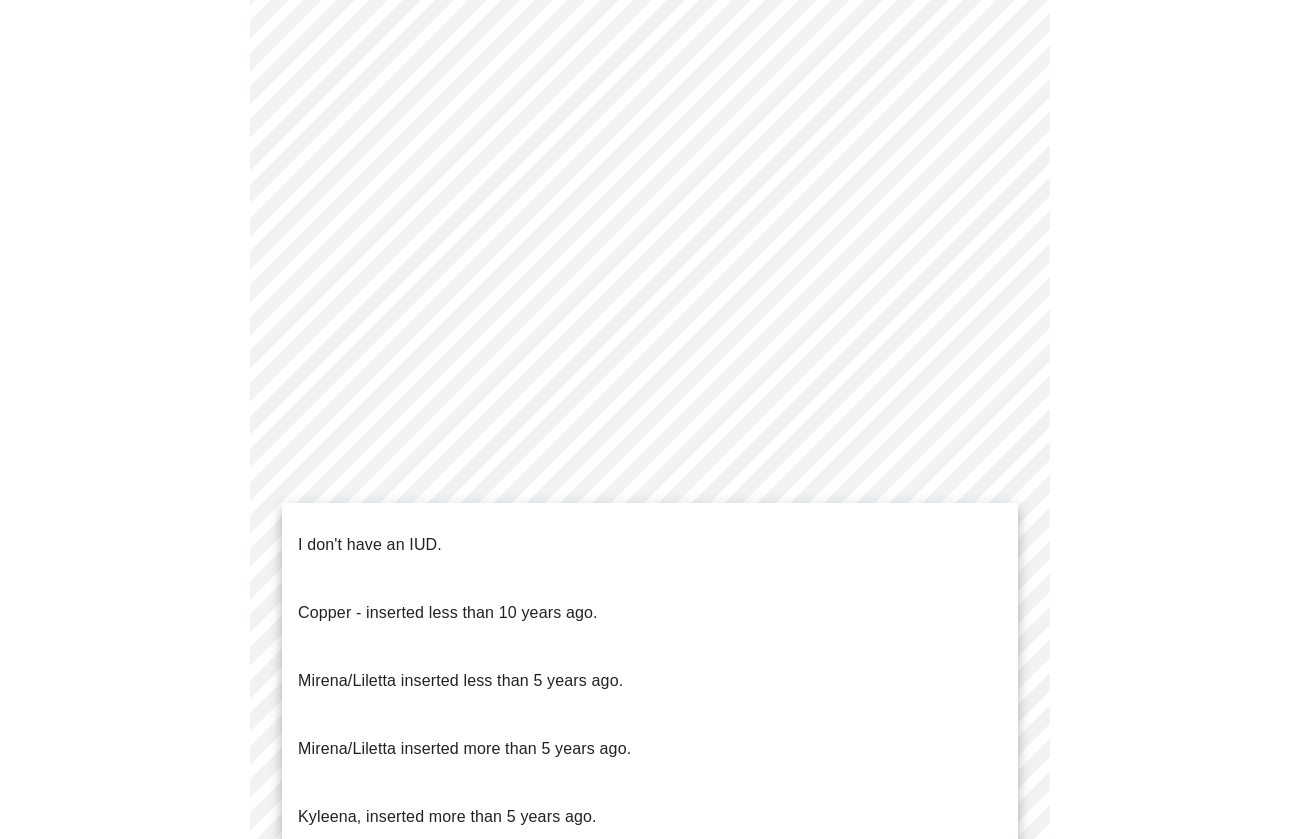click on "I don't have an IUD." at bounding box center [650, 545] 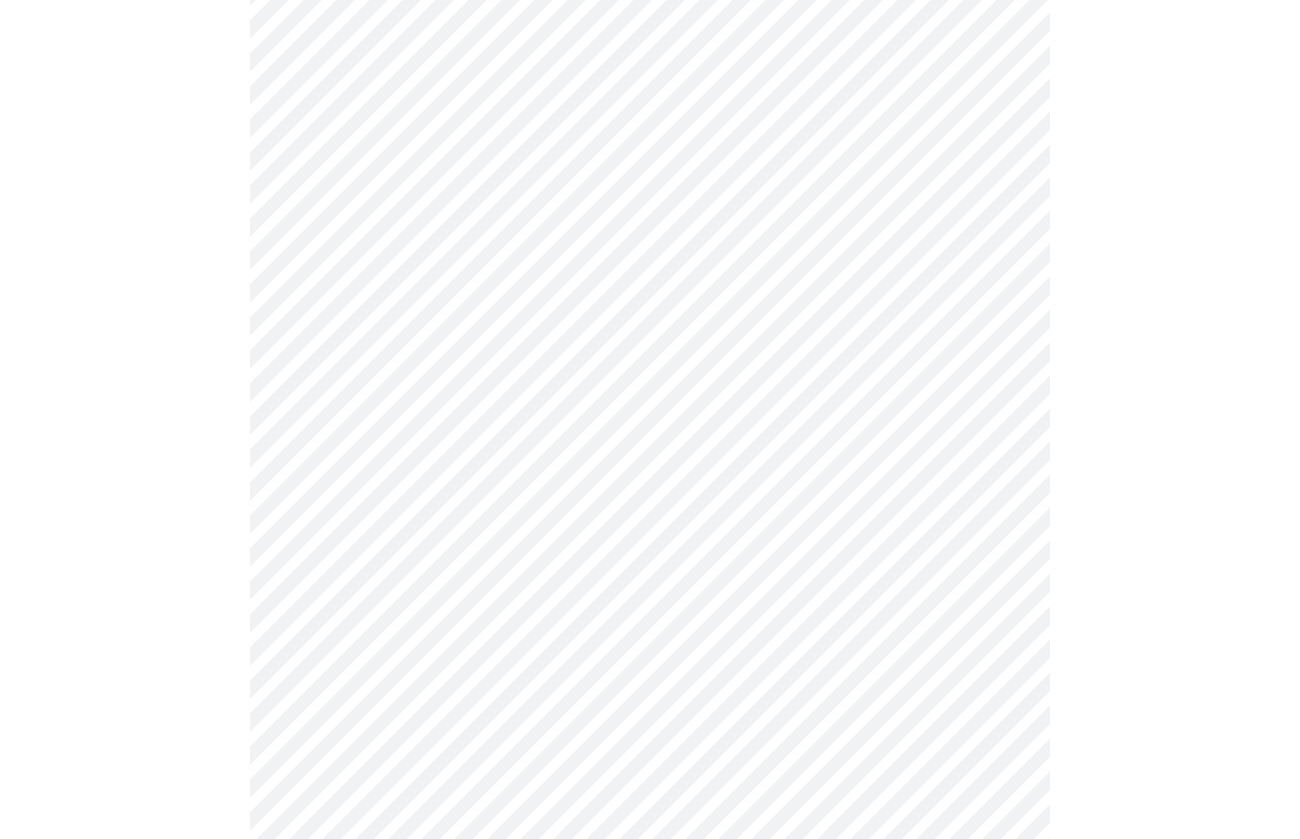 click on "MyMenopauseRx Appointments Messaging Labs Uploads Medications Community Refer a Friend Hi [FIRST]   Intake Questions for Mon, Aug 4th 2025 @ 5:20pm-5:40pm 4  /  13 Settings Billing Invoices Log out" at bounding box center [650, -5] 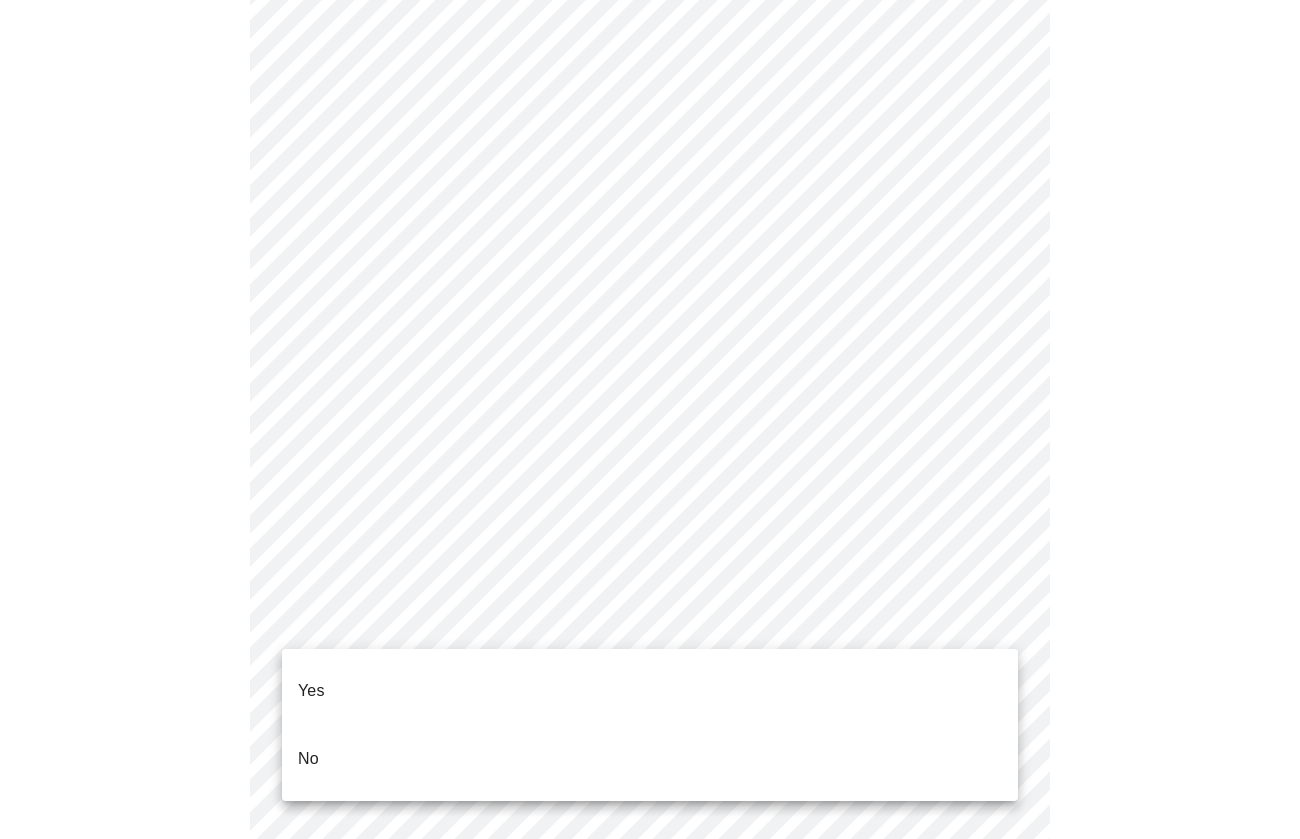click on "Yes" at bounding box center (650, 691) 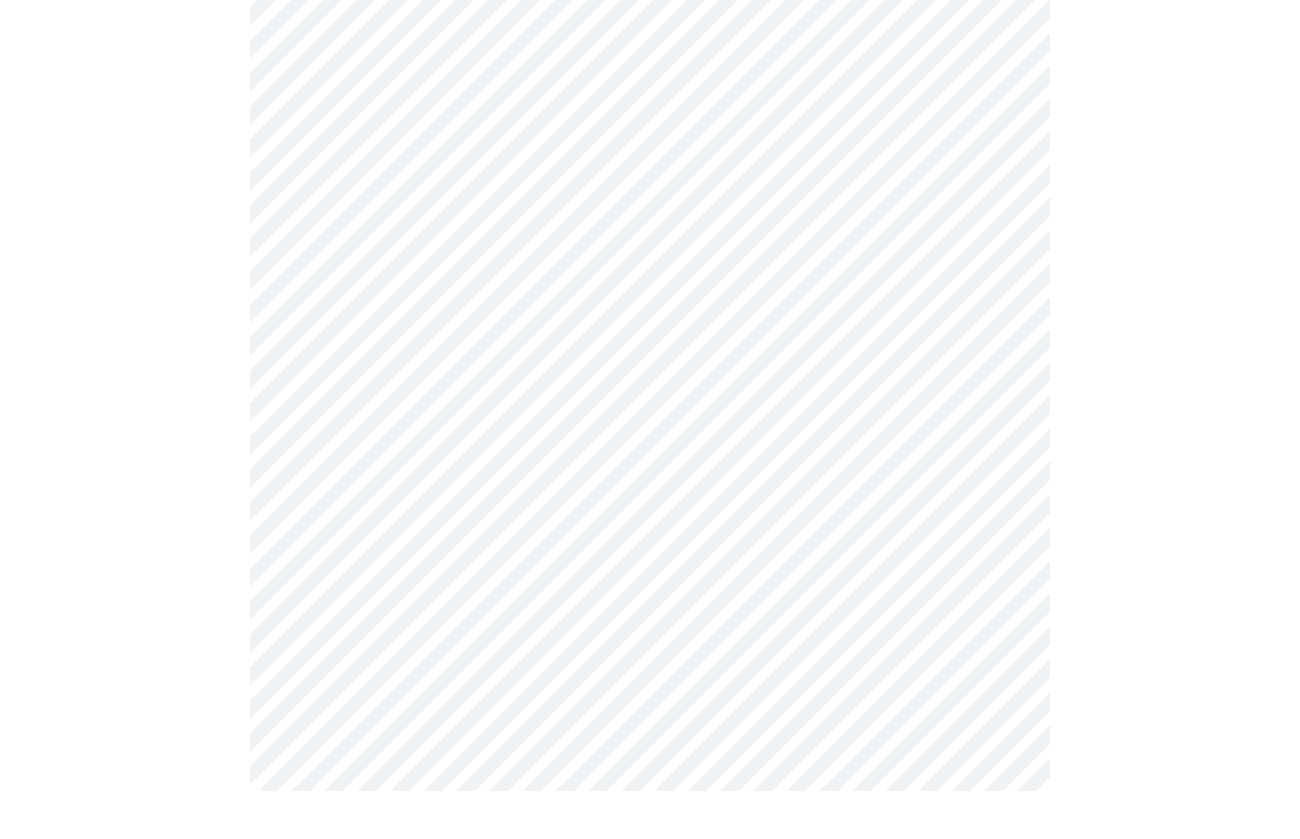 scroll, scrollTop: 0, scrollLeft: 0, axis: both 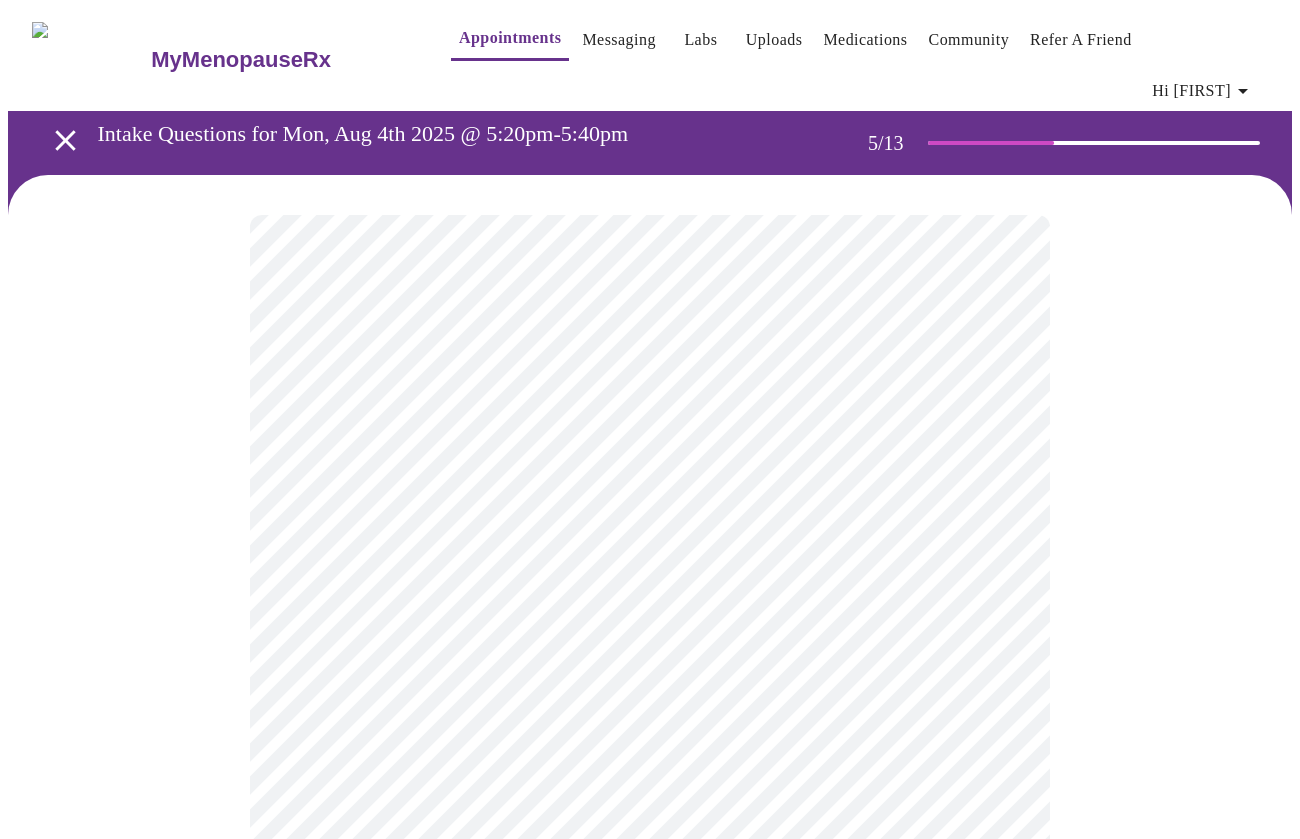 click on "MyMenopauseRx Appointments Messaging Labs Uploads Medications Community Refer a Friend Hi [FIRST]   Intake Questions for Mon, Aug 4th 2025 @ 5:20pm-5:40pm 5  /  13 Settings Billing Invoices Log out" at bounding box center (650, 738) 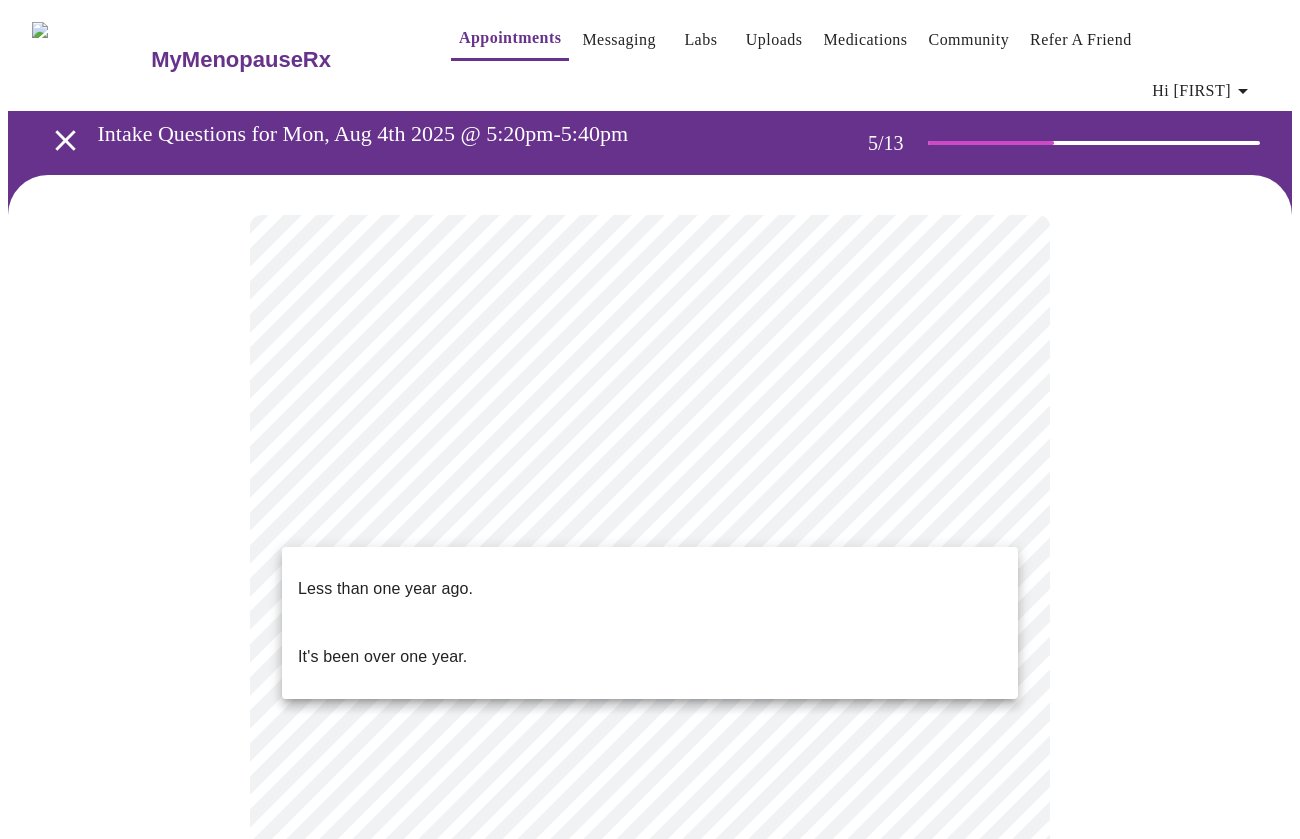 click on "Less than one year ago." at bounding box center [650, 589] 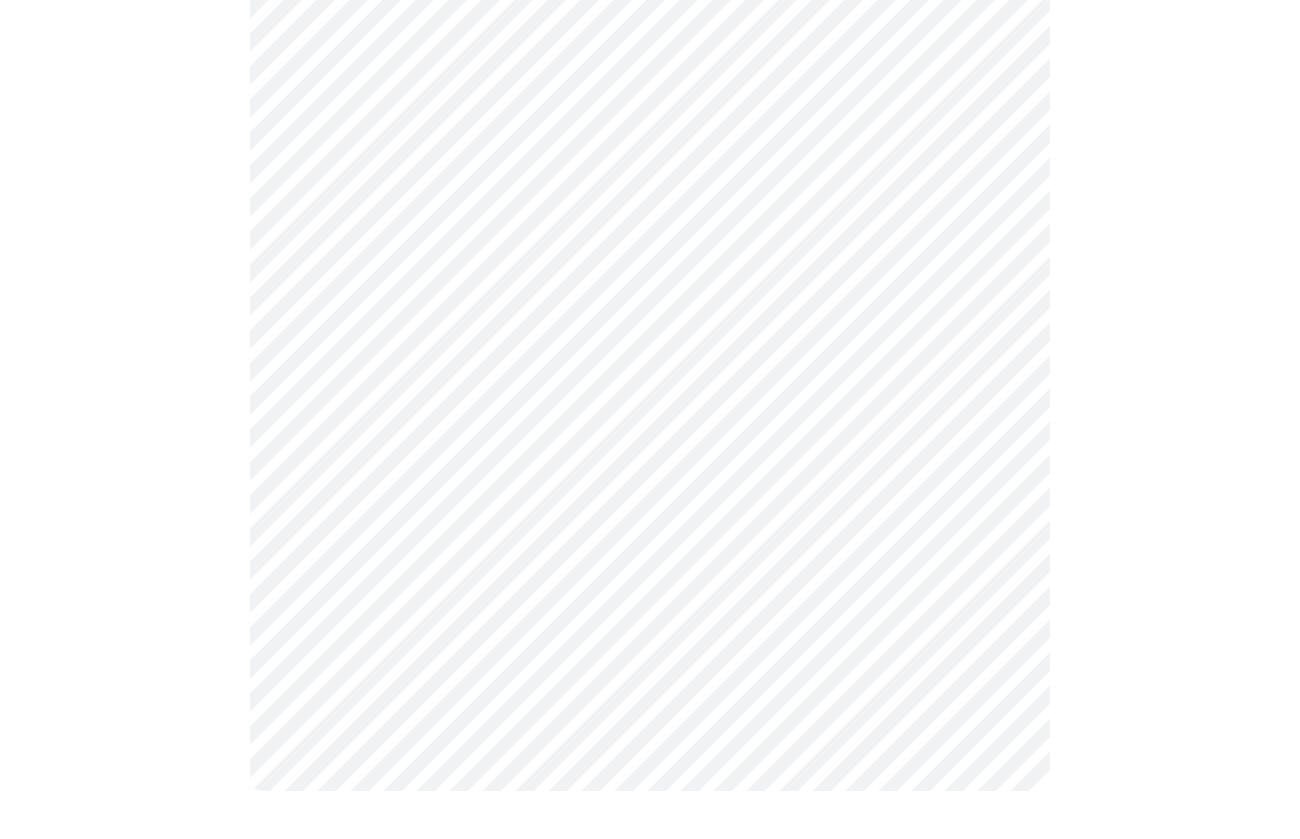 scroll, scrollTop: 0, scrollLeft: 0, axis: both 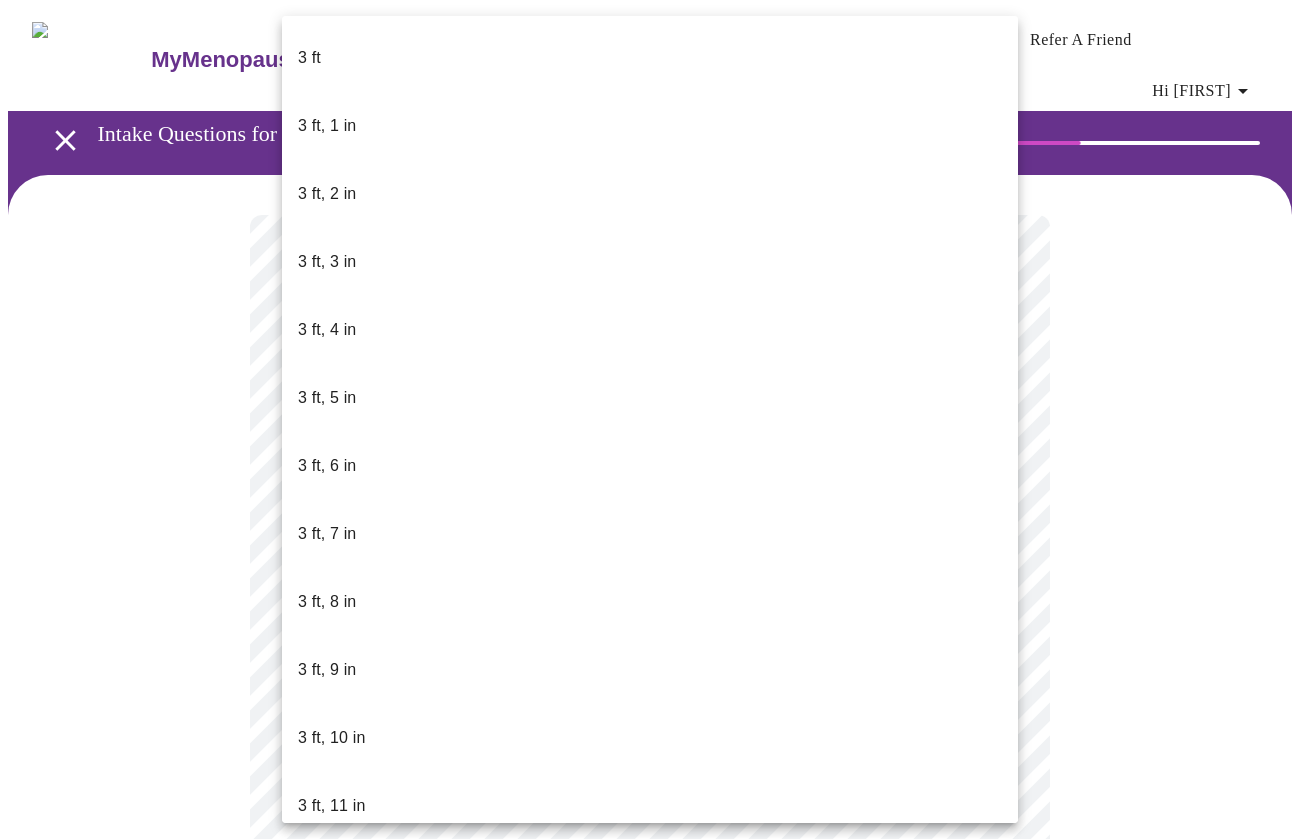 click on "MyMenopauseRx Appointments Messaging Labs Uploads Medications Community Refer a Friend Hi [FIRST]   Intake Questions for Mon, Aug 4th 2025 @ 5:20pm-5:40pm 6  /  13 Settings Billing Invoices Log out 3 ft
3 ft, 1 in
3 ft, 2 in
3 ft, 3 in
3 ft, 4 in
3 ft, 5 in
3 ft, 6 in
3 ft, 7 in
3 ft, 8 in
3 ft, 9 in
3 ft, 10 in
3 ft, 11 in
4 ft
4 ft, 1 in
4 ft, 2 in
4 ft, 3 in
4 ft, 4 in
4 ft, 5 in
4 ft, 6 in
4 ft, 7 in
4 ft, 8 in
4 ft, 9 in
4 ft, 10 in
4 ft, 11 in
5 ft
5 ft, 1 in
5 ft, 2 in
5 ft, 3 in
5 ft, 4 in
5 ft, 5 in
5 ft, 6 in
5 ft, 7 in
5 ft, 8 in
5 ft, 9 in
5 ft, 10 in
5 ft, 11 in
6 ft
6 ft, 1 in
6 ft, 2 in
6 ft, 3 in
6 ft, 4 in
6 ft, 5 in
6 ft, 6 in
6 ft, 7 in
6 ft, 8 in
6 ft, 9 in
6 ft, 10 in
6 ft, 11 in
7 ft" at bounding box center (650, 555) 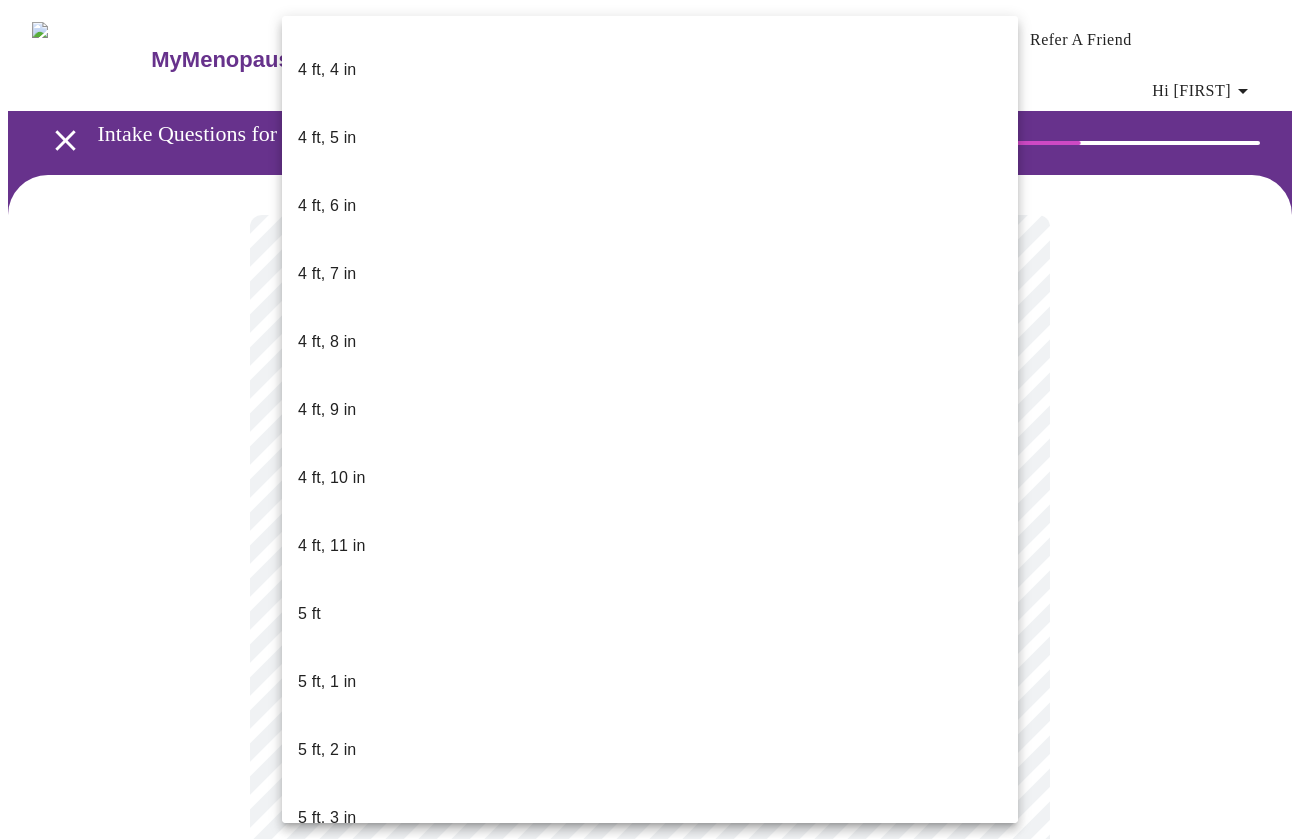 scroll, scrollTop: 1237, scrollLeft: 0, axis: vertical 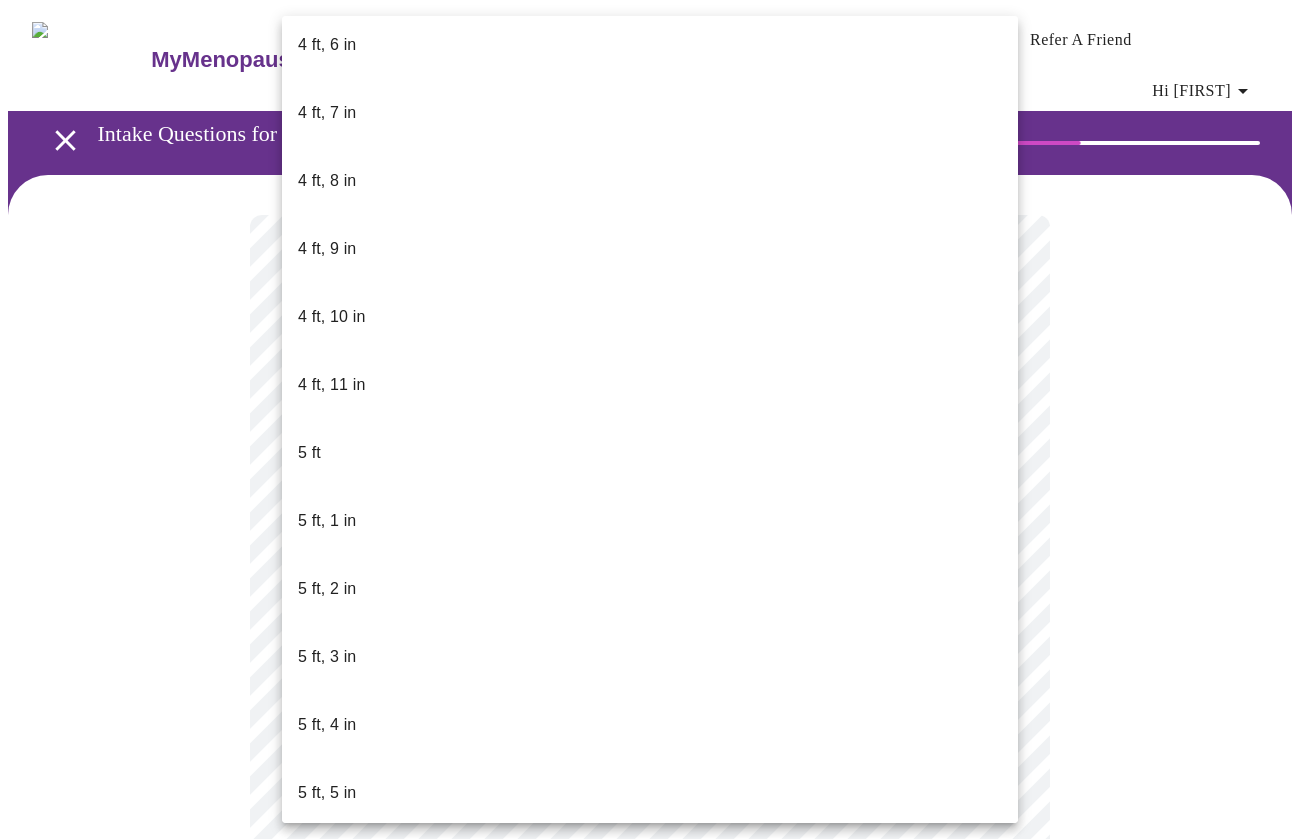 click on "5 ft, 5 in" at bounding box center [650, 793] 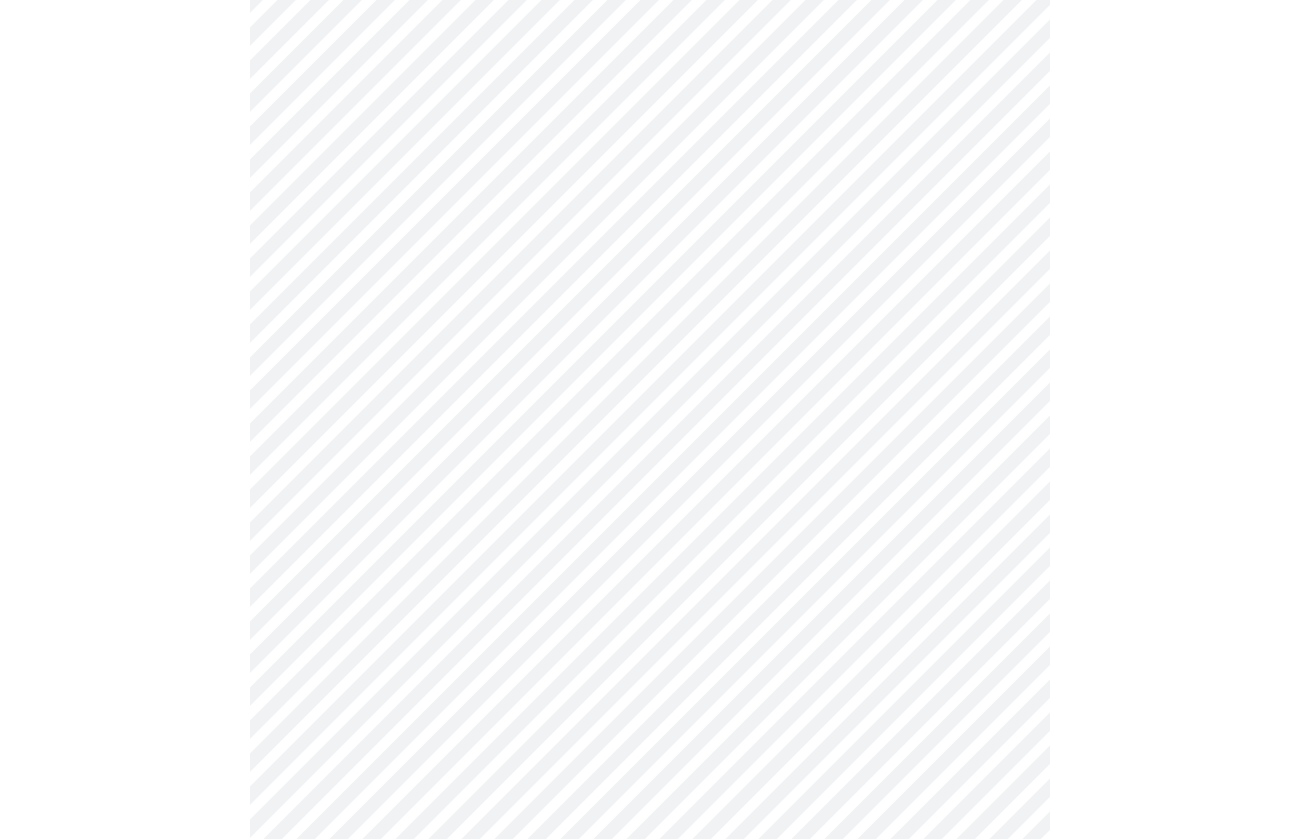scroll, scrollTop: 4950, scrollLeft: 0, axis: vertical 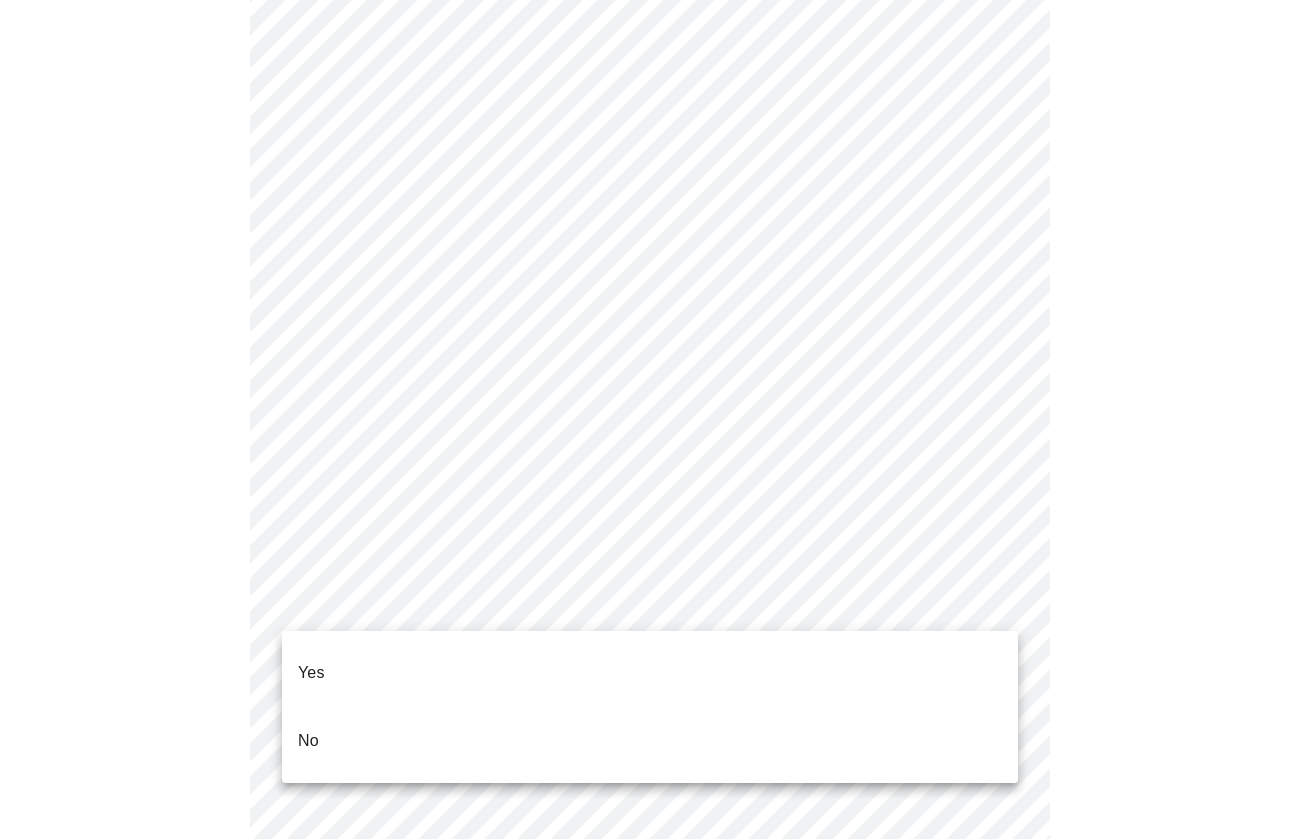 click on "MyMenopauseRx Appointments Messaging Labs Uploads Medications Community Refer a Friend Hi [FIRST]   Intake Questions for Mon, Aug 4th 2025 @ 5:20pm-5:40pm 7  /  13 Settings Billing Invoices Log out Yes
No" at bounding box center (650, -1745) 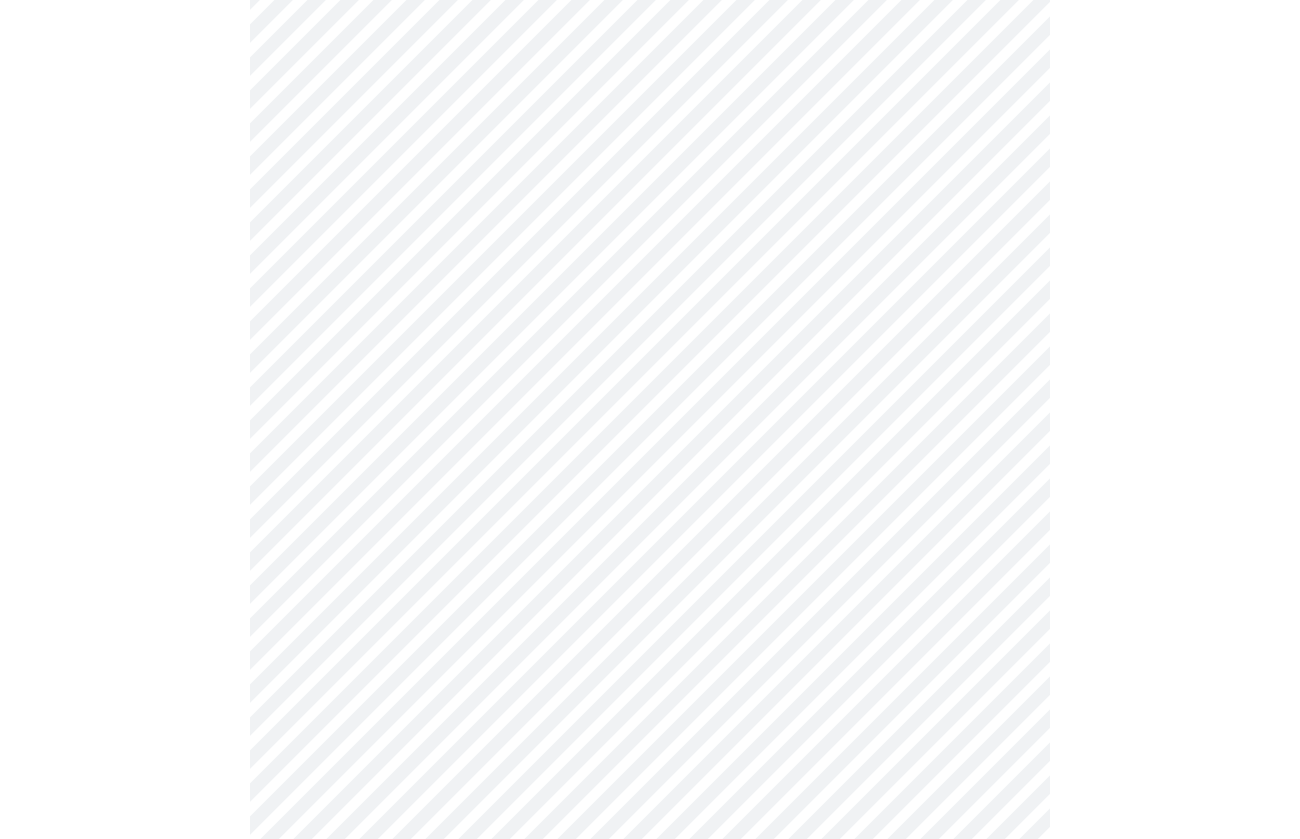 scroll, scrollTop: 985, scrollLeft: 0, axis: vertical 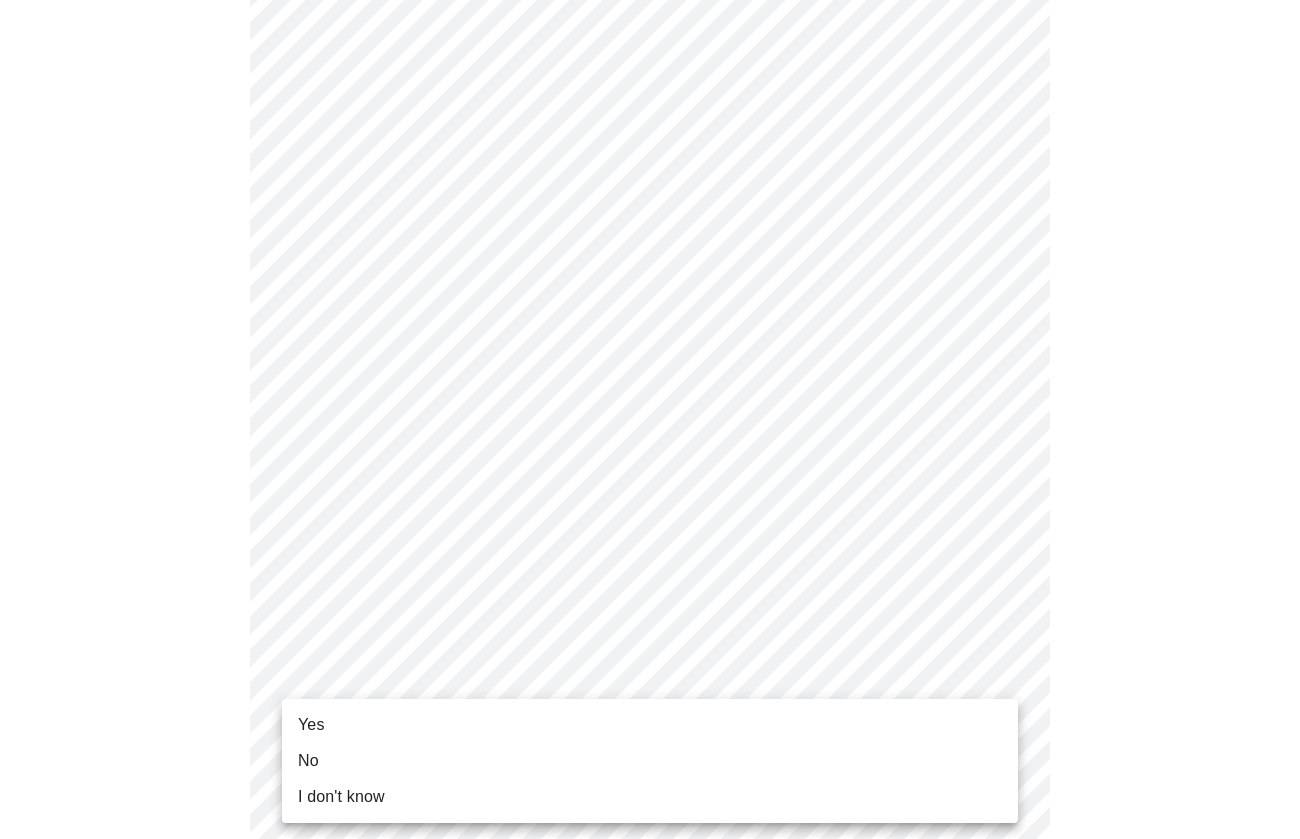click on "MyMenopauseRx Appointments Messaging Labs Uploads Medications Community Refer a Friend Hi [FIRST]   Intake Questions for Mon, Aug 4th 2025 @ 5:20pm-5:40pm 8  /  13 Settings Billing Invoices Log out Yes No I don't know" at bounding box center (650, 12) 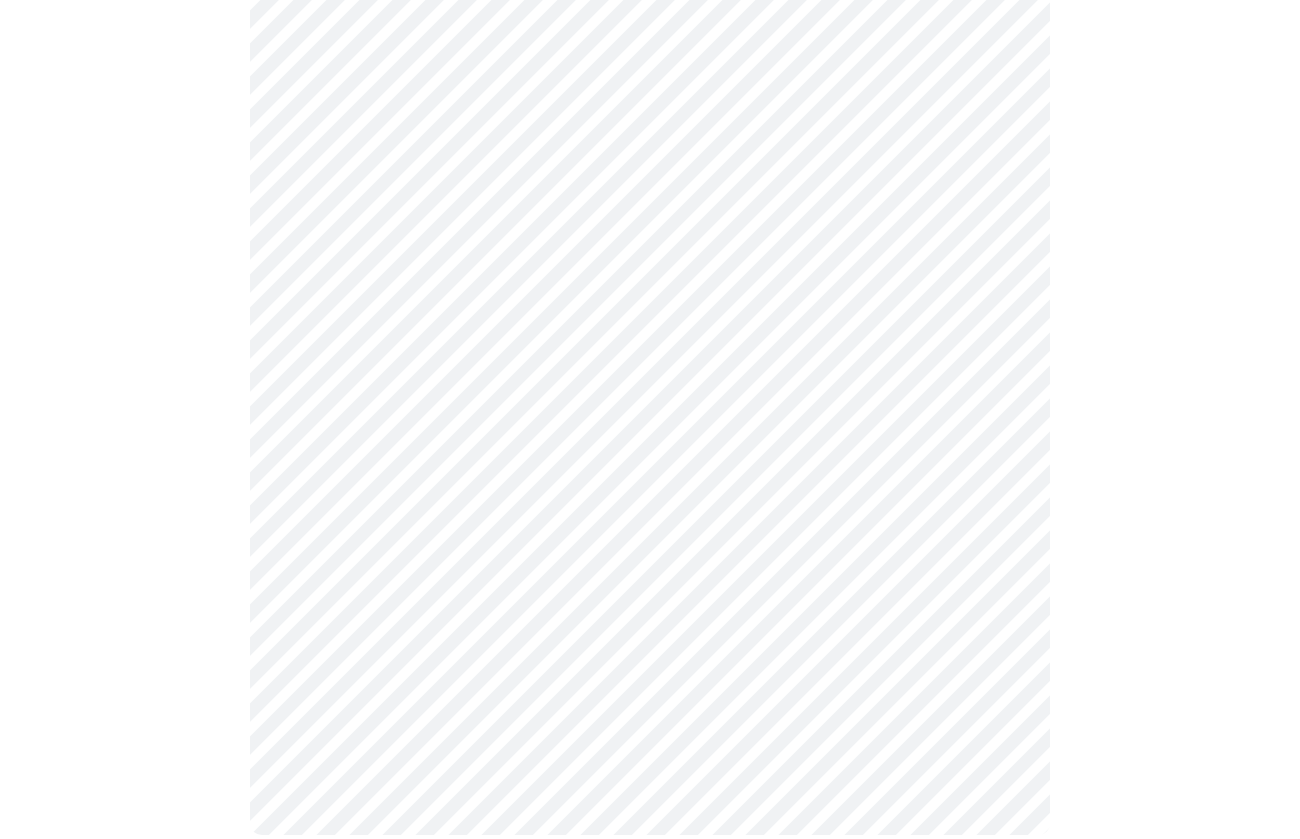 scroll, scrollTop: 0, scrollLeft: 0, axis: both 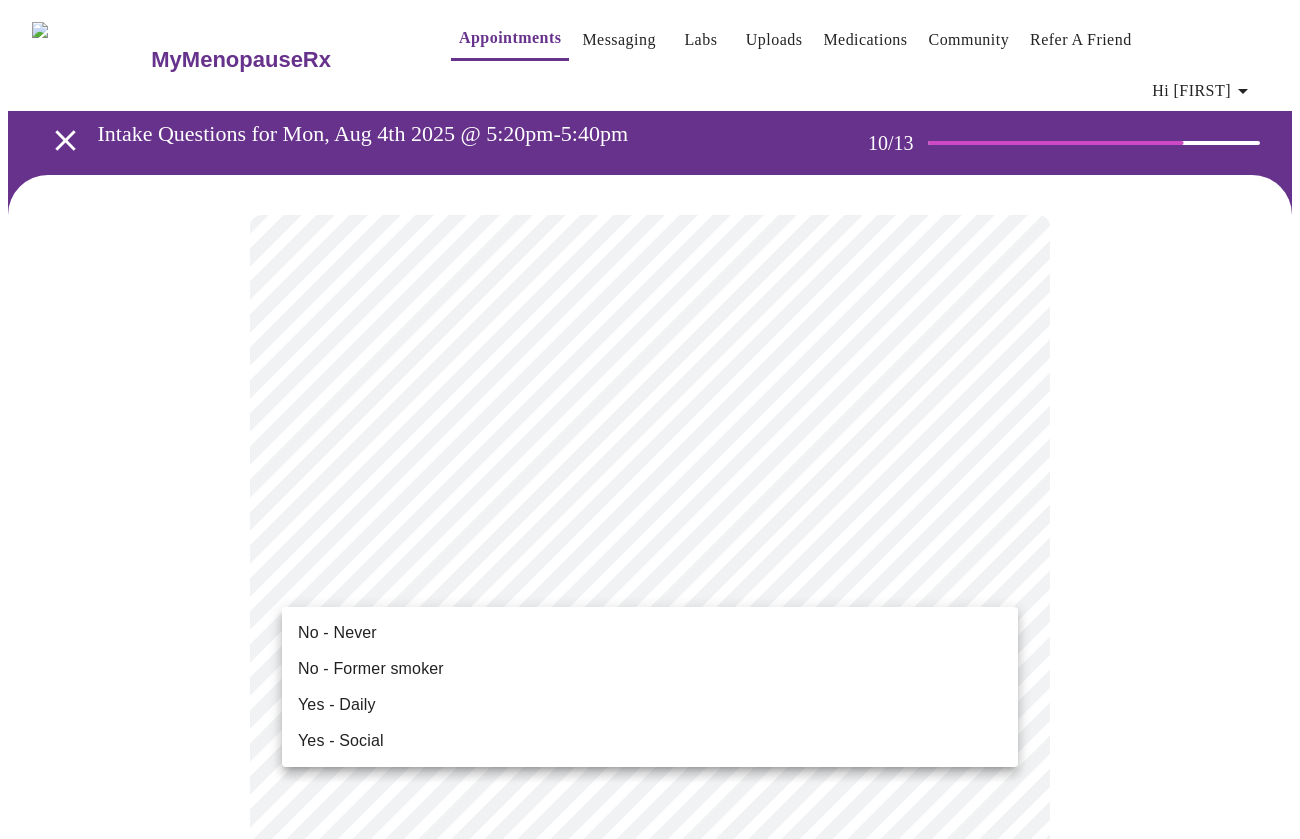 click on "MyMenopauseRx Appointments Messaging Labs Uploads Medications Community Refer a Friend Hi [FIRST]   Intake Questions for Mon, Aug 4th 2025 @ 5:20pm-5:40pm 10  /  13 Settings Billing Invoices Log out No - Never No - Former smoker Yes - Daily Yes - Social" at bounding box center (650, 1342) 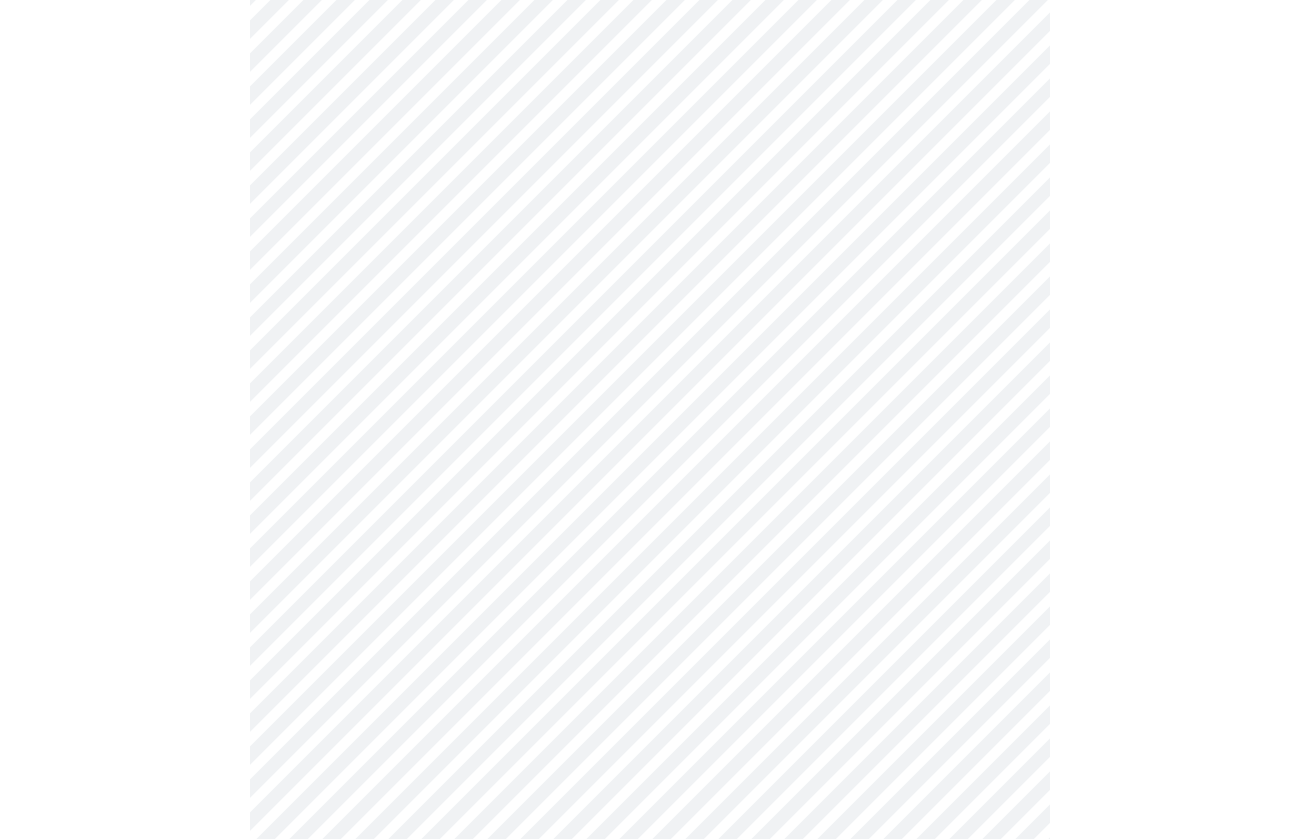 scroll, scrollTop: 1389, scrollLeft: 0, axis: vertical 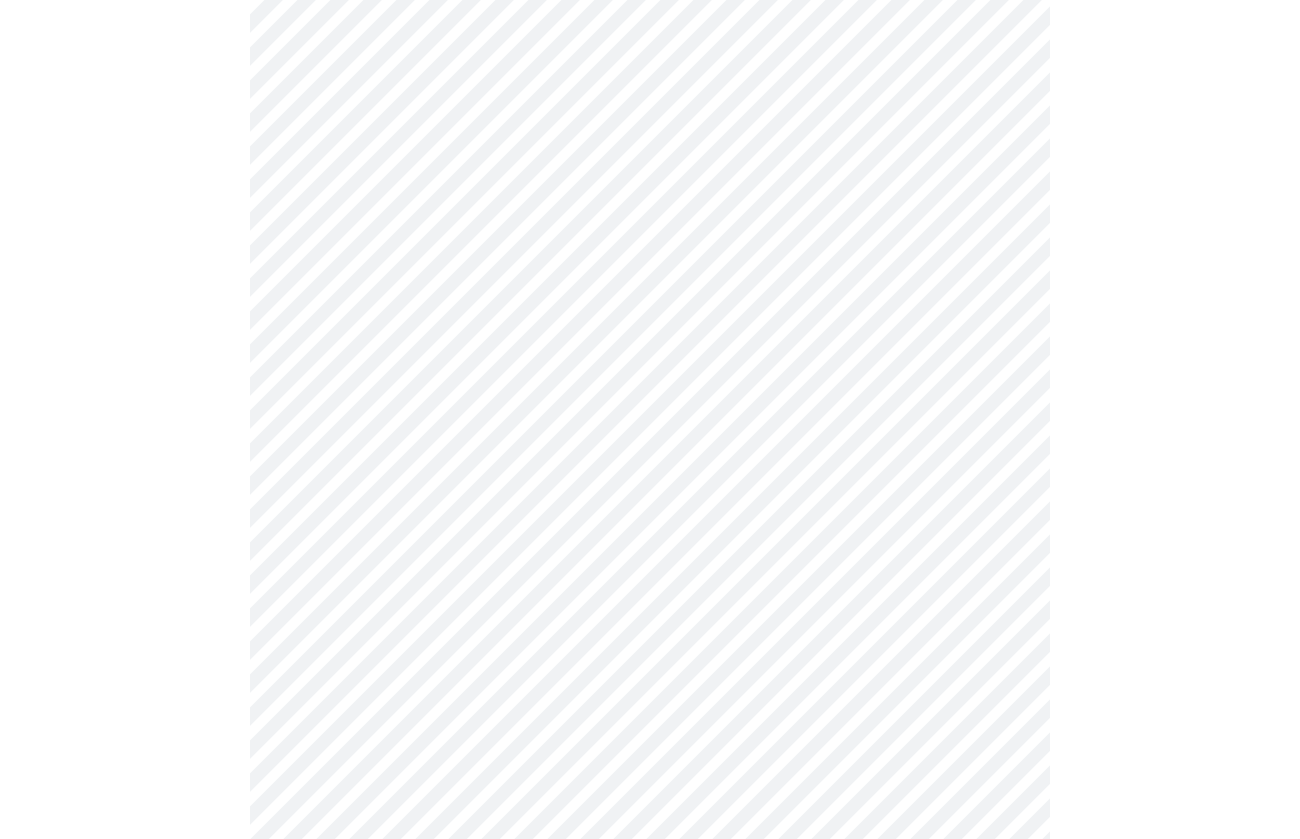 click on "MyMenopauseRx Appointments Messaging Labs Uploads Medications Community Refer a Friend Hi [FIRST]   Intake Questions for Mon, Aug 4th 2025 @ 5:20pm-5:40pm 10  /  13 Settings Billing Invoices Log out" at bounding box center [650, -60] 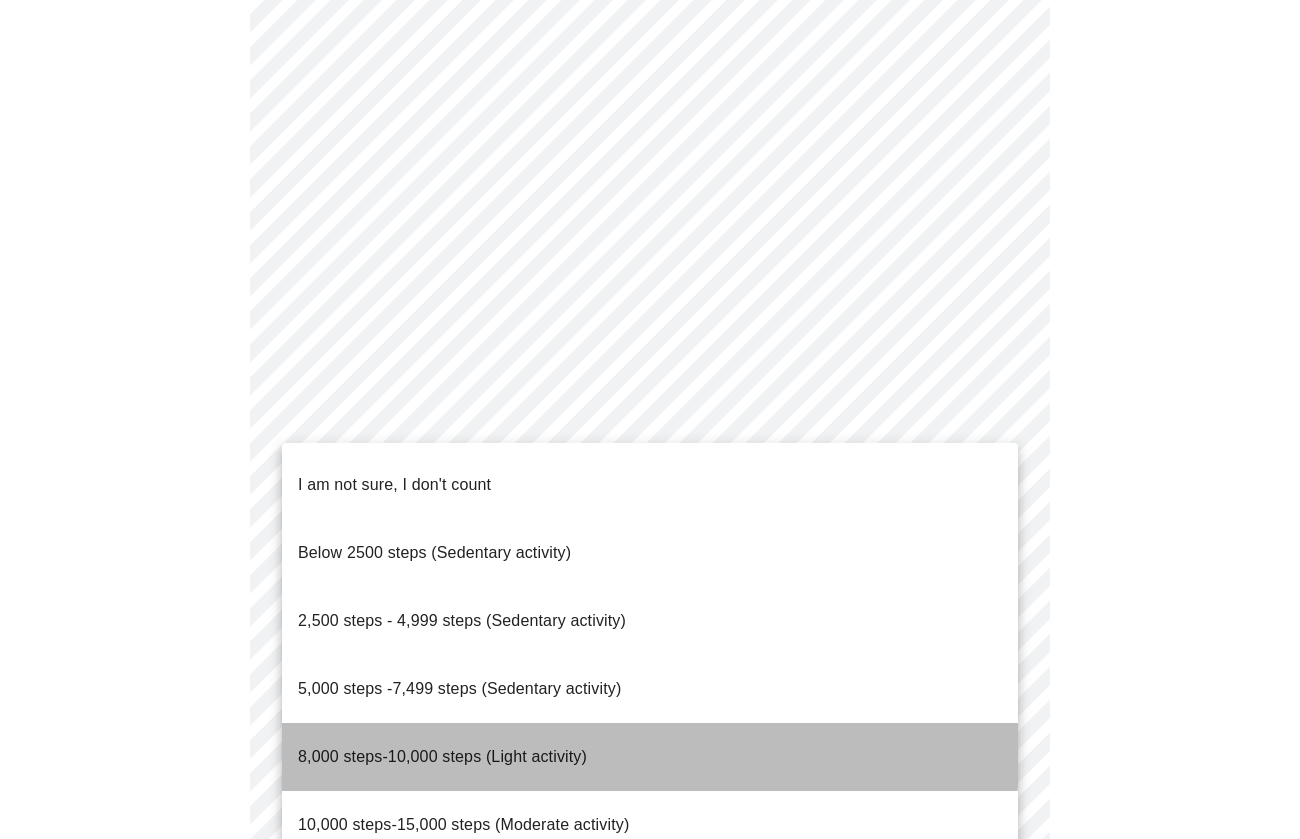 click on "8,000 steps-10,000 steps (Light activity)" at bounding box center (442, 756) 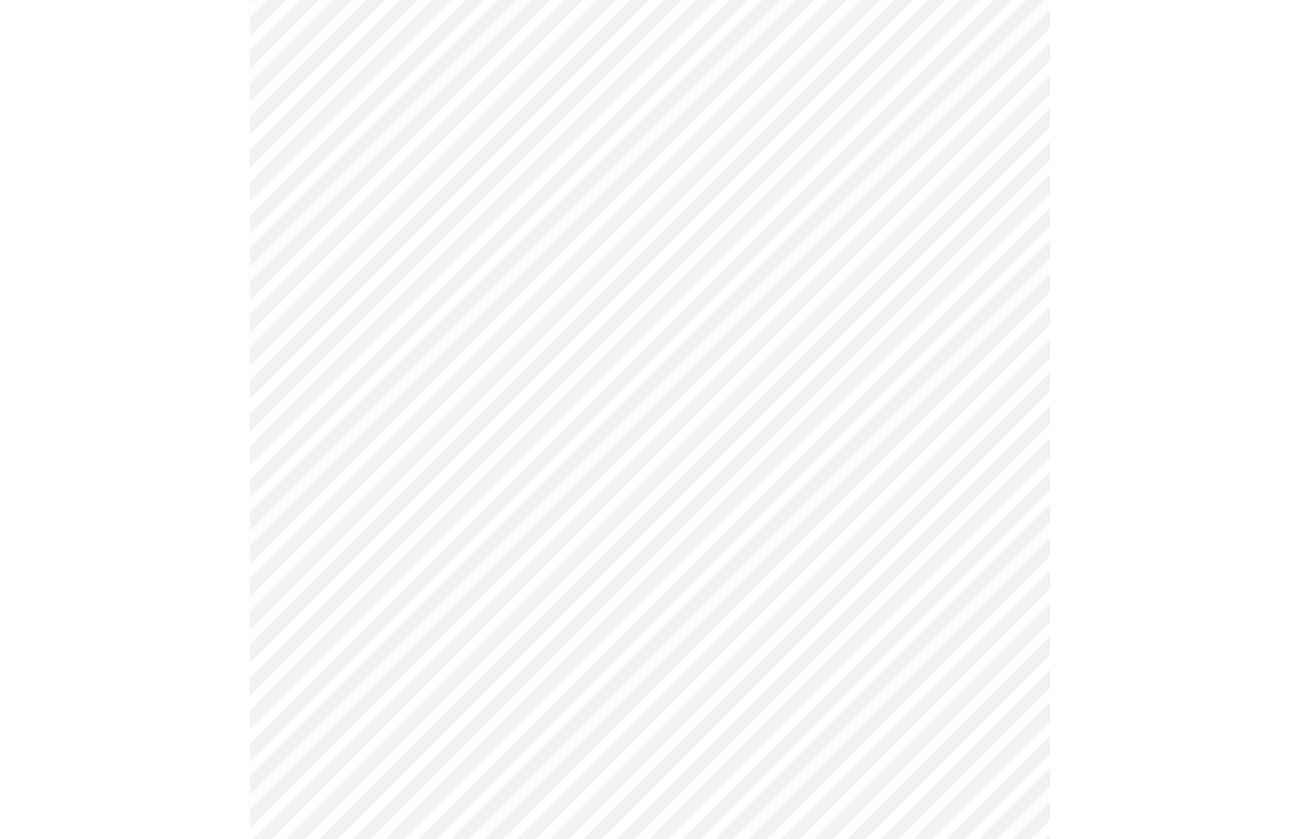 scroll, scrollTop: 1511, scrollLeft: 0, axis: vertical 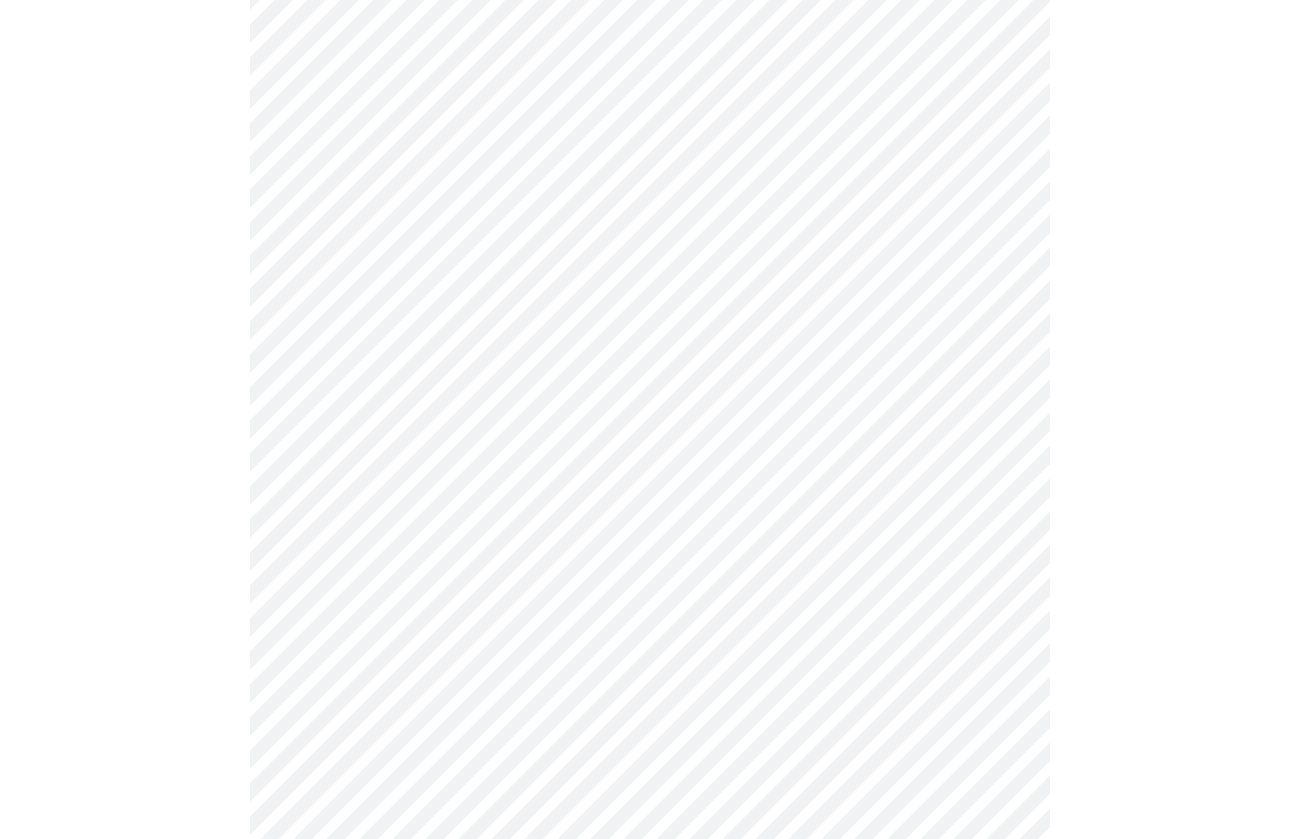 click on "MyMenopauseRx Appointments Messaging Labs Uploads Medications Community Refer a Friend Hi [FIRST]   Intake Questions for Mon, Aug 4th 2025 @ 5:20pm-5:40pm 10  /  13 Settings Billing Invoices Log out" at bounding box center [650, -188] 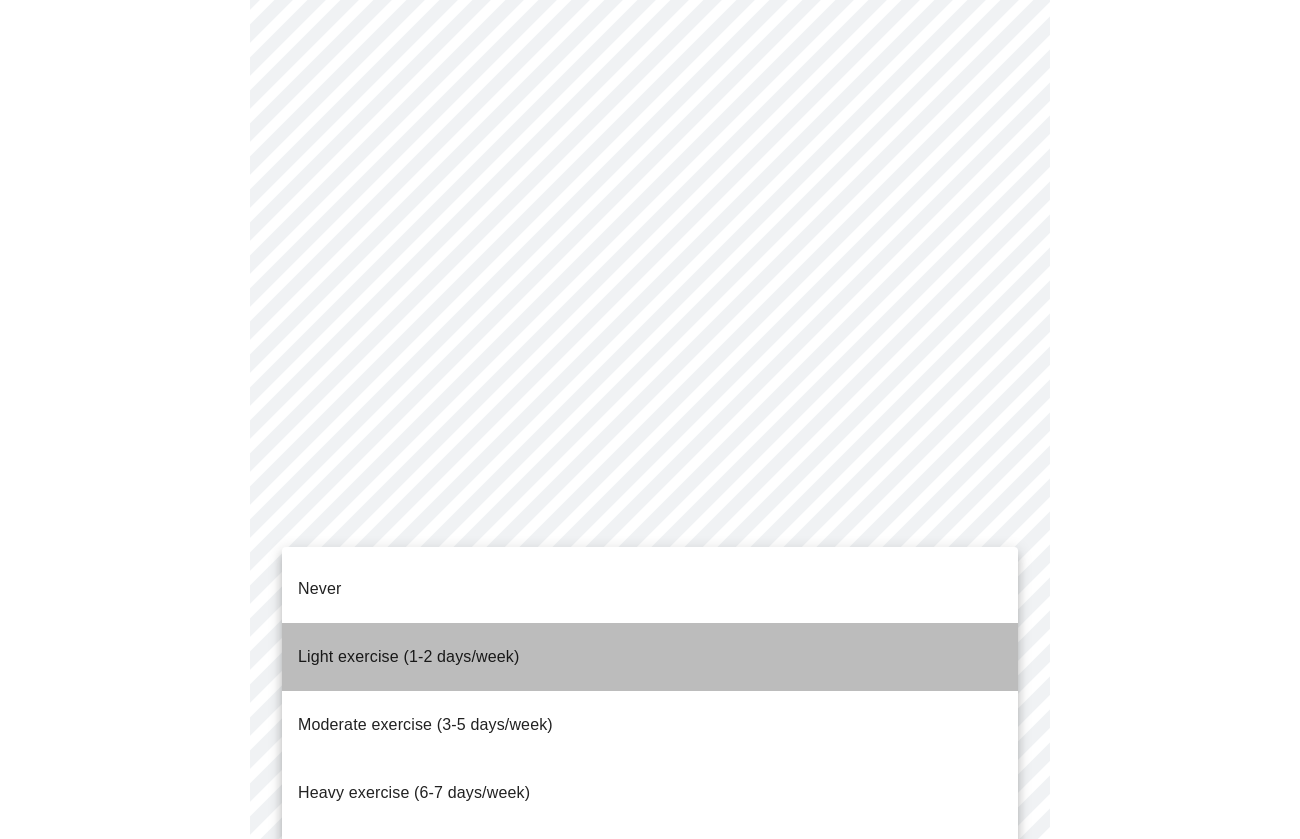click on "Light exercise (1-2 days/week)" at bounding box center [409, 657] 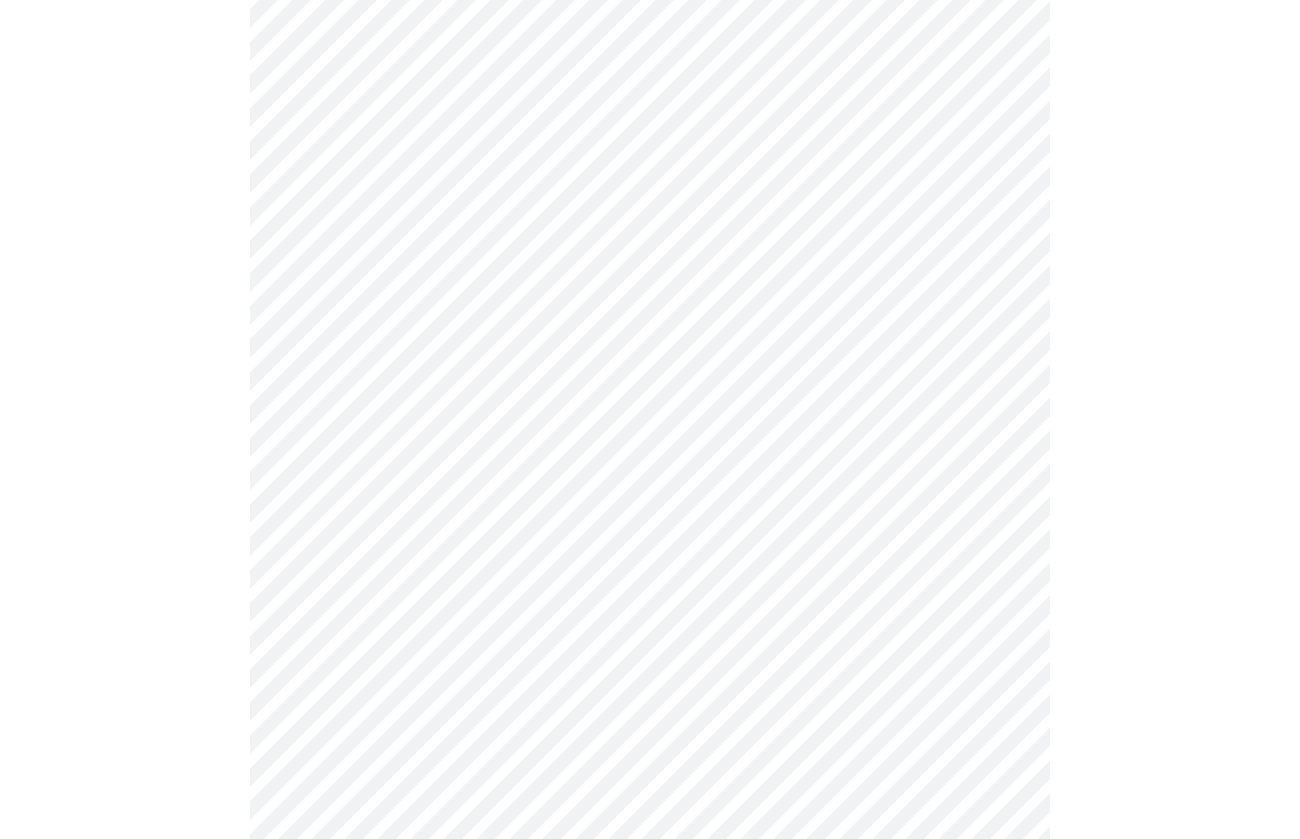 scroll, scrollTop: 1672, scrollLeft: 0, axis: vertical 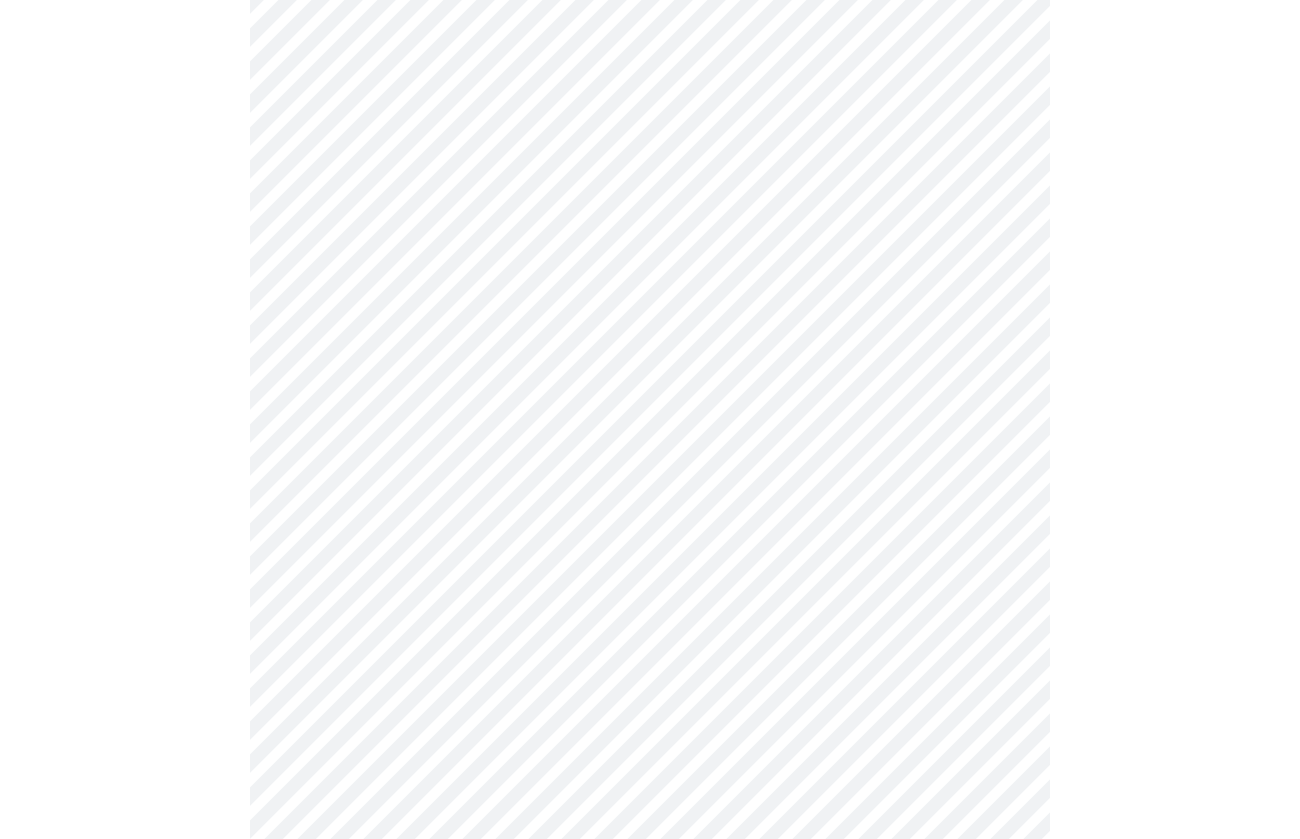 click on "MyMenopauseRx Appointments Messaging Labs Uploads Medications Community Refer a Friend Hi [FIRST]   Intake Questions for Mon, Aug 4th 2025 @ 5:20pm-5:40pm 10  /  13 Settings Billing Invoices Log out" at bounding box center (650, -354) 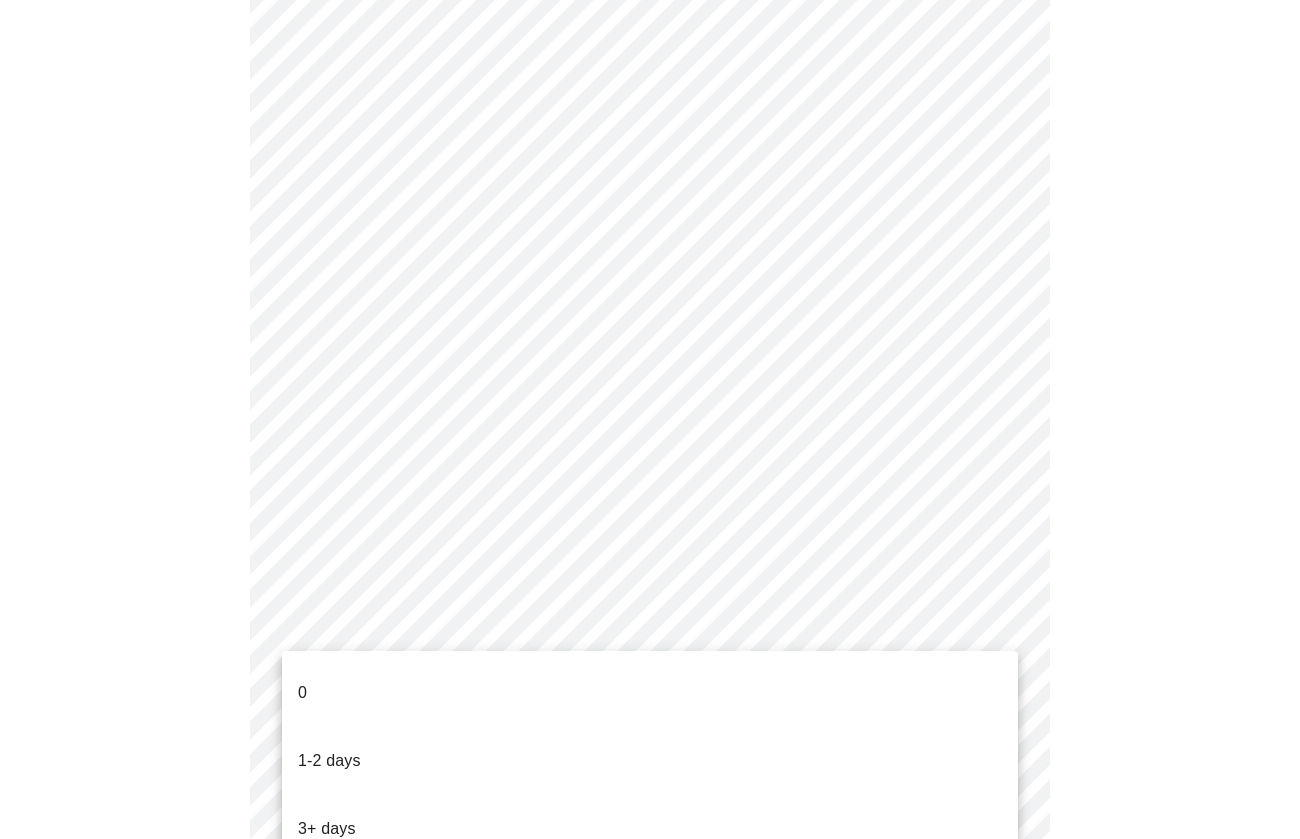 click on "1-2 days" at bounding box center (650, 761) 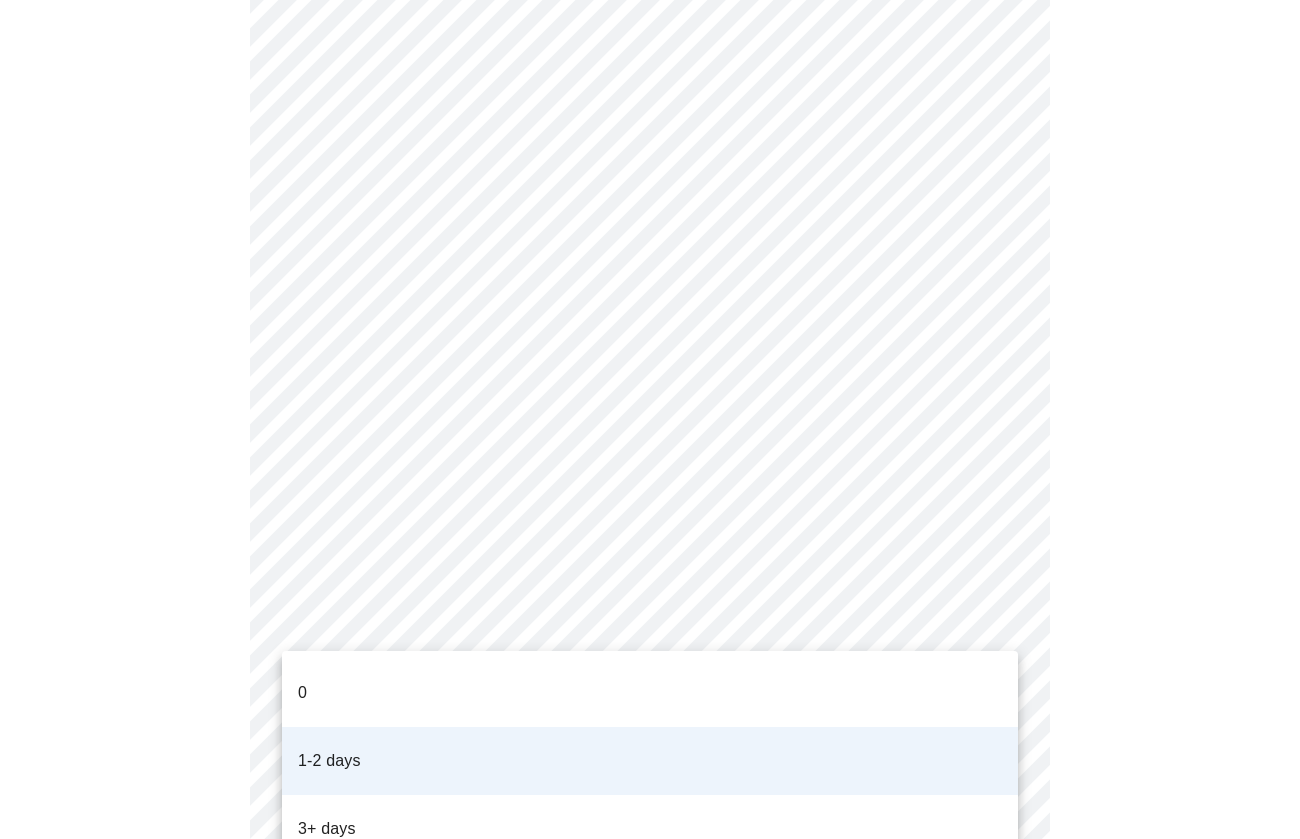 click on "MyMenopauseRx Appointments Messaging Labs Uploads Medications Community Refer a Friend Hi [FIRST]   Intake Questions for Mon, Aug 4th 2025 @ 5:20pm-5:40pm 10  /  13 Settings Billing Invoices Log out 0
1-2 days
3+ days" at bounding box center [650, -360] 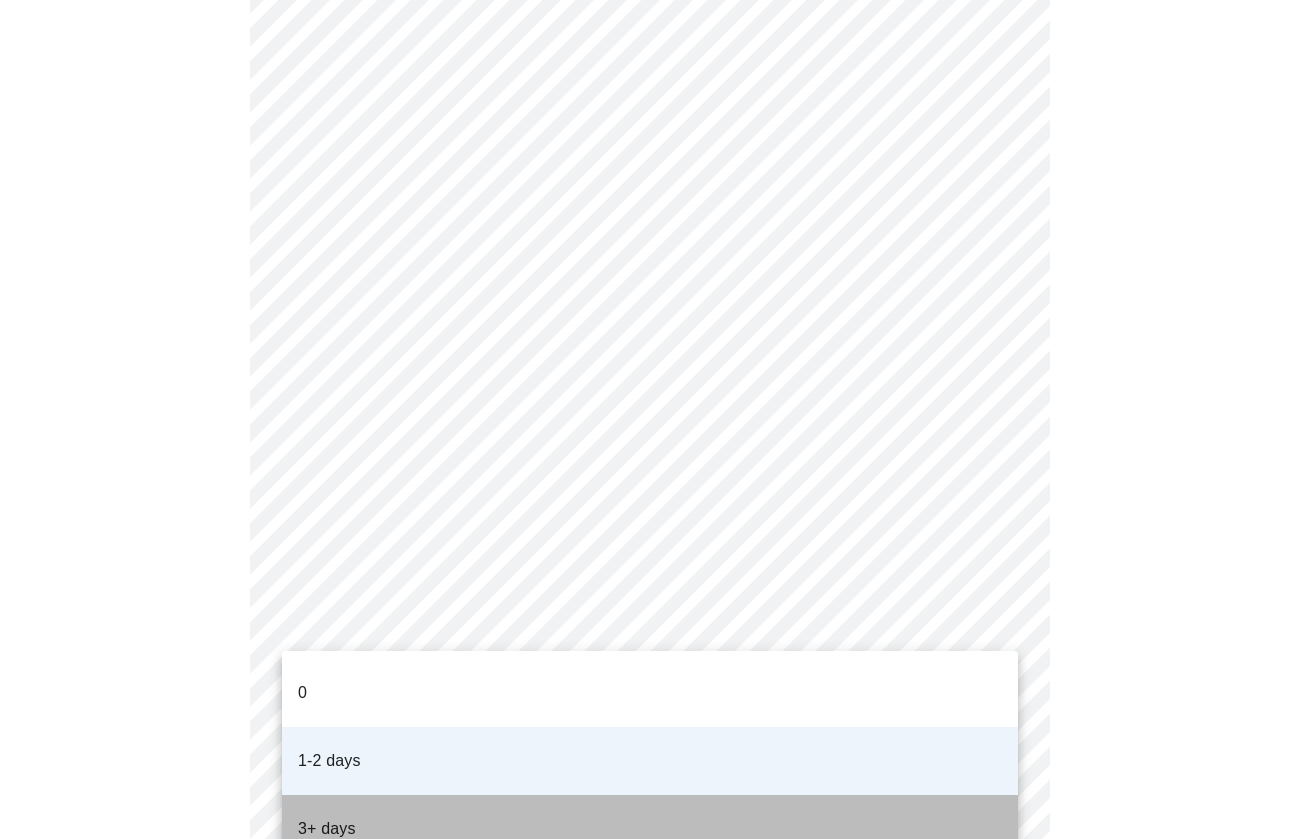 click on "3+ days" at bounding box center [650, 829] 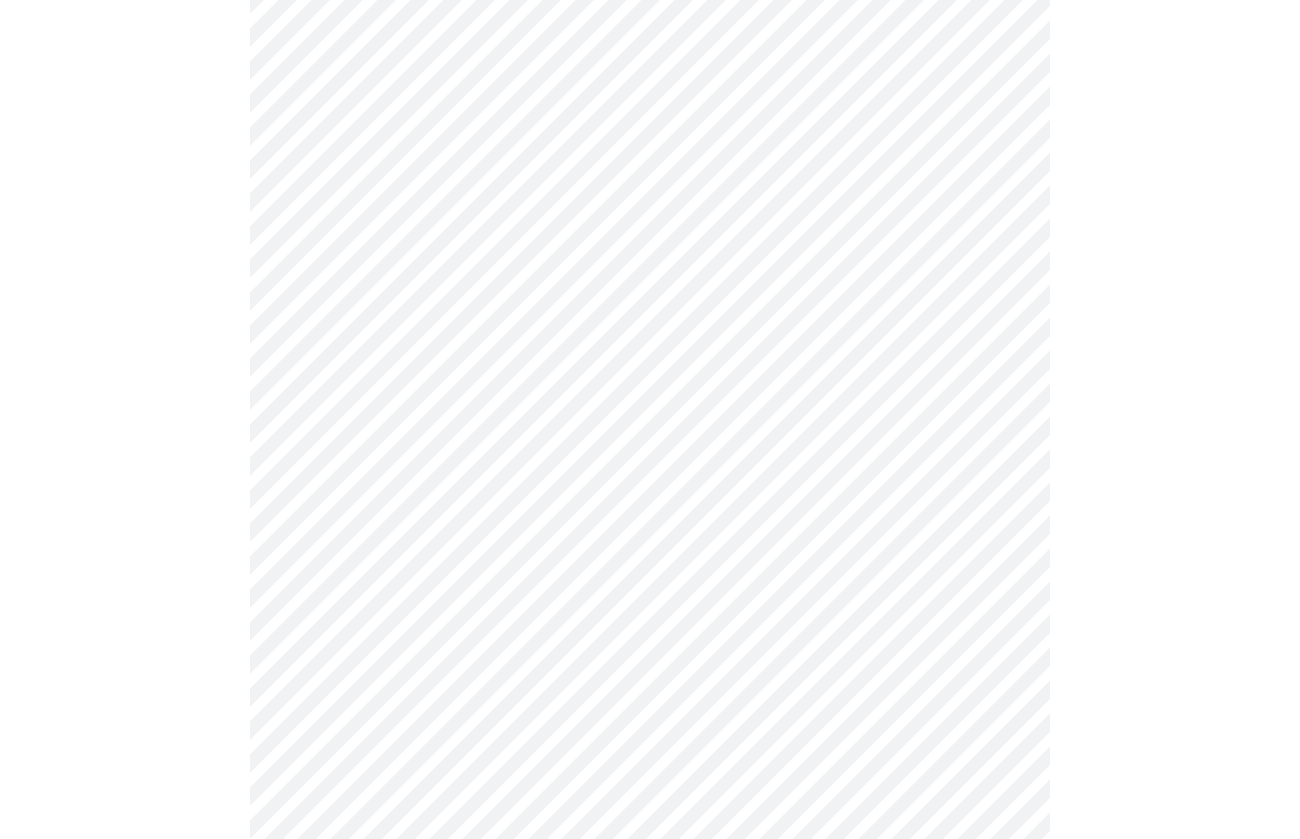 scroll, scrollTop: 0, scrollLeft: 0, axis: both 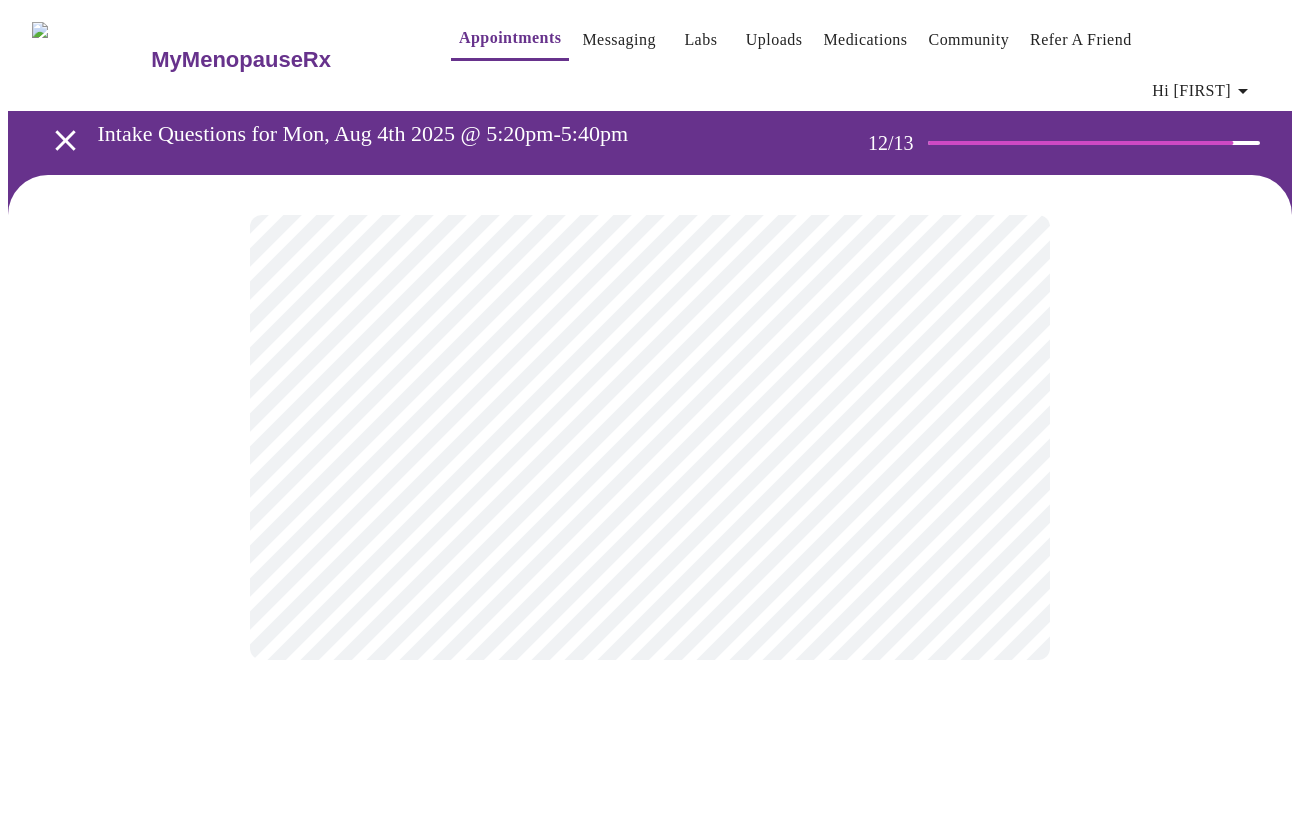 click on "MyMenopauseRx Appointments Messaging Labs Uploads Medications Community Refer a Friend Hi [FIRST]   Intake Questions for Mon, Aug 4th 2025 @ 5:20pm-5:40pm 12  /  13 Settings Billing Invoices Log out" at bounding box center (650, 354) 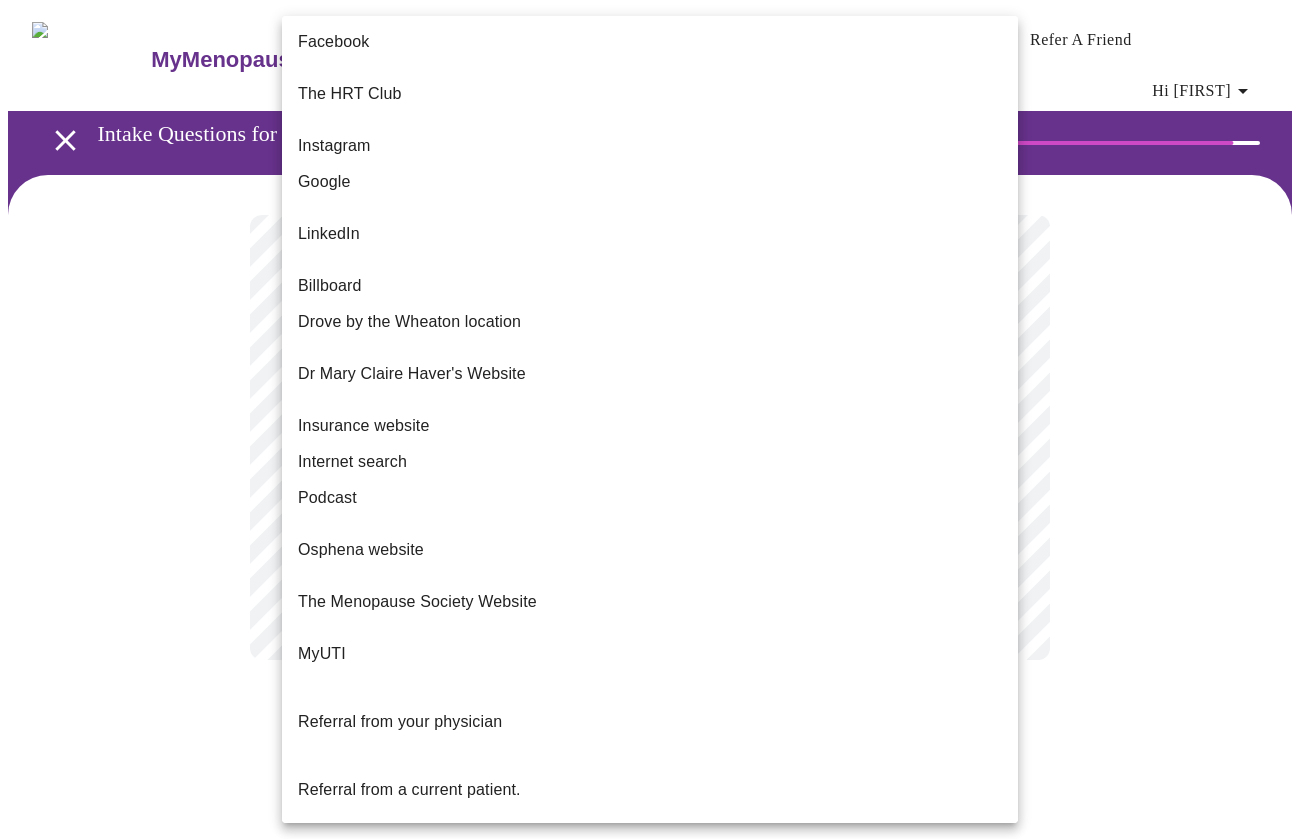 click on "Internet search" at bounding box center (650, 462) 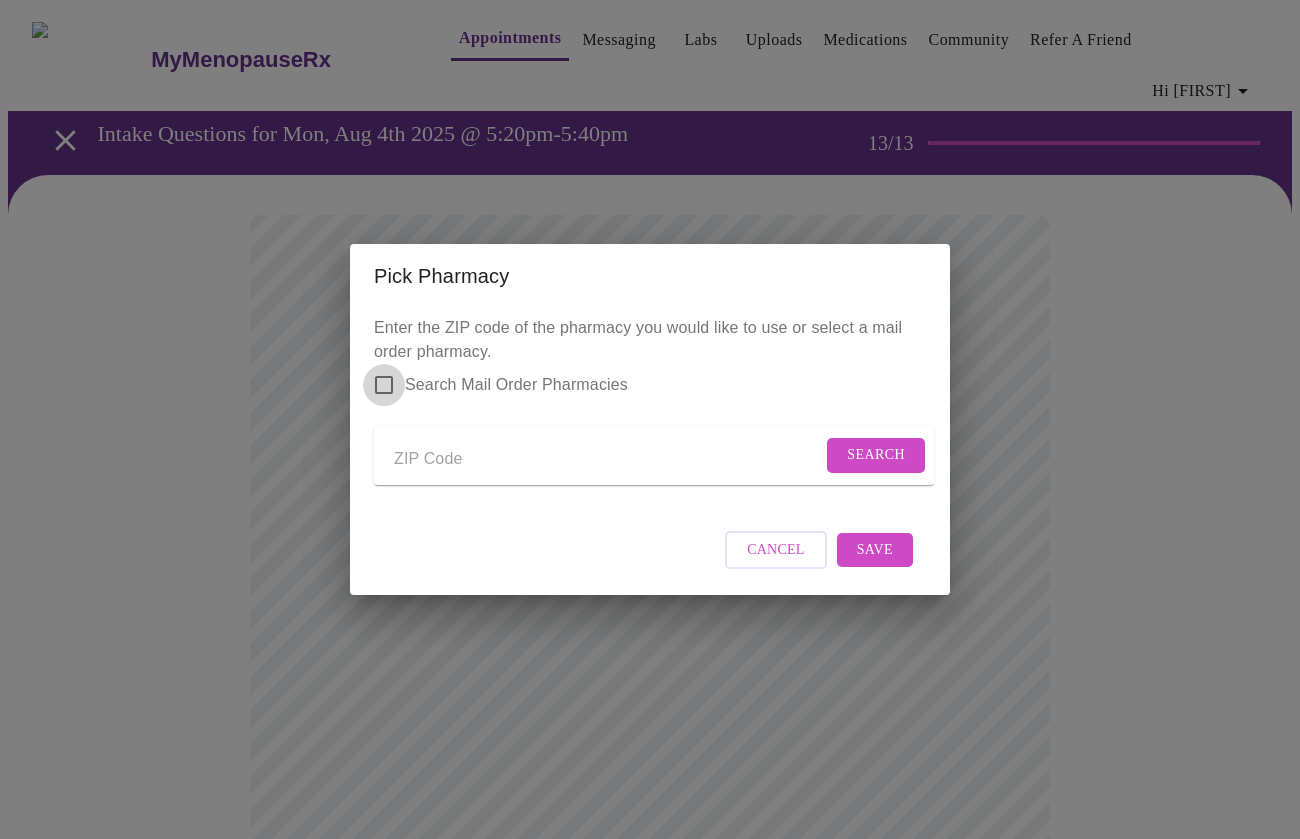 click on "Search Mail Order Pharmacies" at bounding box center [384, 385] 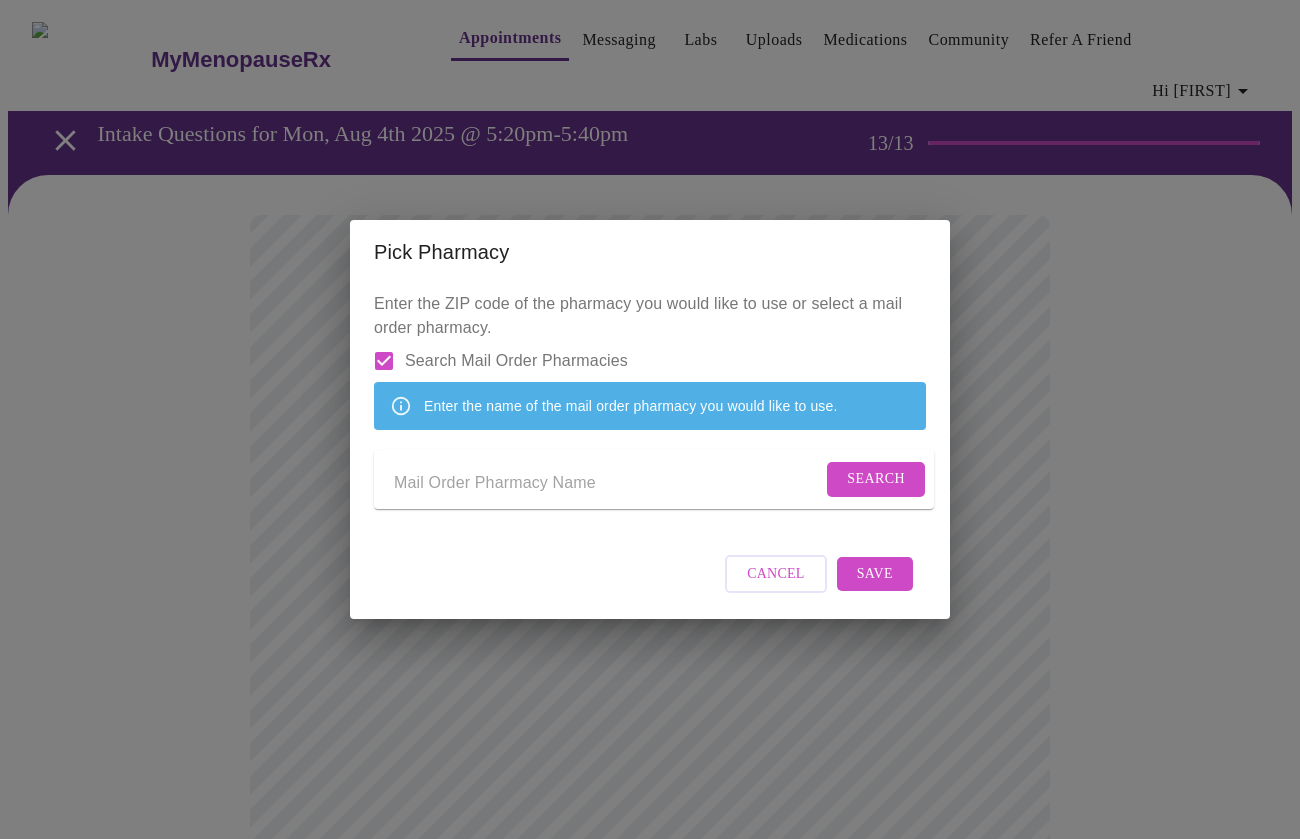 click at bounding box center [608, 483] 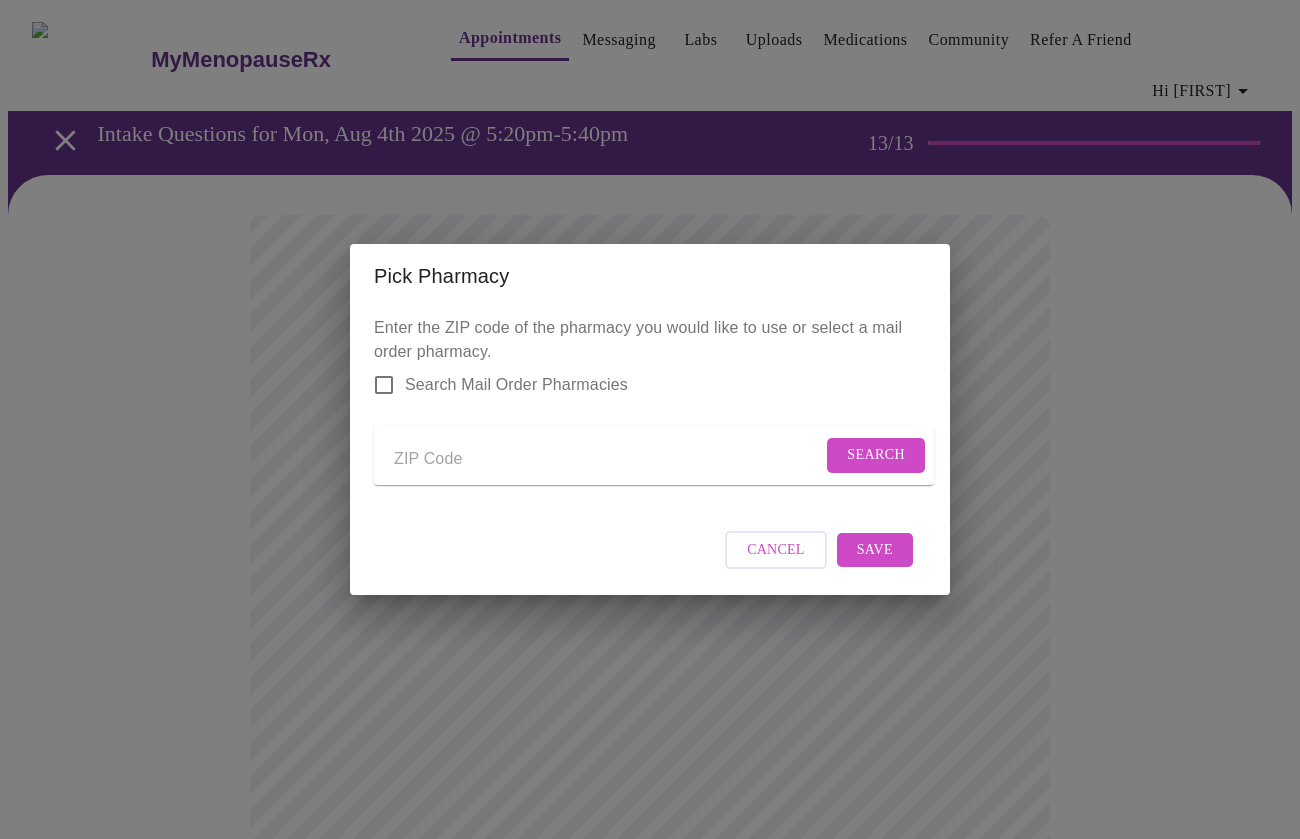 click at bounding box center (608, 459) 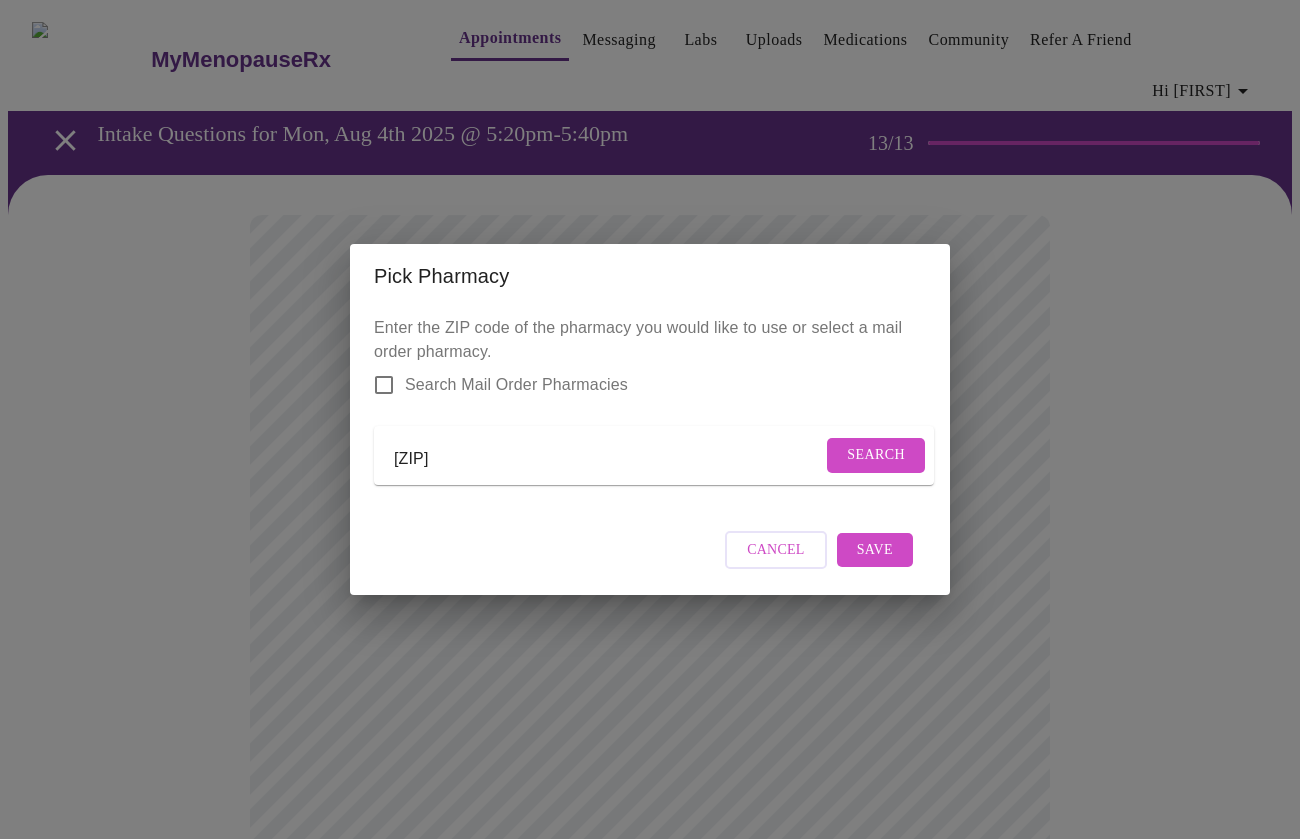 type on "[ZIP]" 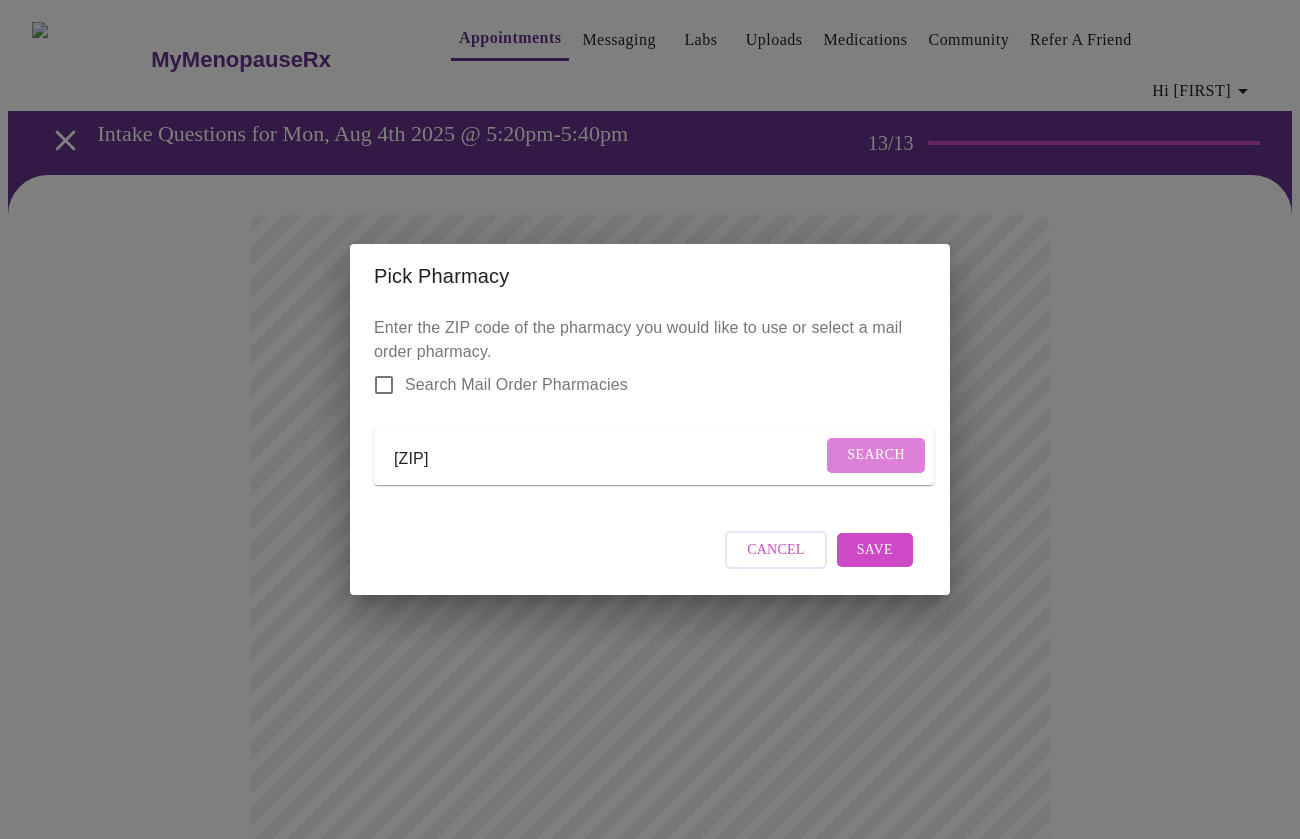 click on "Search" at bounding box center (876, 455) 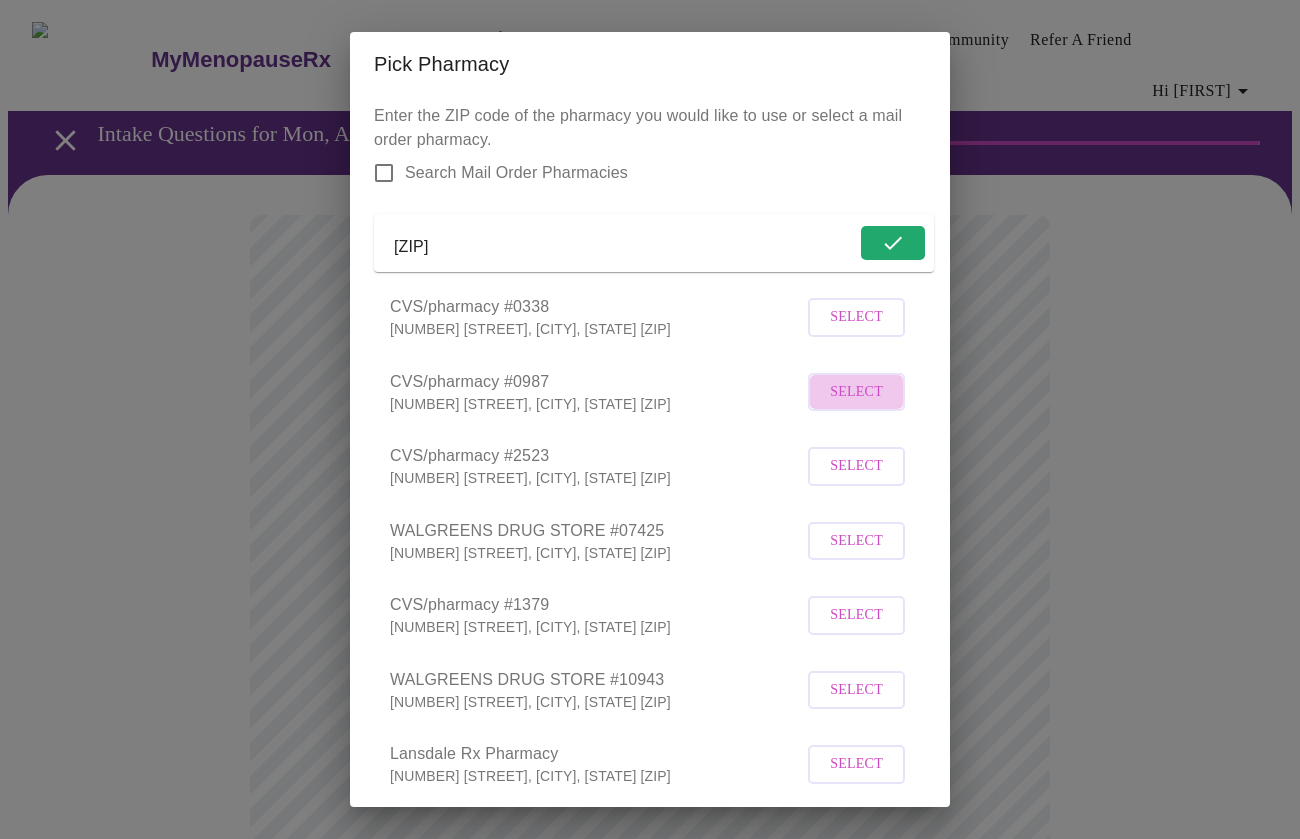 click on "Select" at bounding box center (856, 392) 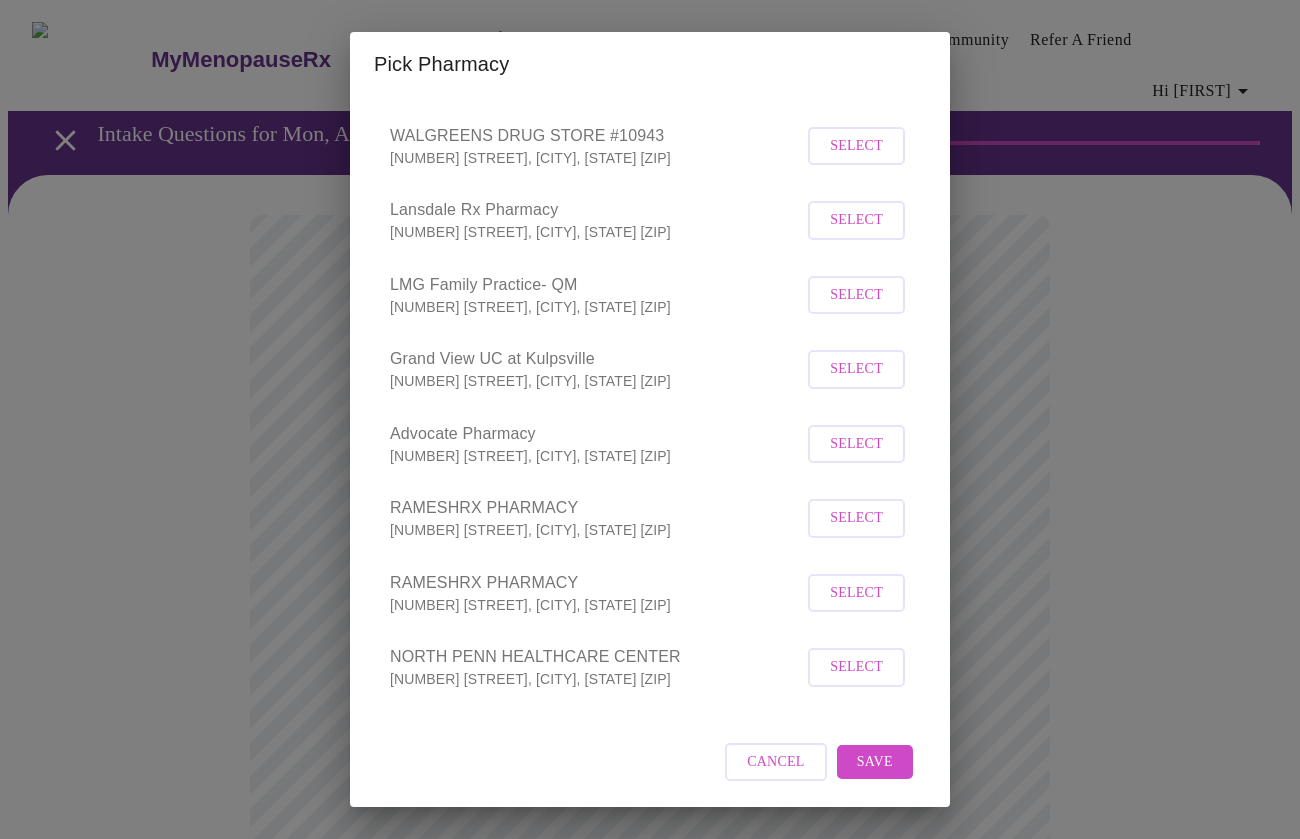 scroll, scrollTop: 563, scrollLeft: 0, axis: vertical 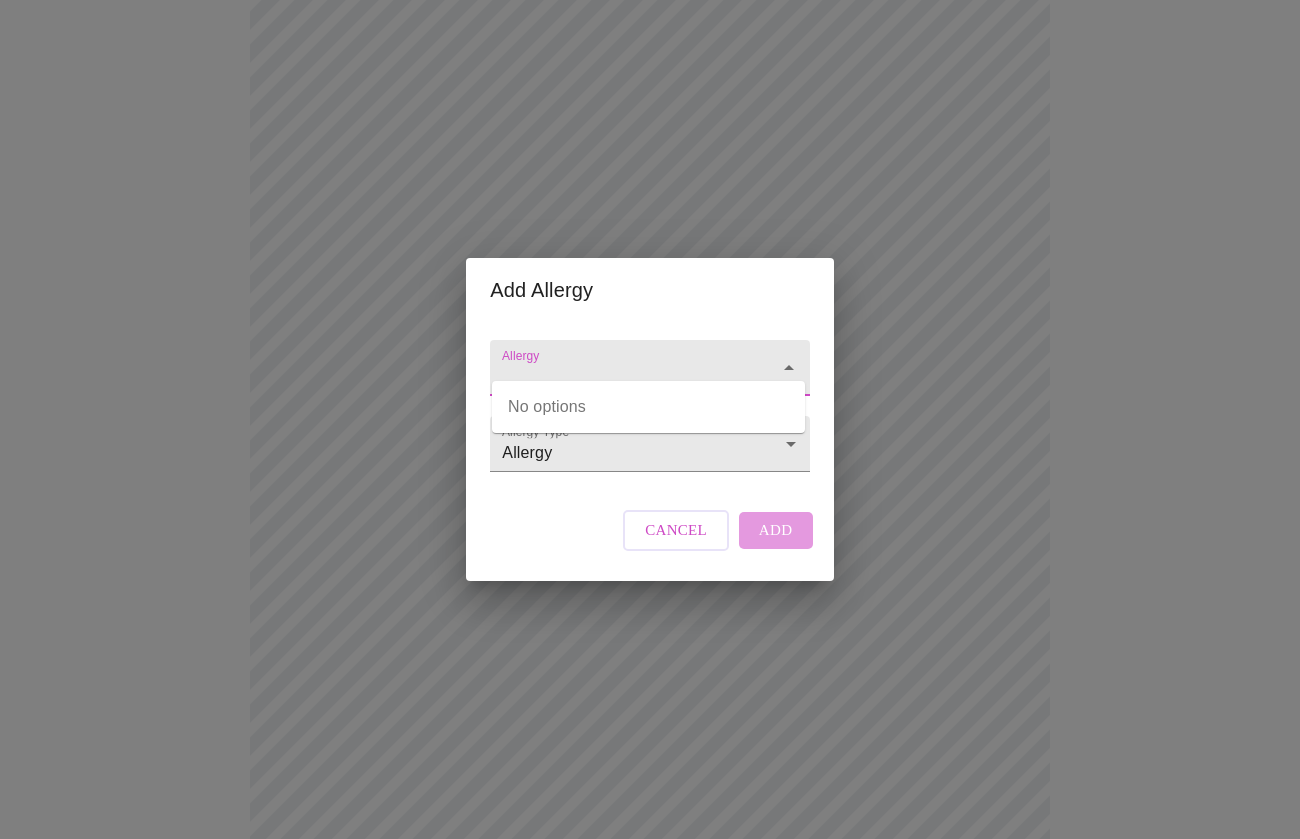click on "Allergy" at bounding box center (621, 377) 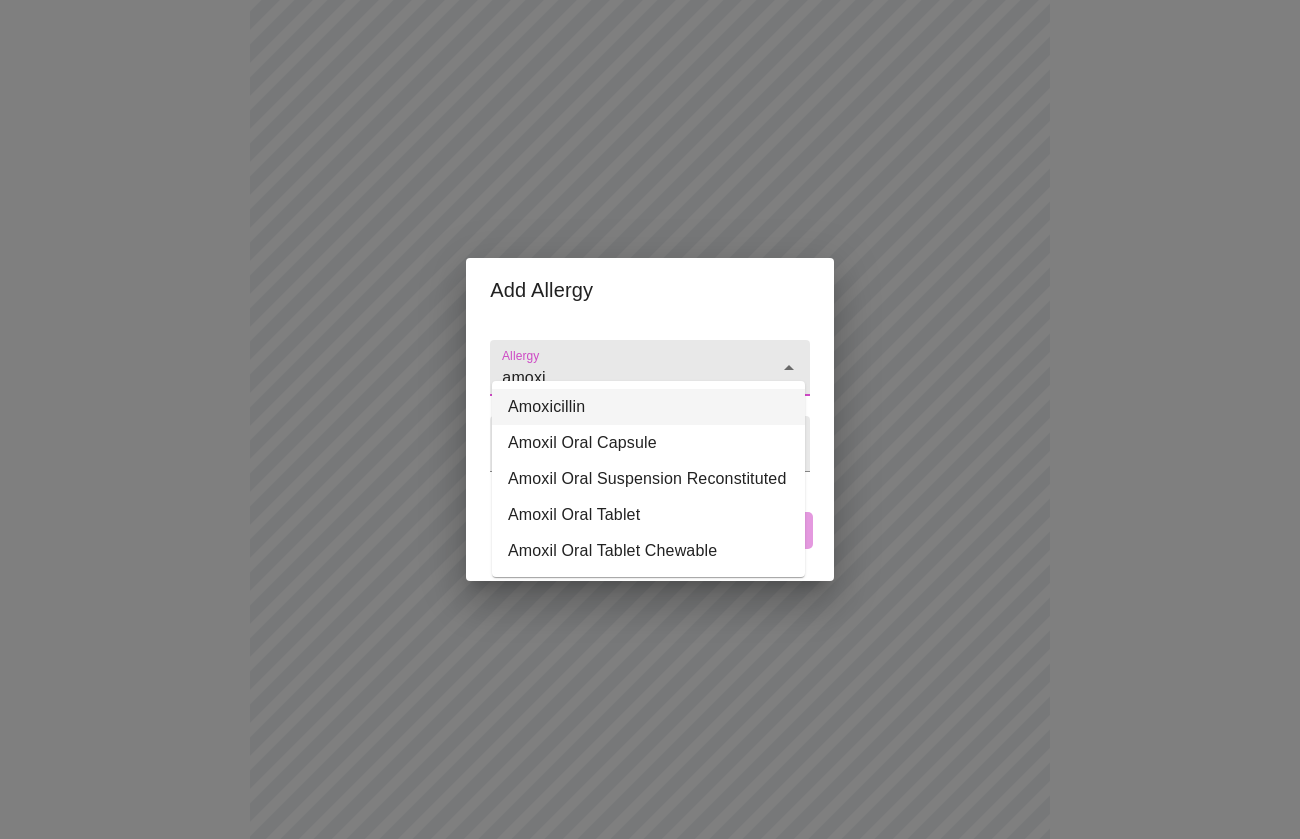 click on "Amoxicillin" at bounding box center (648, 407) 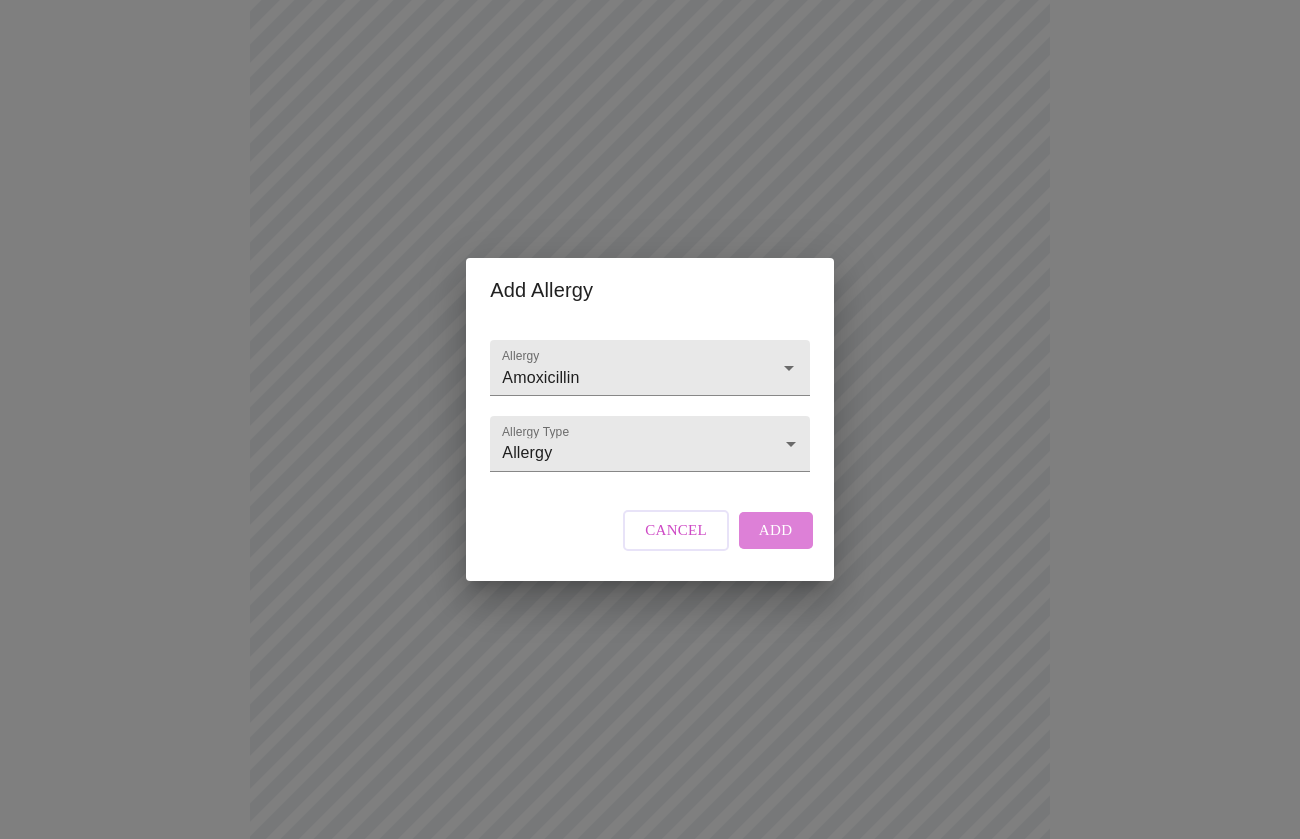 click on "Add" at bounding box center (776, 530) 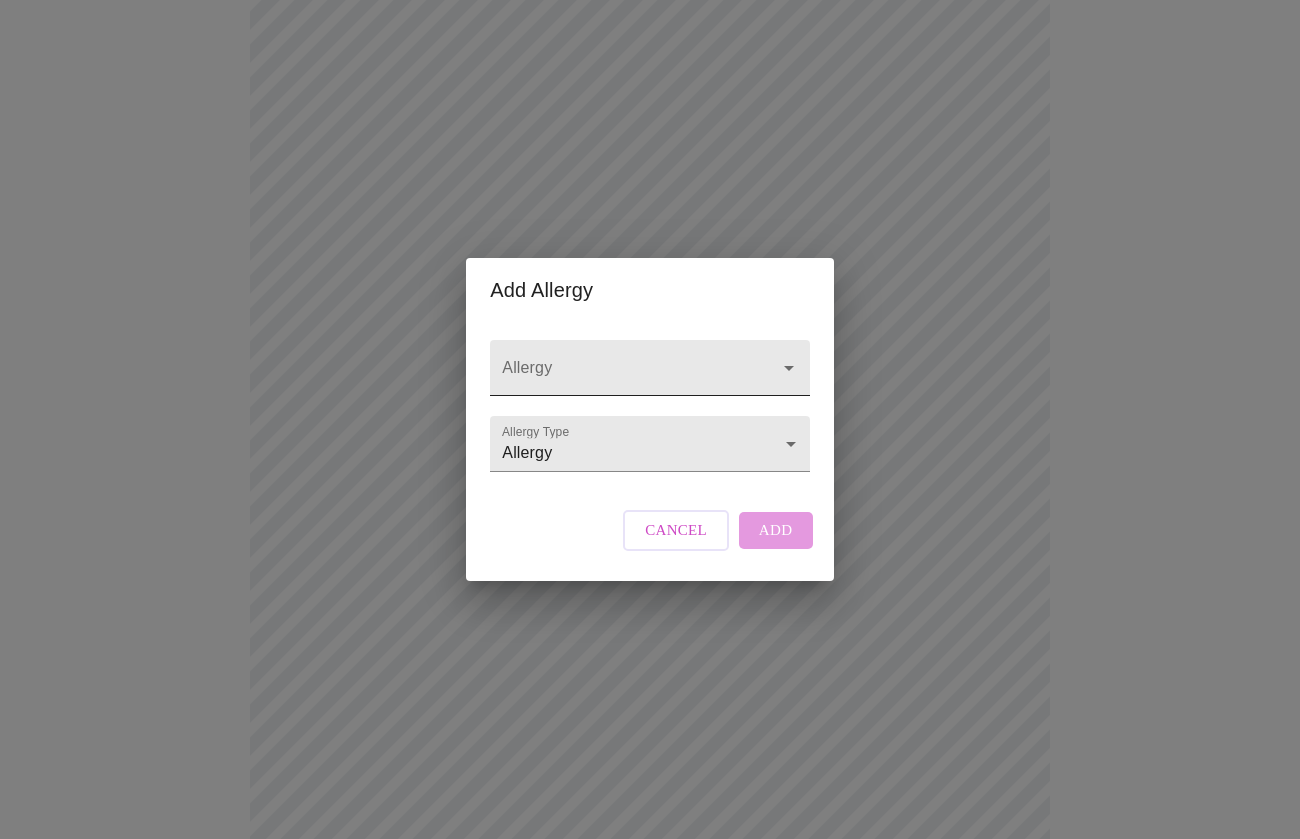 click on "Allergy" at bounding box center (621, 377) 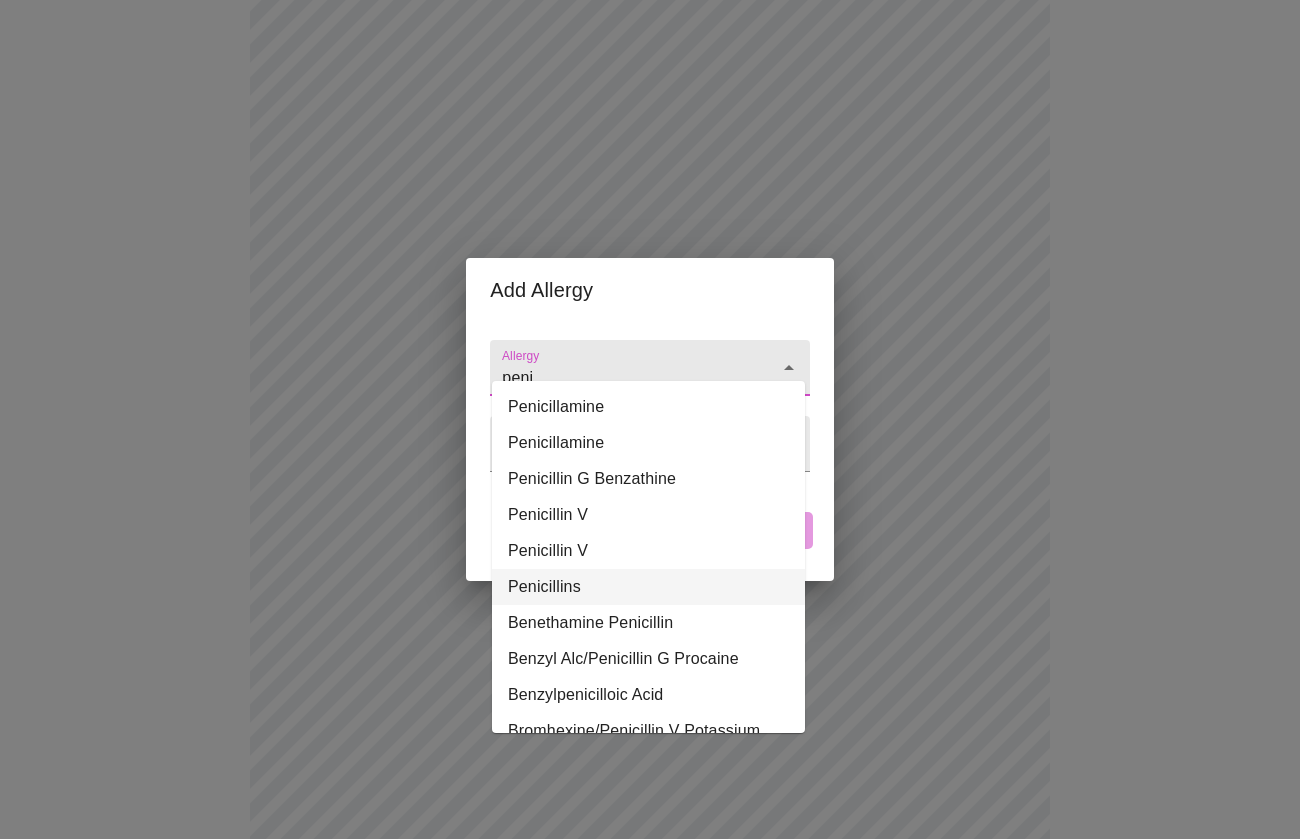 click on "Penicillins" at bounding box center (648, 587) 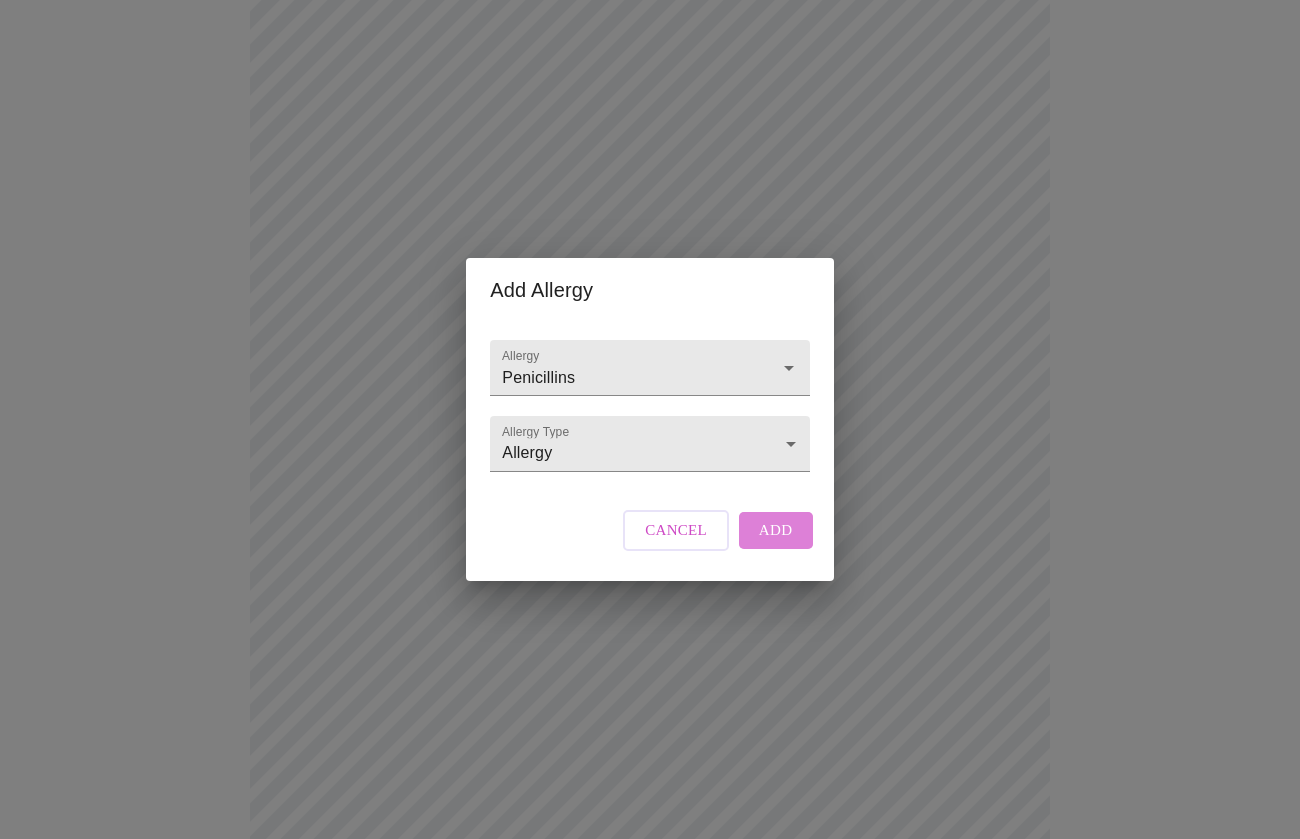 click on "Add" at bounding box center [776, 530] 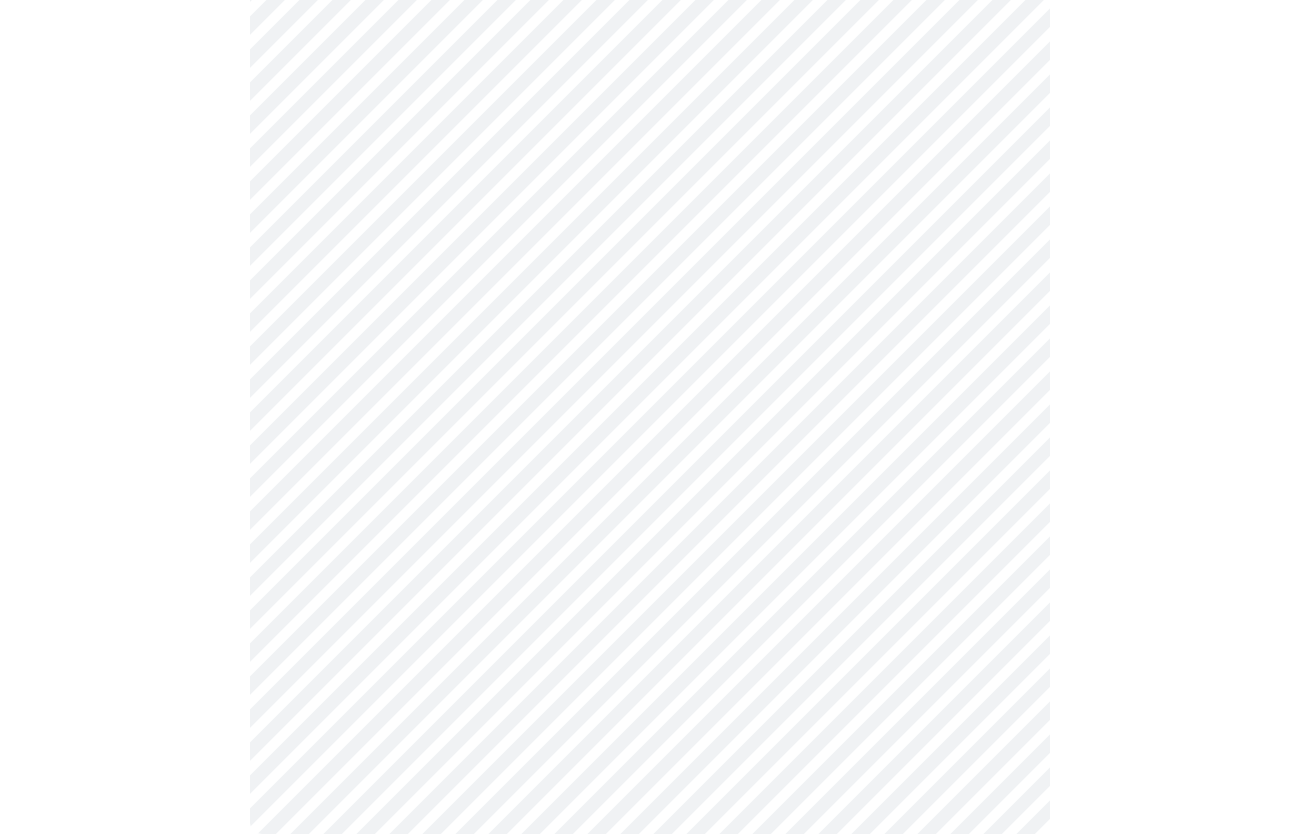 scroll, scrollTop: 693, scrollLeft: 0, axis: vertical 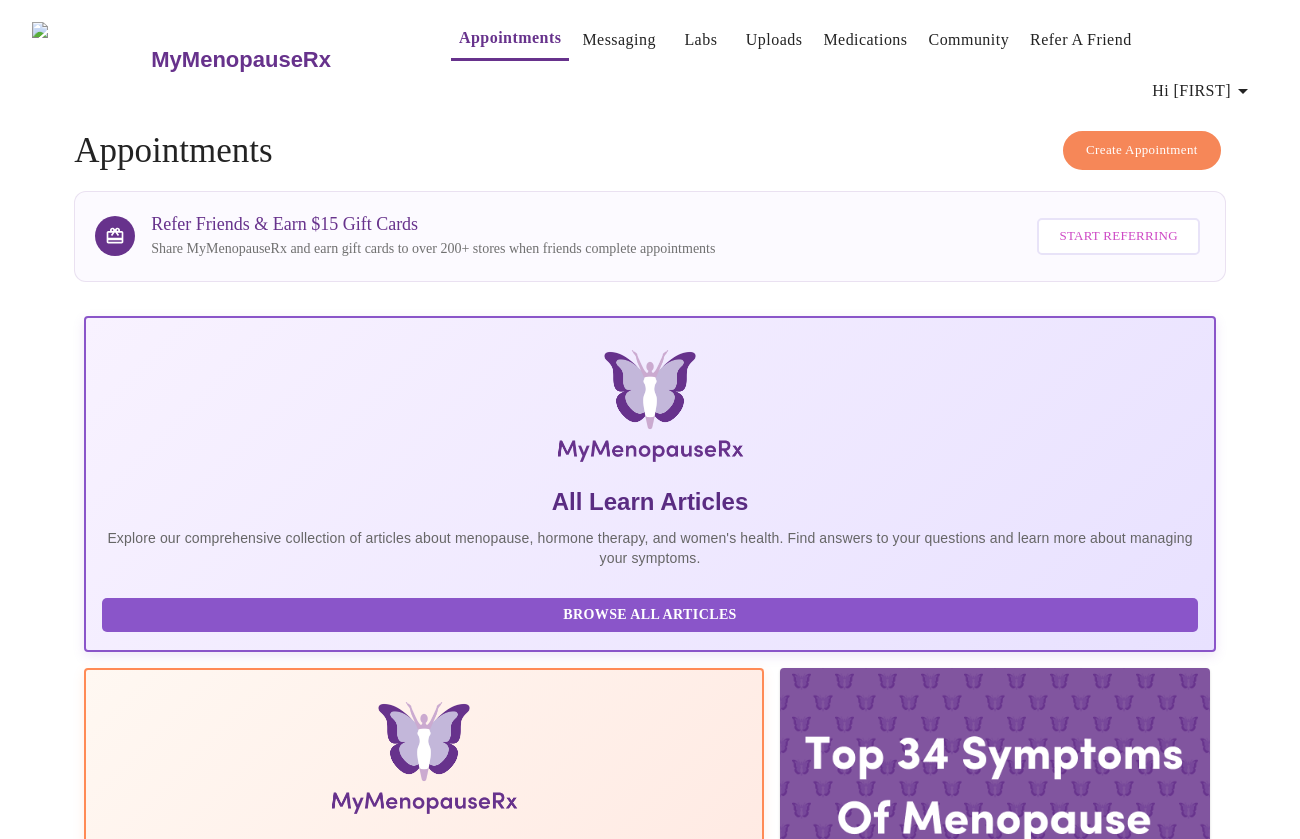 click at bounding box center (995, 789) 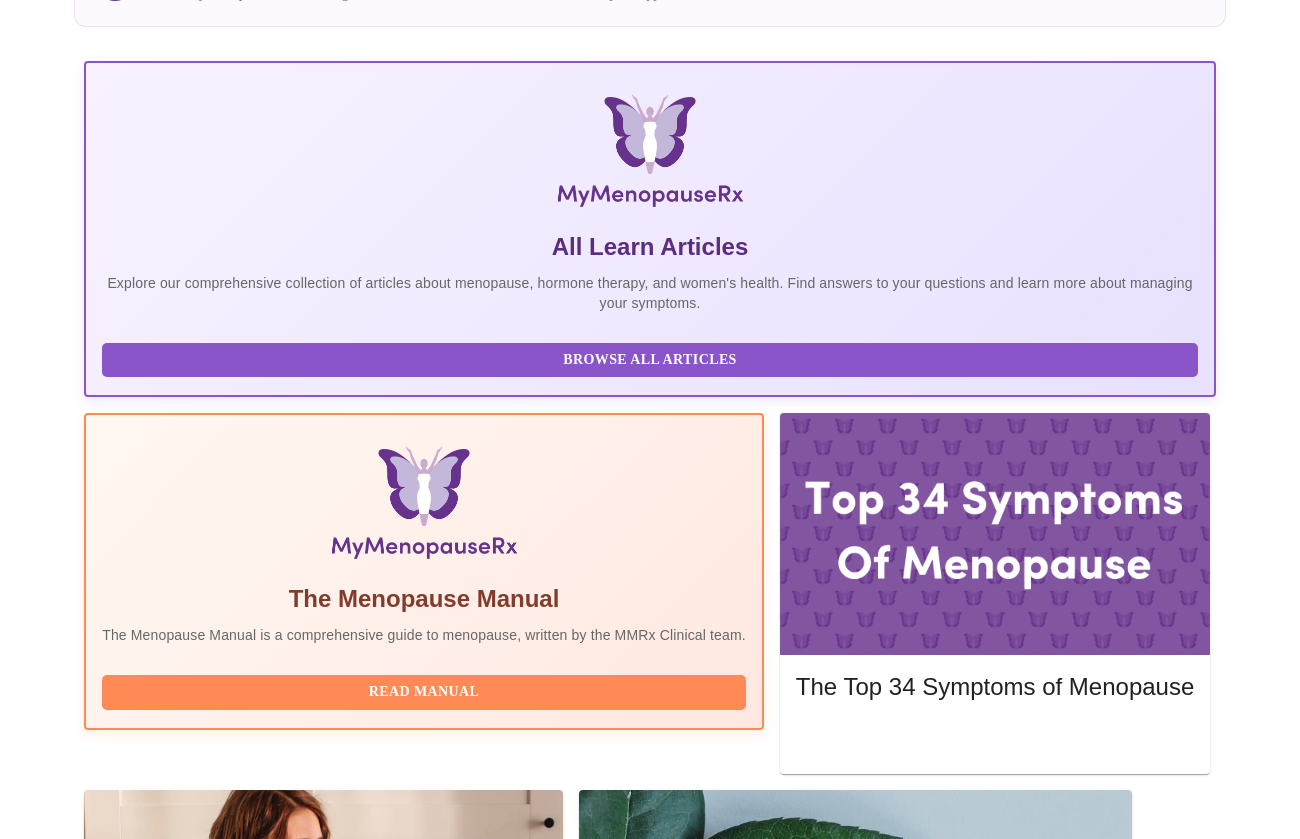 scroll, scrollTop: 254, scrollLeft: 0, axis: vertical 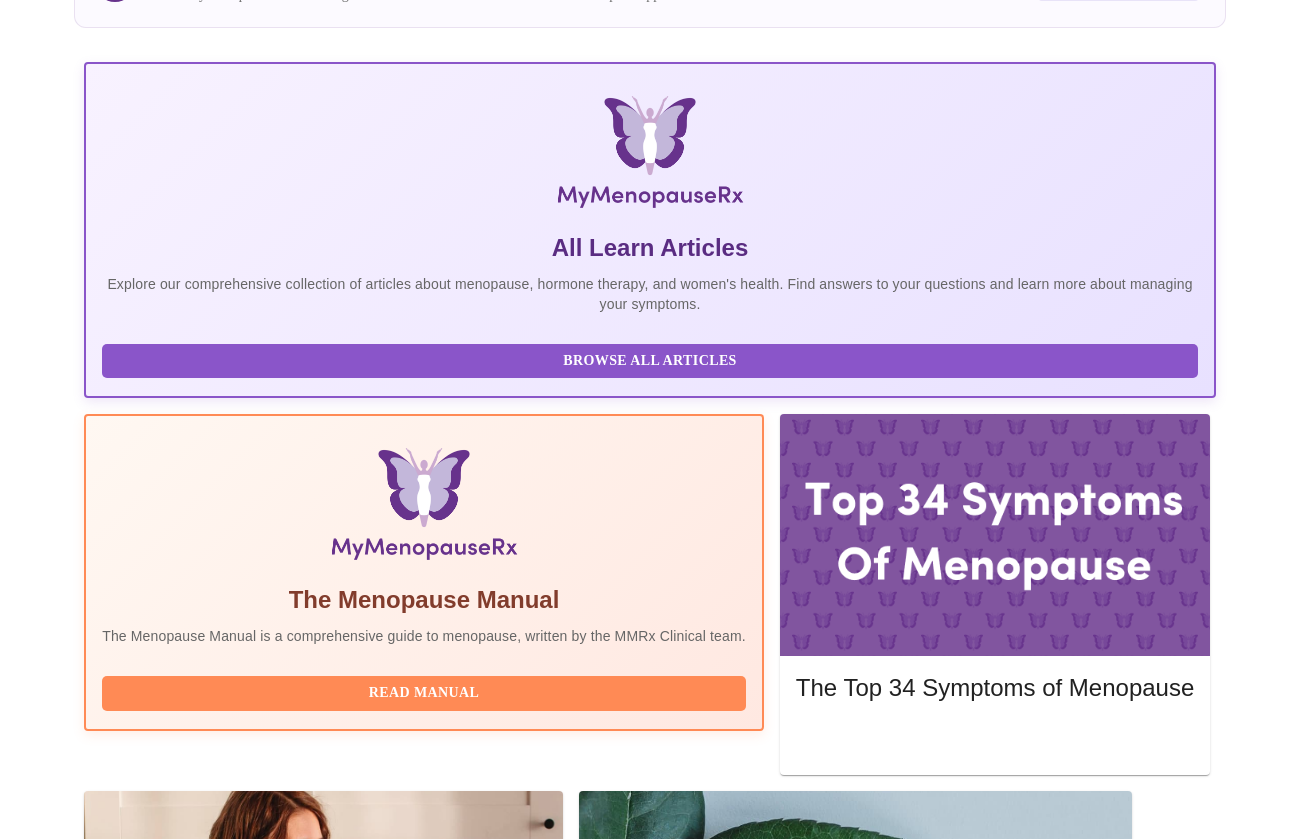 click on "Browse All Articles" at bounding box center (650, 361) 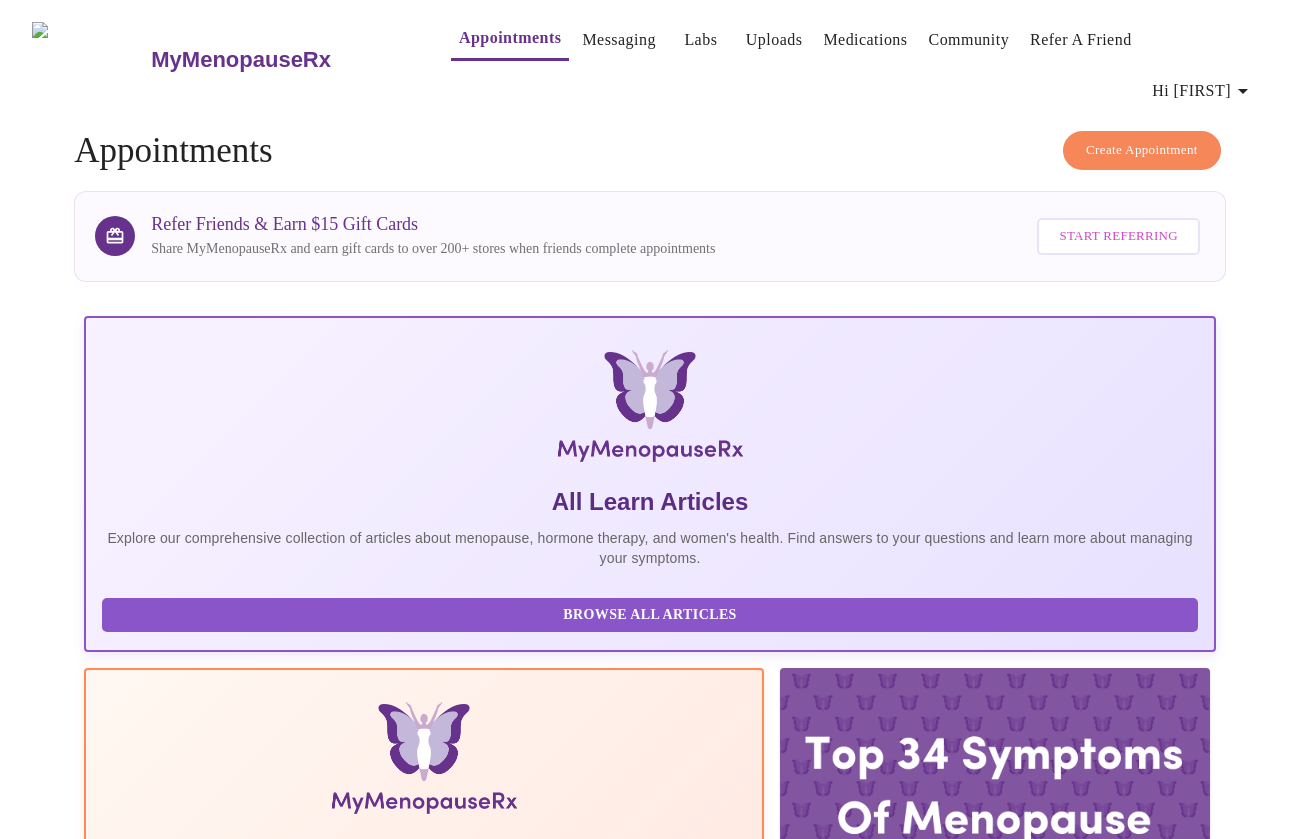 scroll, scrollTop: 0, scrollLeft: 0, axis: both 